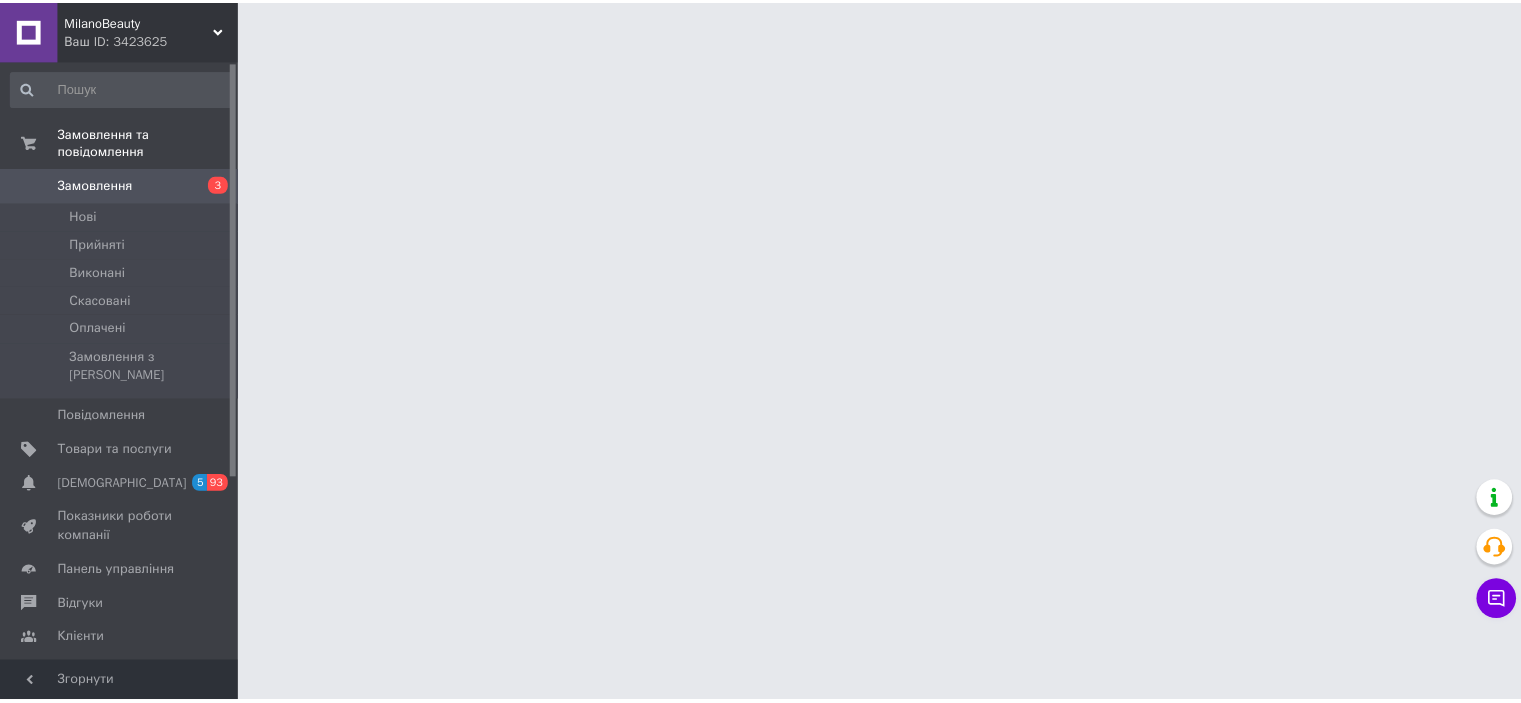 scroll, scrollTop: 0, scrollLeft: 0, axis: both 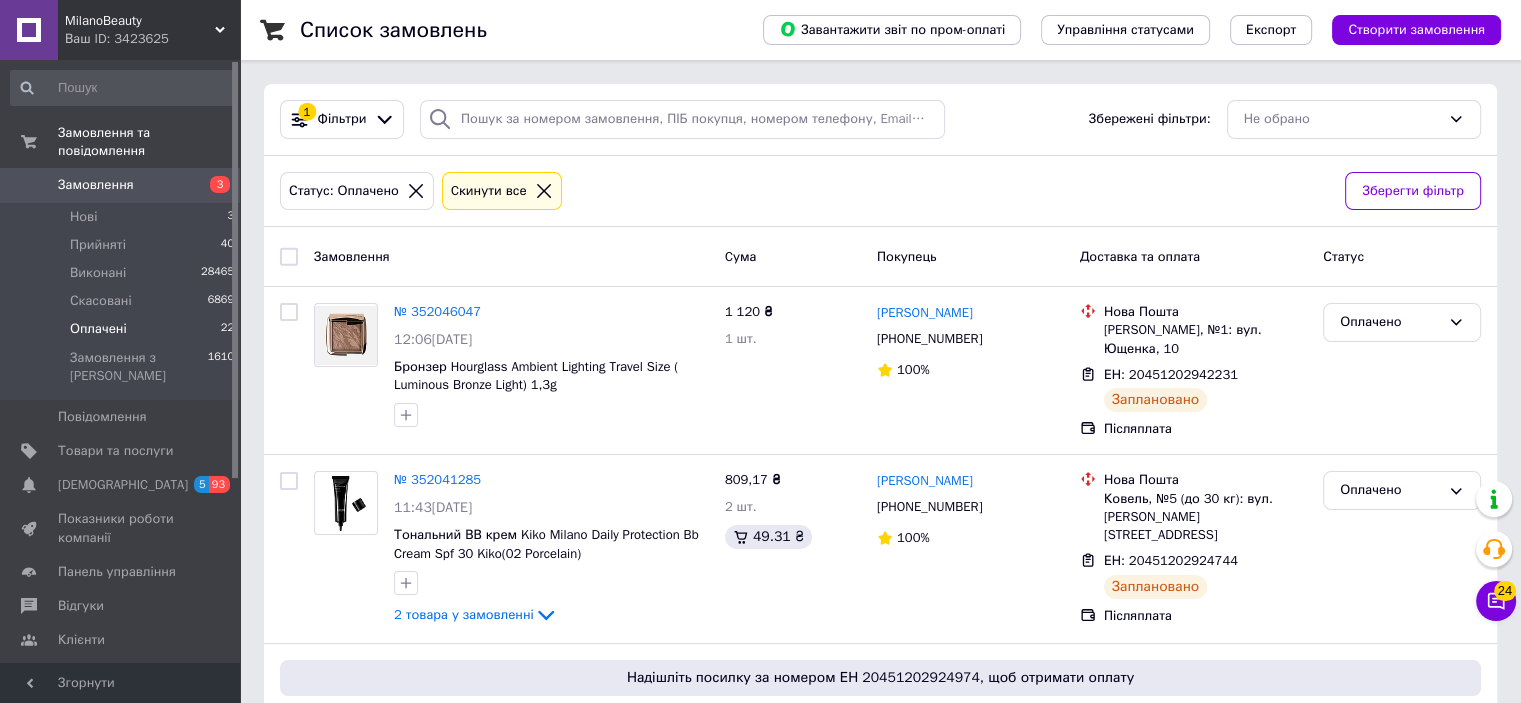 click on "Оплачені" at bounding box center (98, 329) 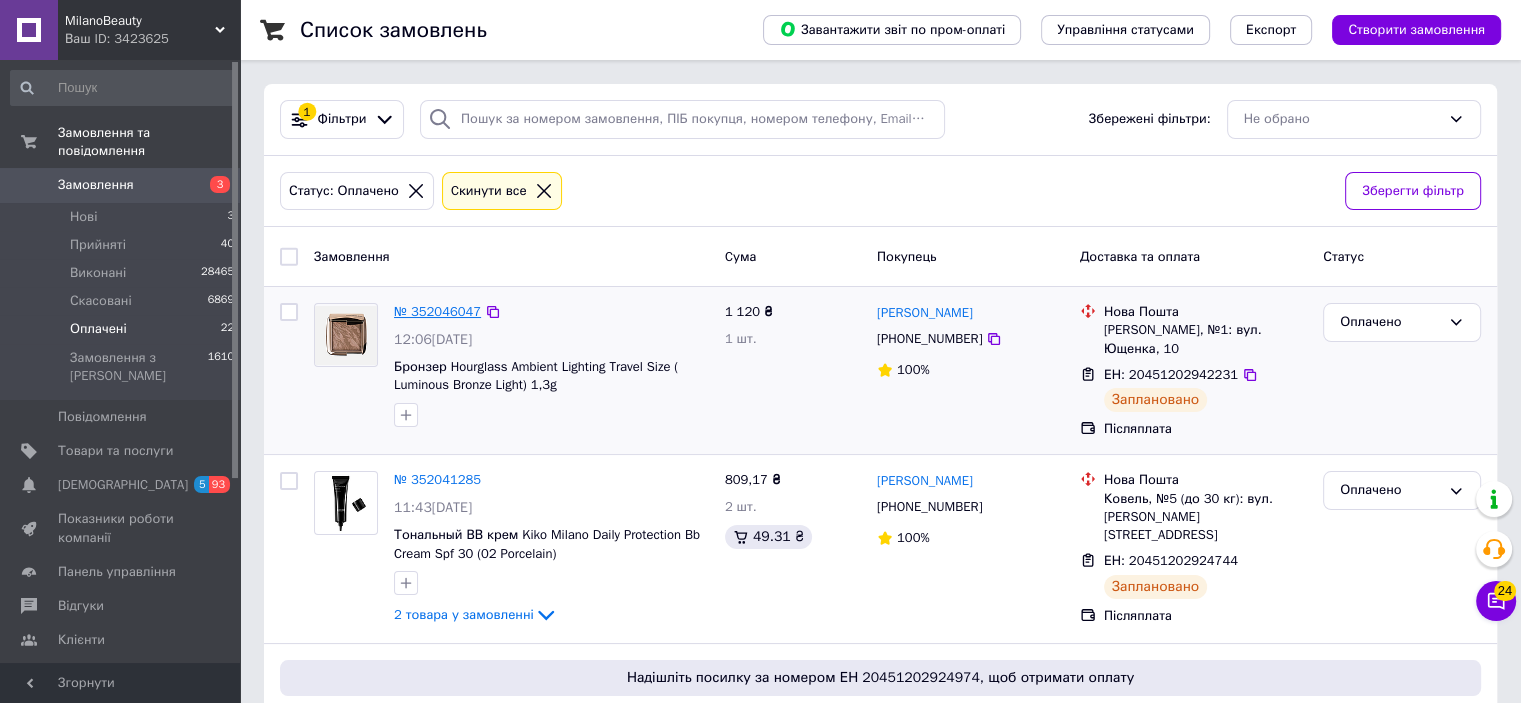 click on "№ 352046047" at bounding box center [437, 311] 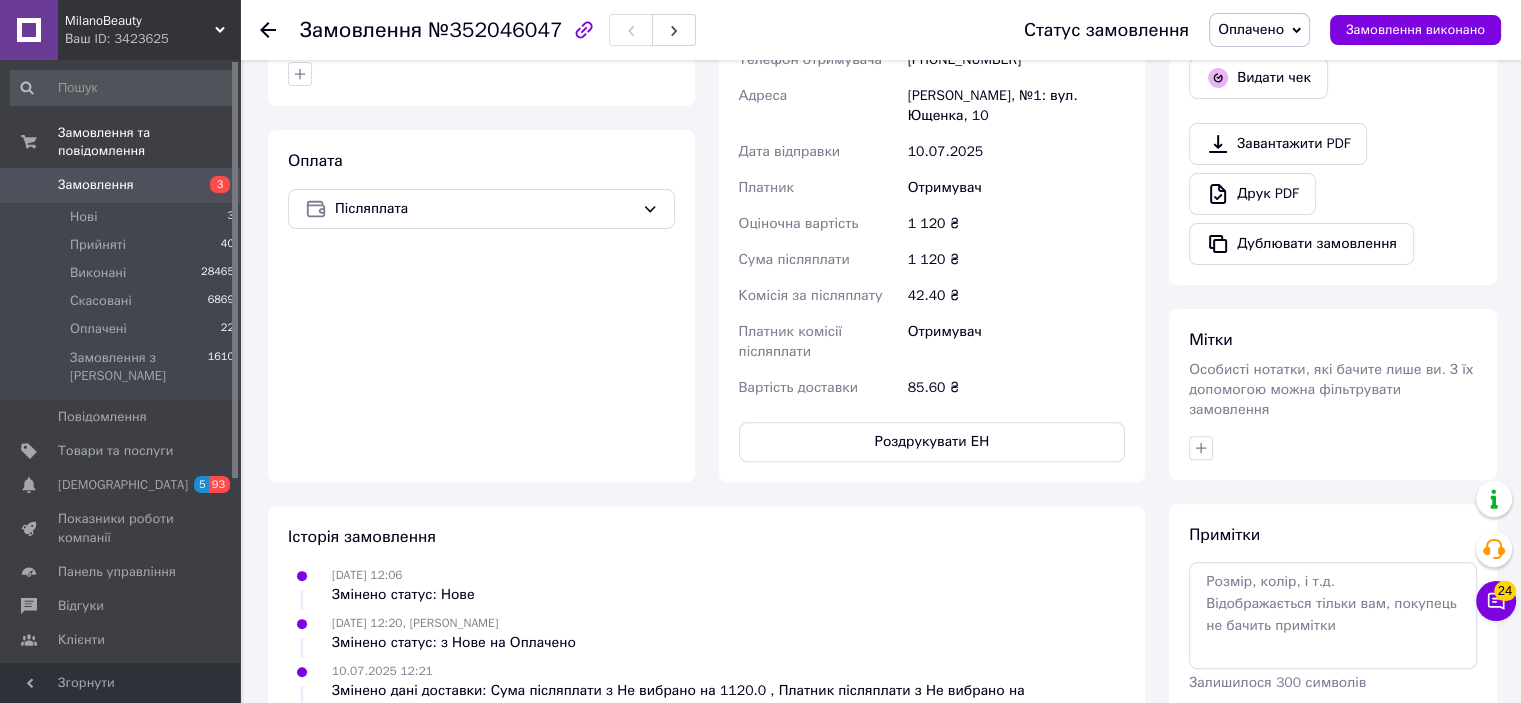 scroll, scrollTop: 612, scrollLeft: 0, axis: vertical 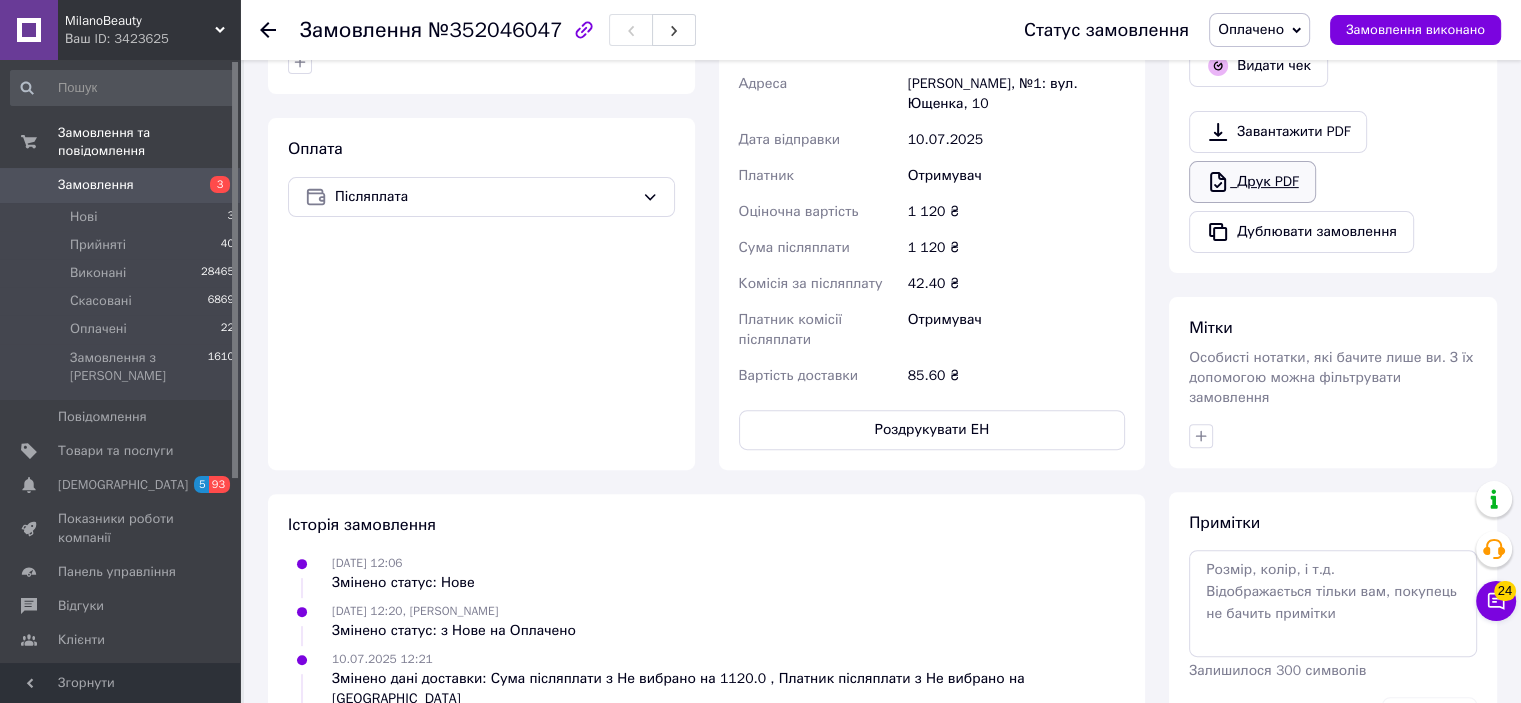 click on "Друк PDF" at bounding box center [1252, 182] 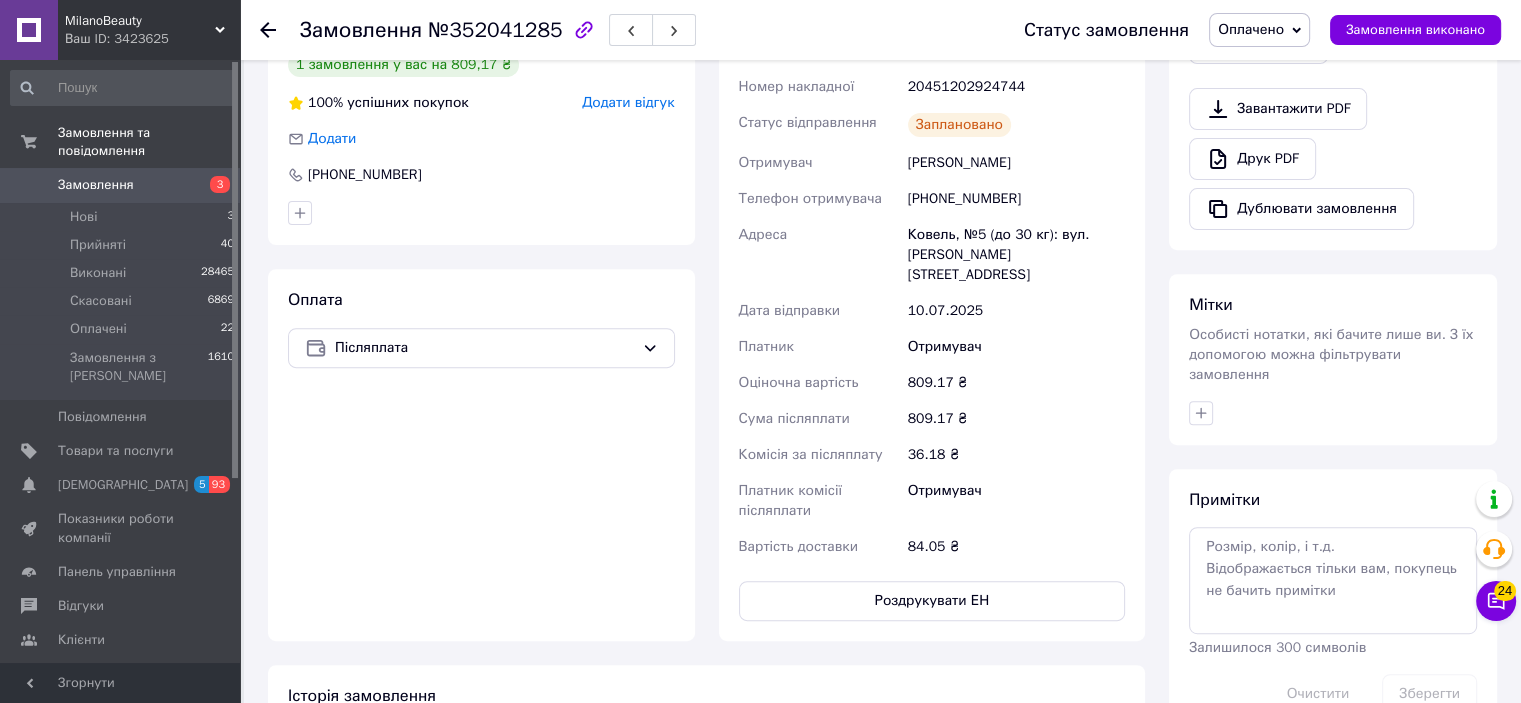 scroll, scrollTop: 728, scrollLeft: 0, axis: vertical 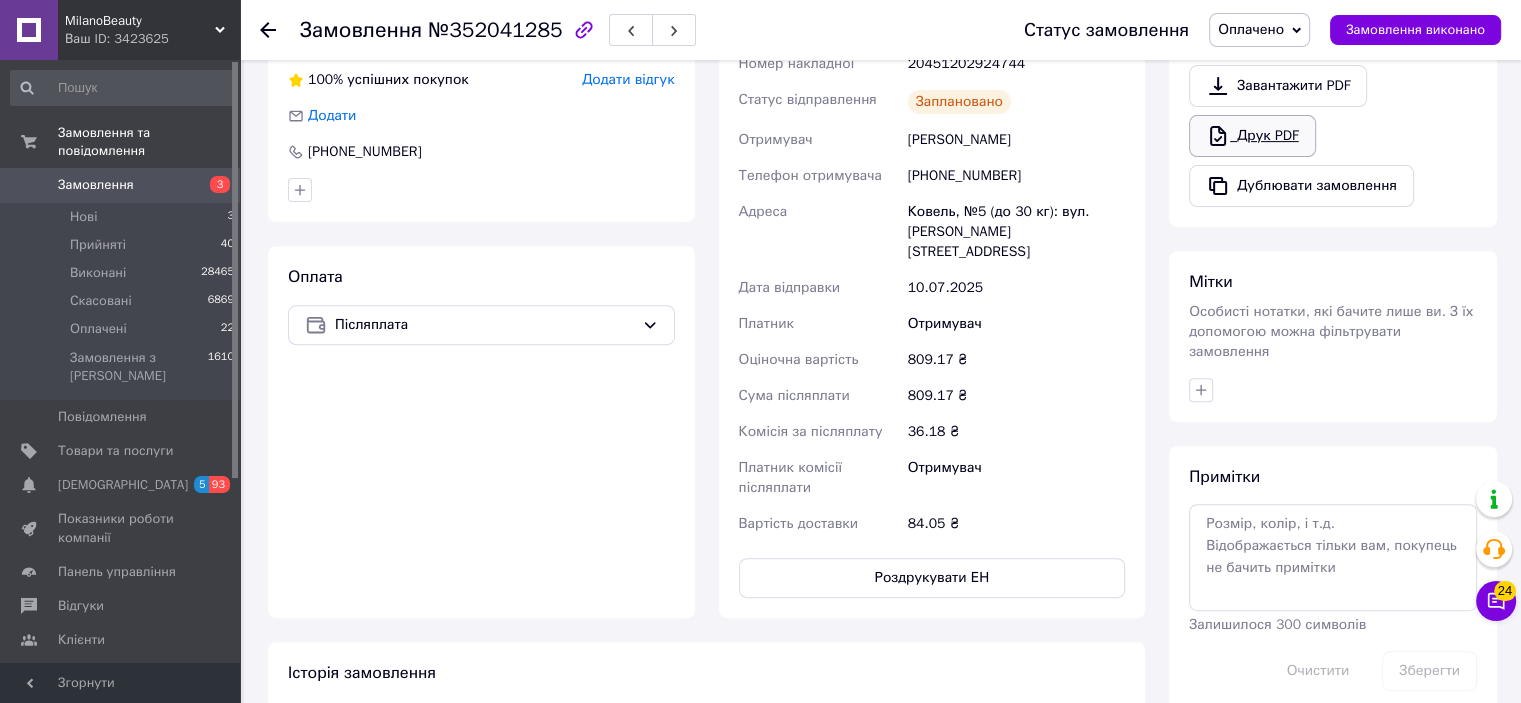 click on "Друк PDF" at bounding box center [1252, 136] 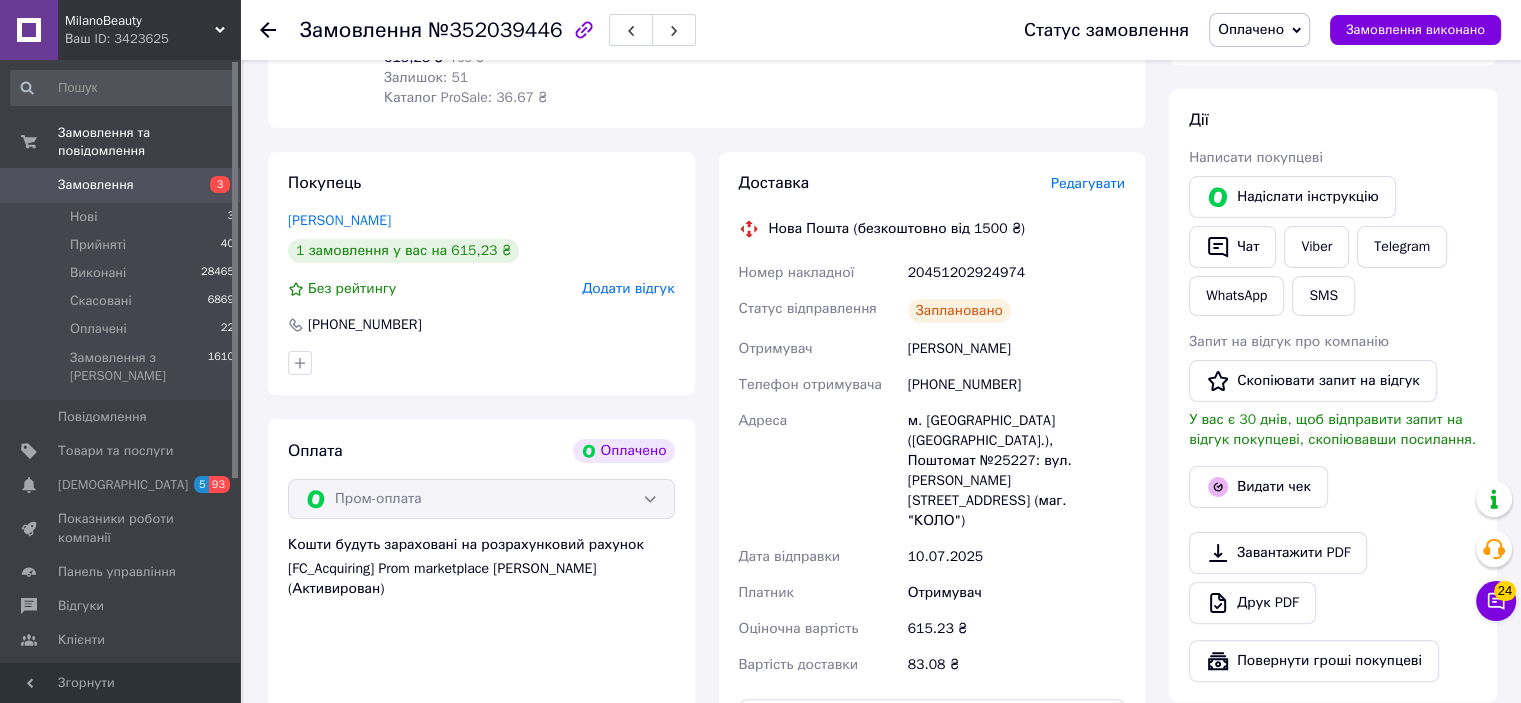 scroll, scrollTop: 349, scrollLeft: 0, axis: vertical 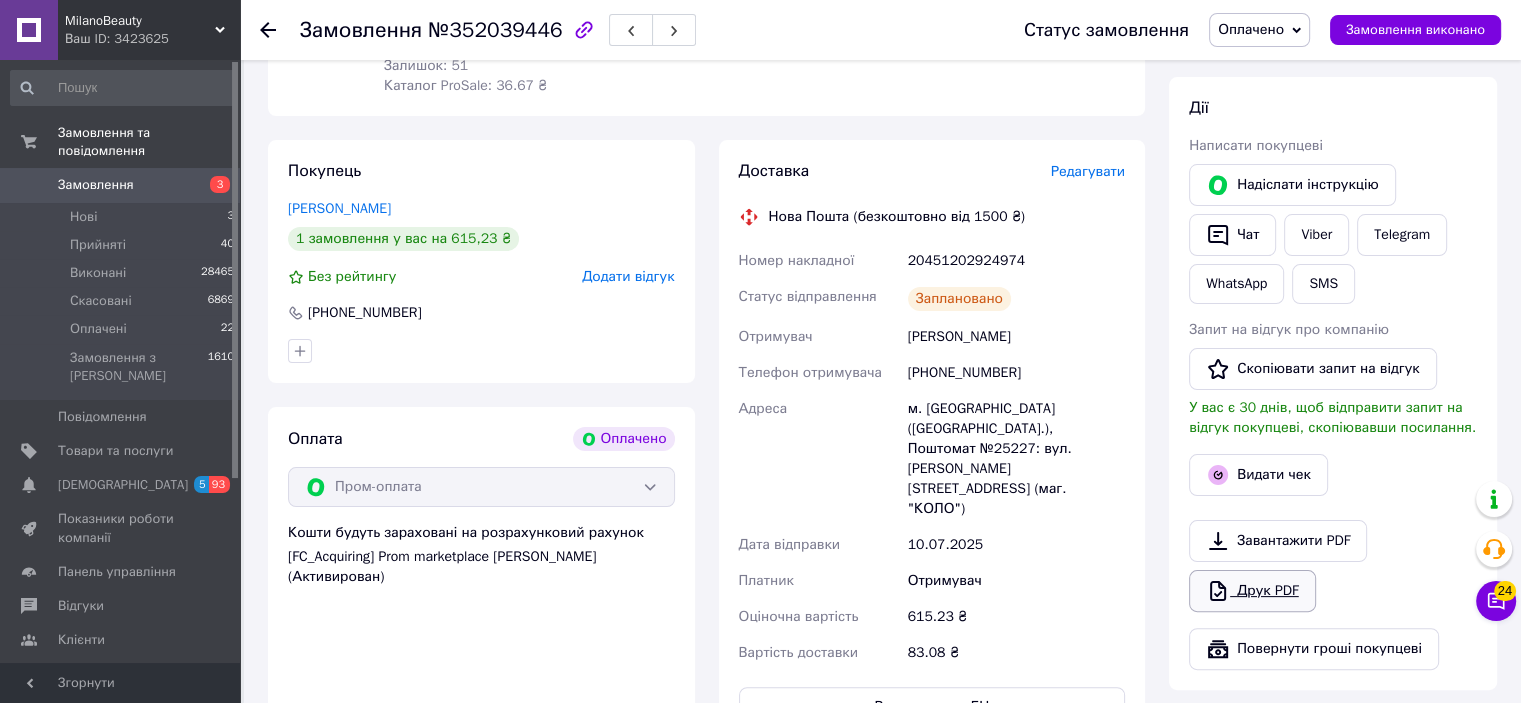 click on "Друк PDF" at bounding box center (1252, 591) 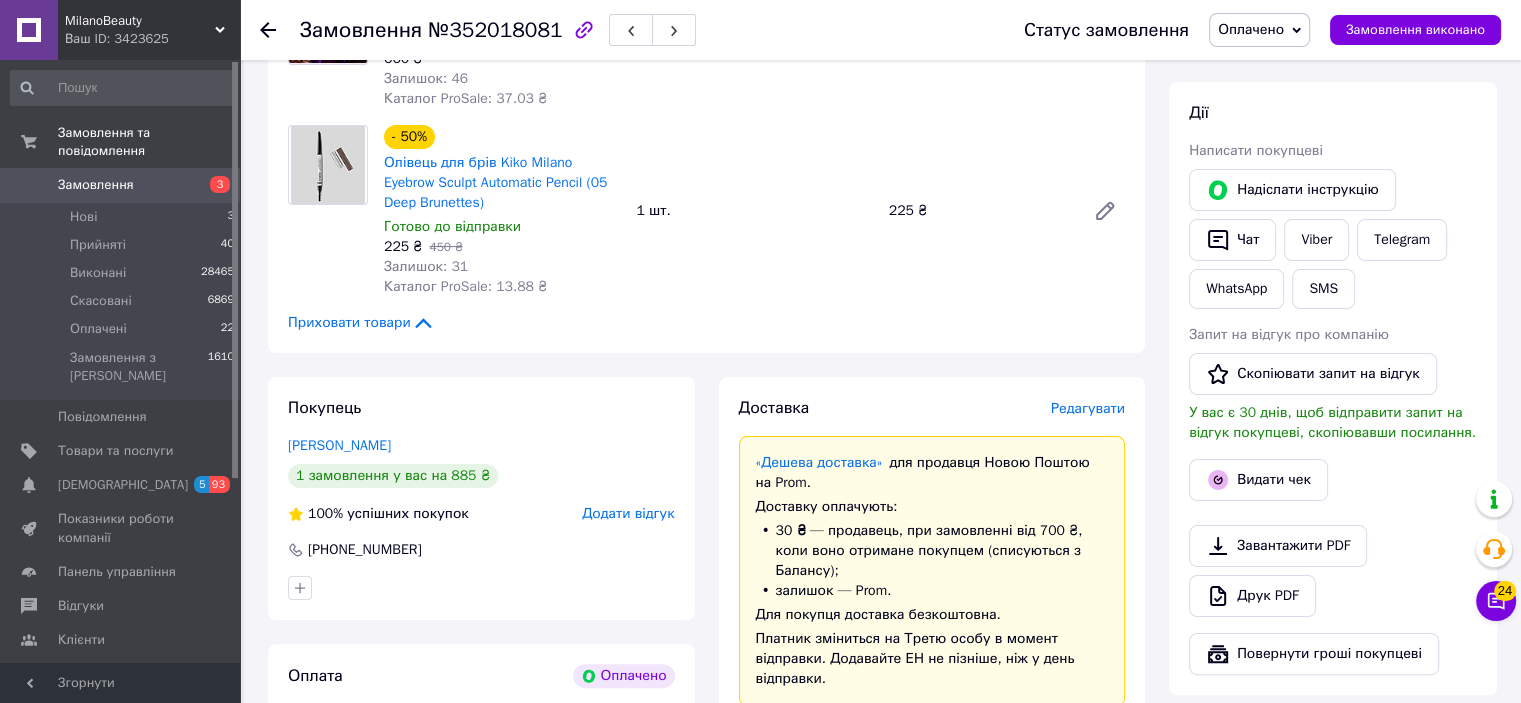 scroll, scrollTop: 384, scrollLeft: 0, axis: vertical 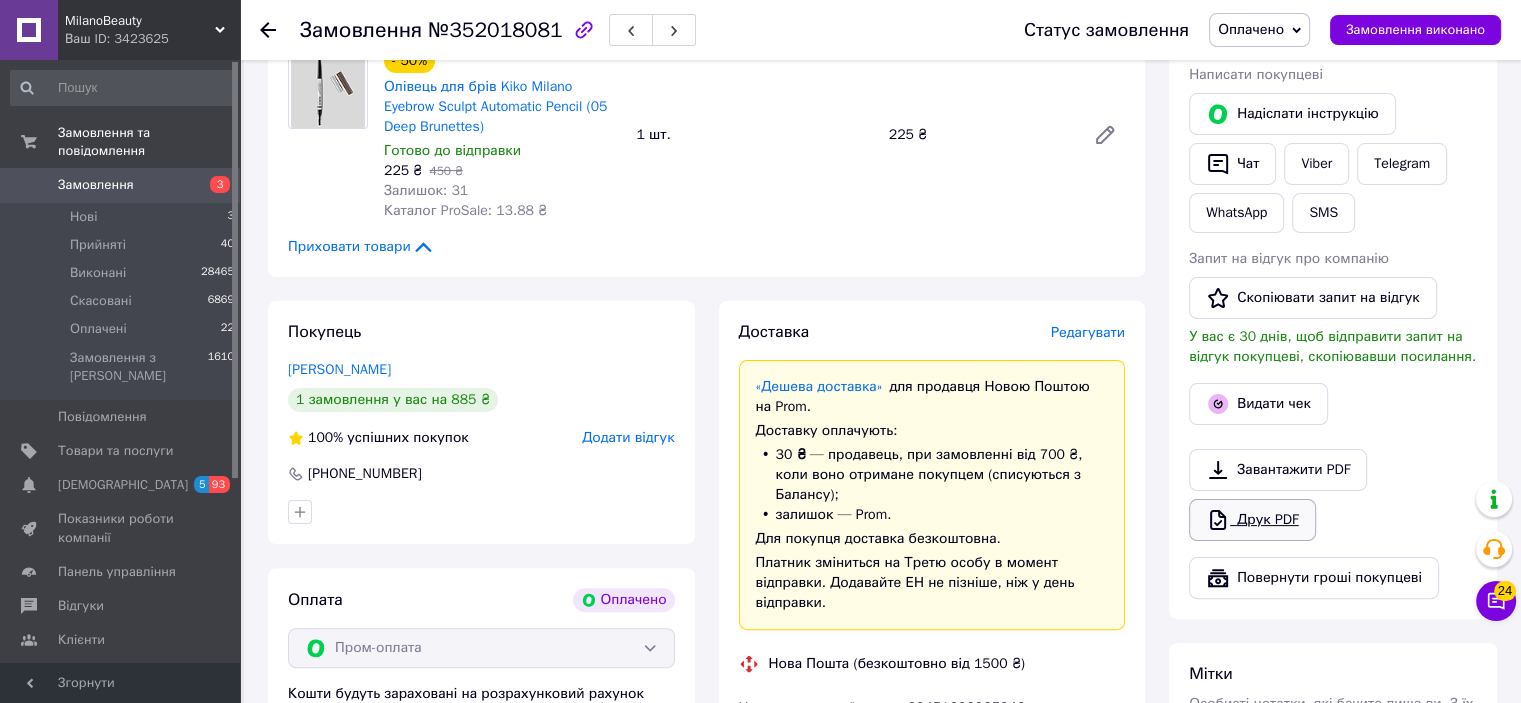 click on "Друк PDF" at bounding box center (1252, 520) 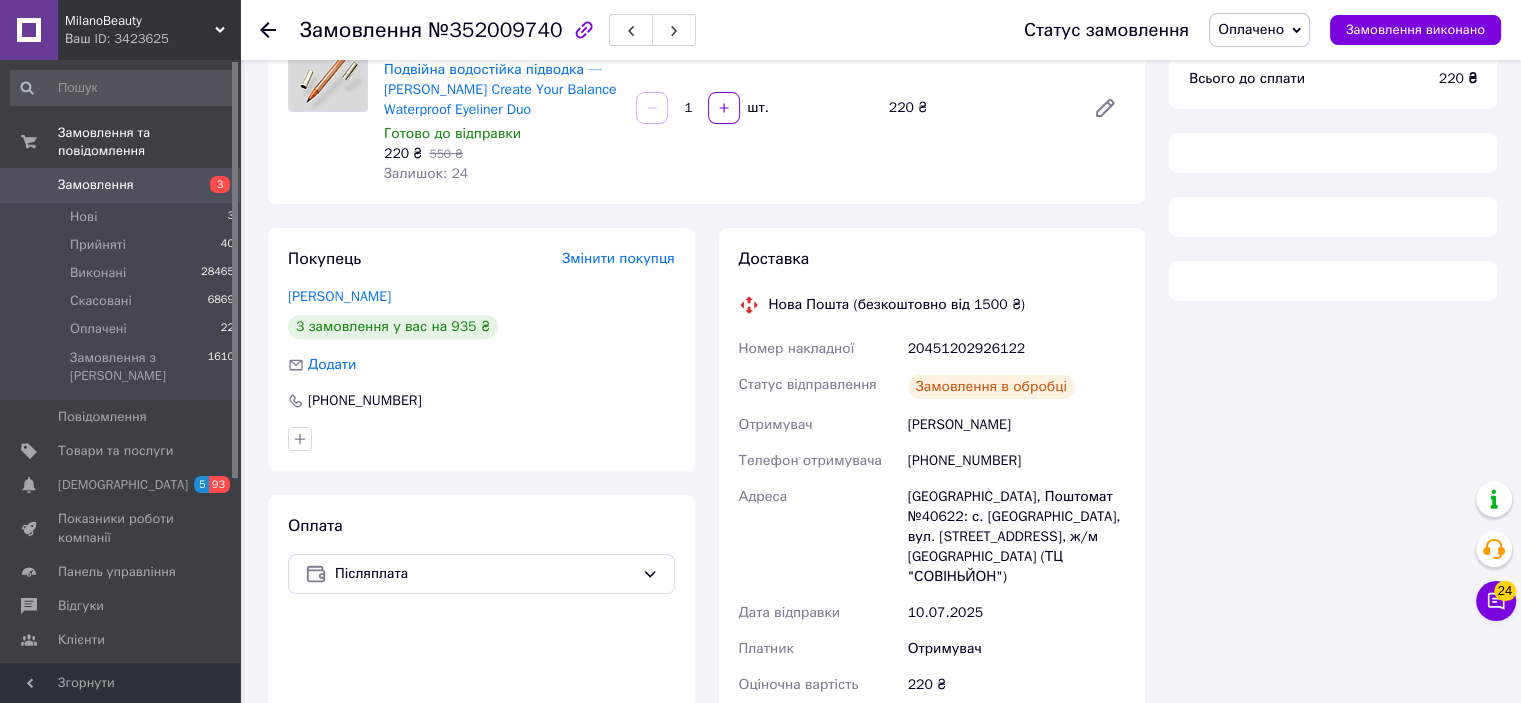 scroll, scrollTop: 384, scrollLeft: 0, axis: vertical 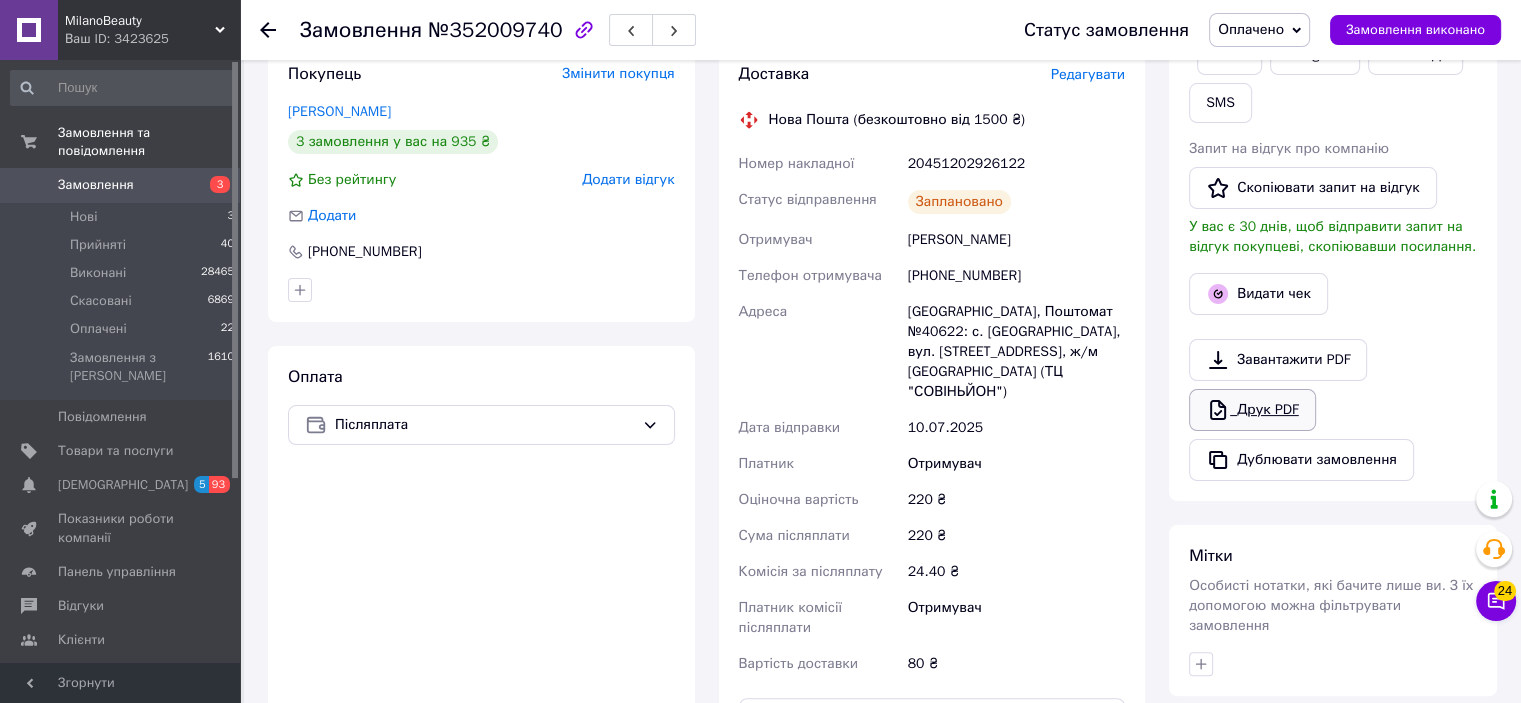 click on "Друк PDF" at bounding box center (1252, 410) 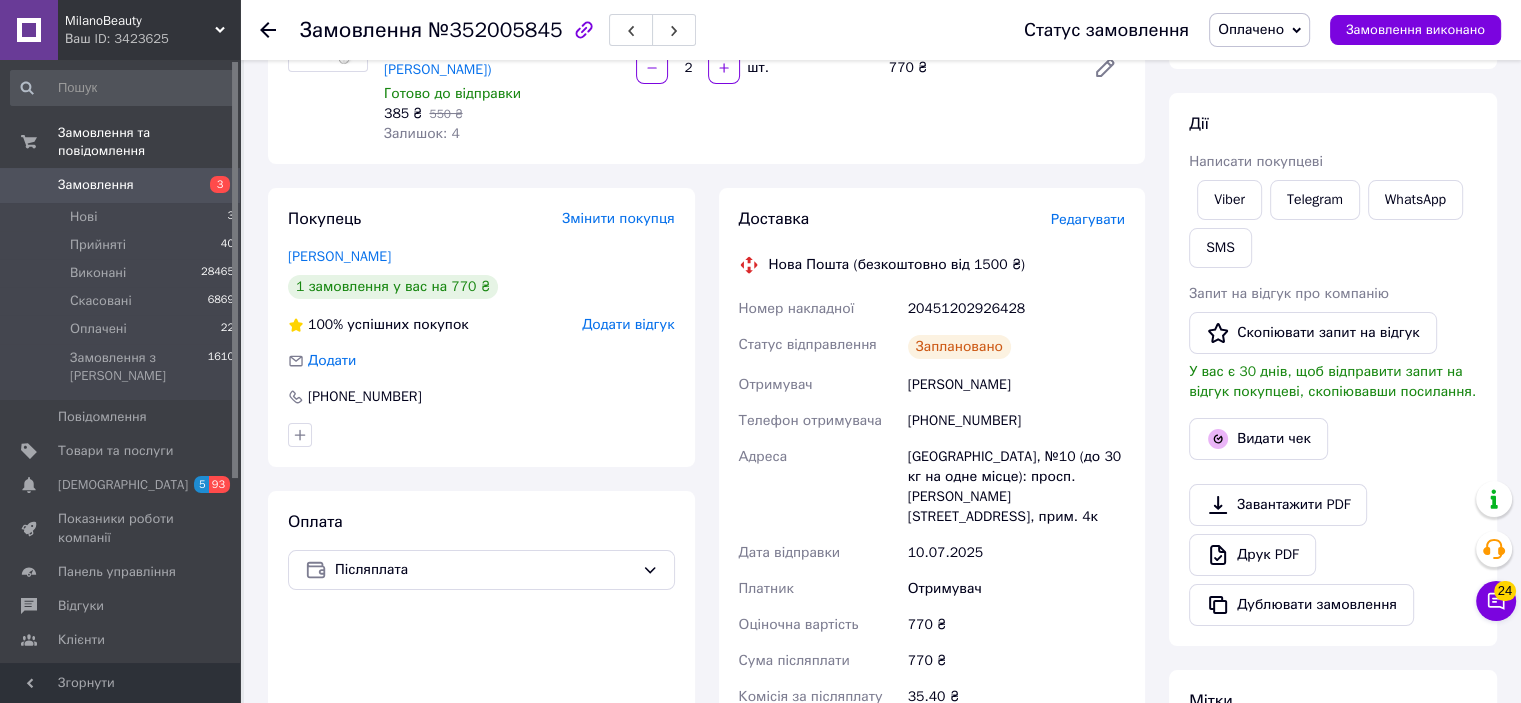scroll, scrollTop: 292, scrollLeft: 0, axis: vertical 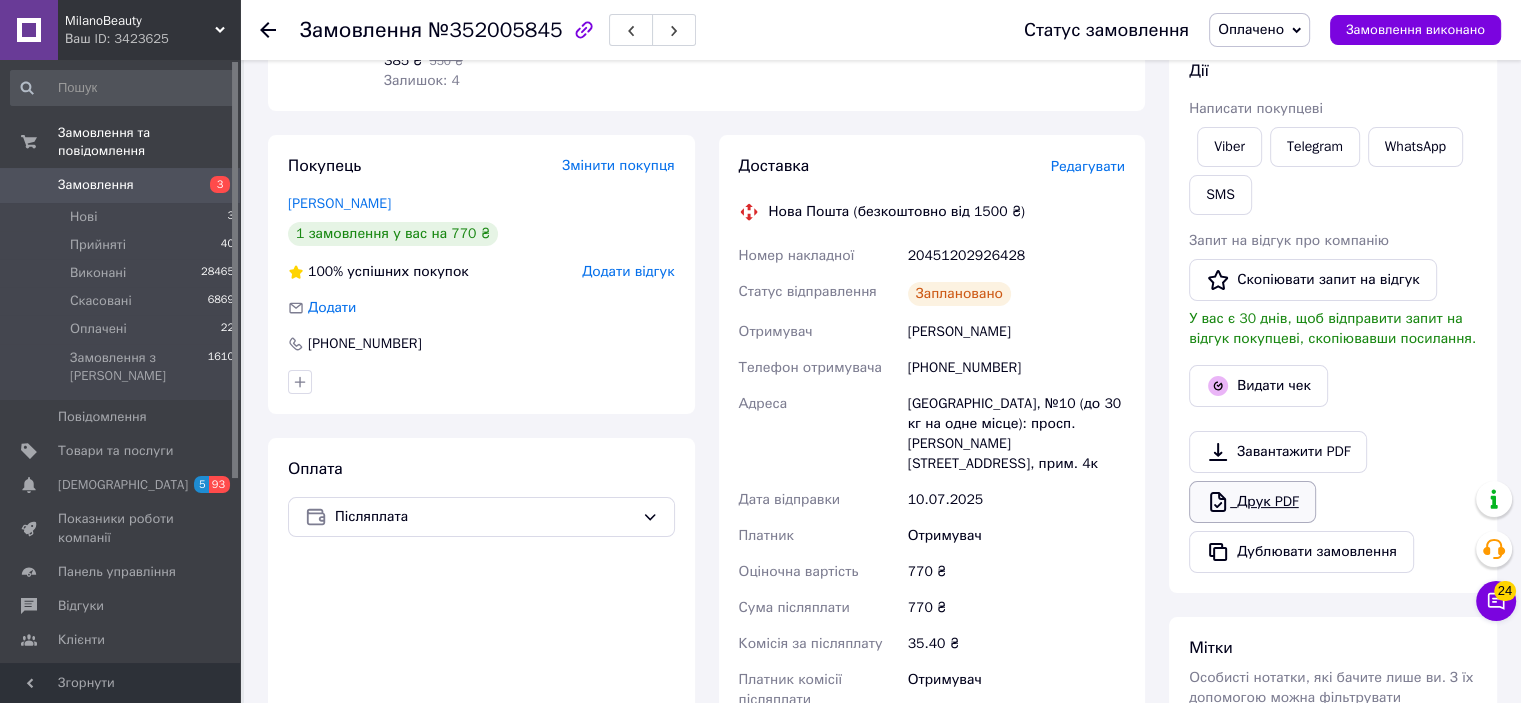 click on "Друк PDF" at bounding box center [1252, 502] 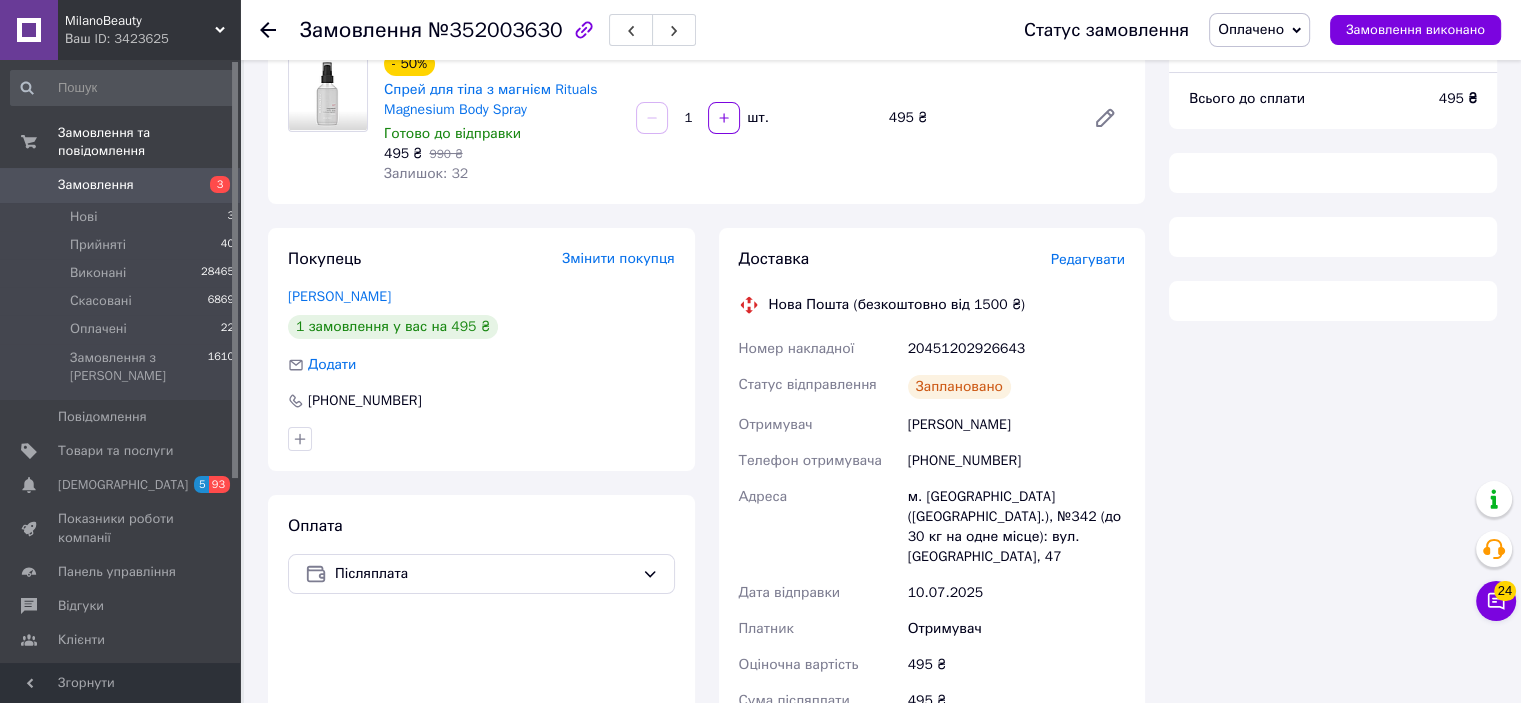 scroll, scrollTop: 292, scrollLeft: 0, axis: vertical 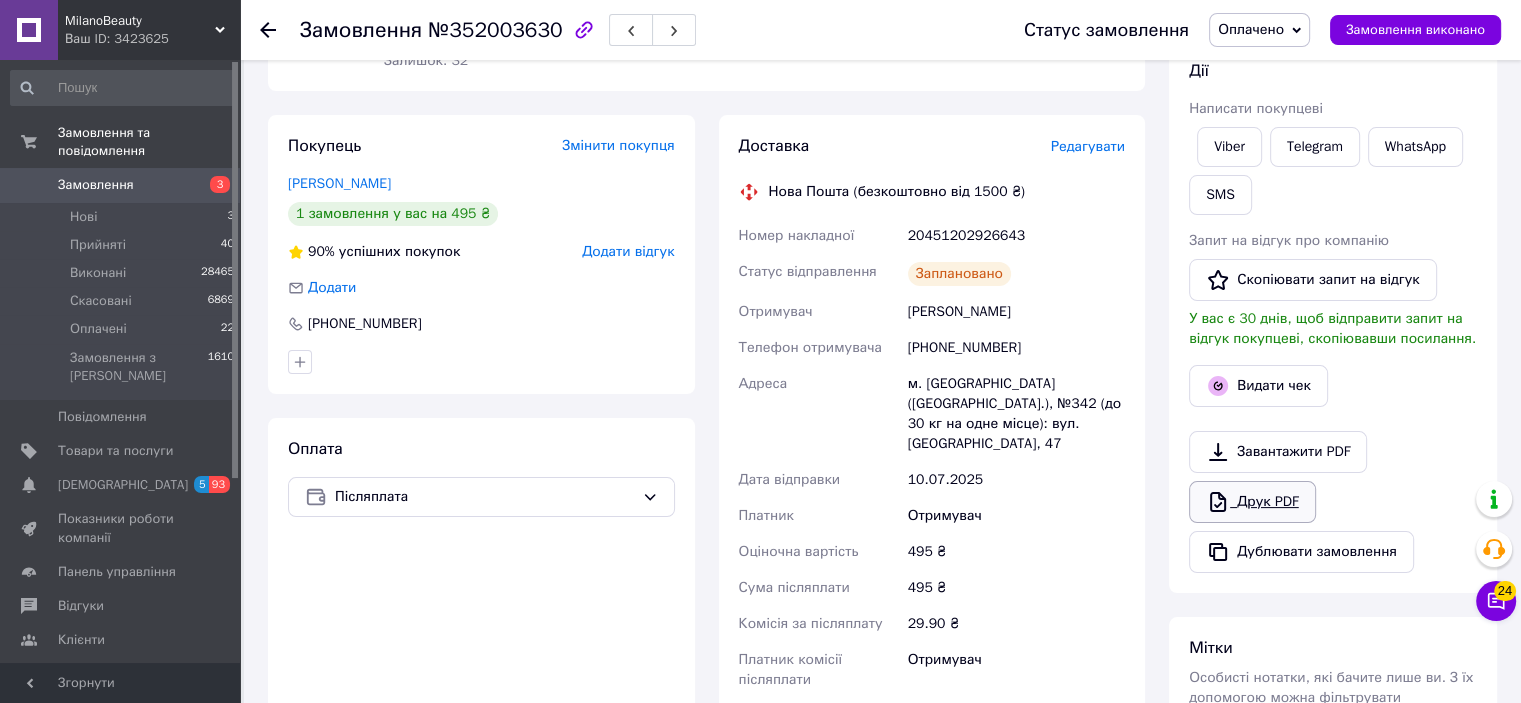 click on "Друк PDF" at bounding box center [1252, 502] 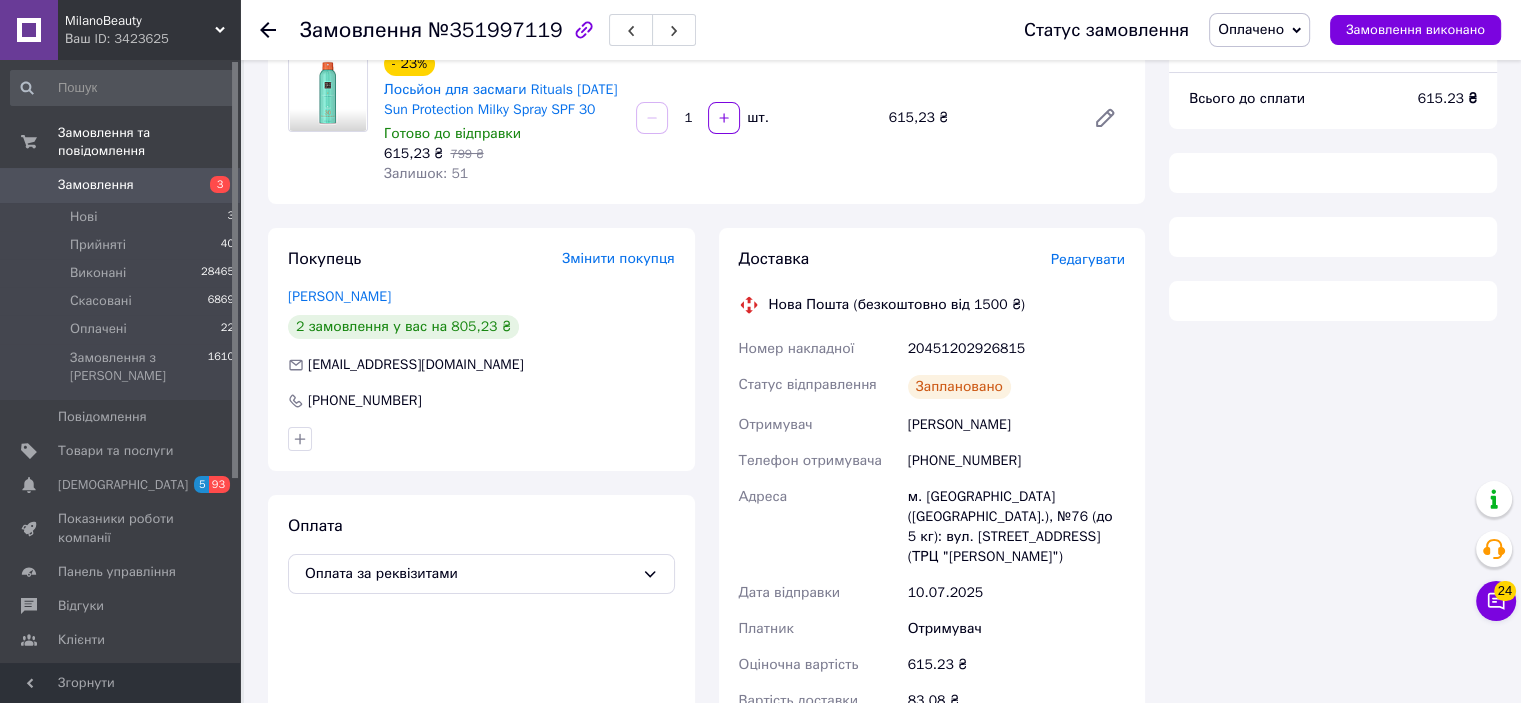 scroll, scrollTop: 292, scrollLeft: 0, axis: vertical 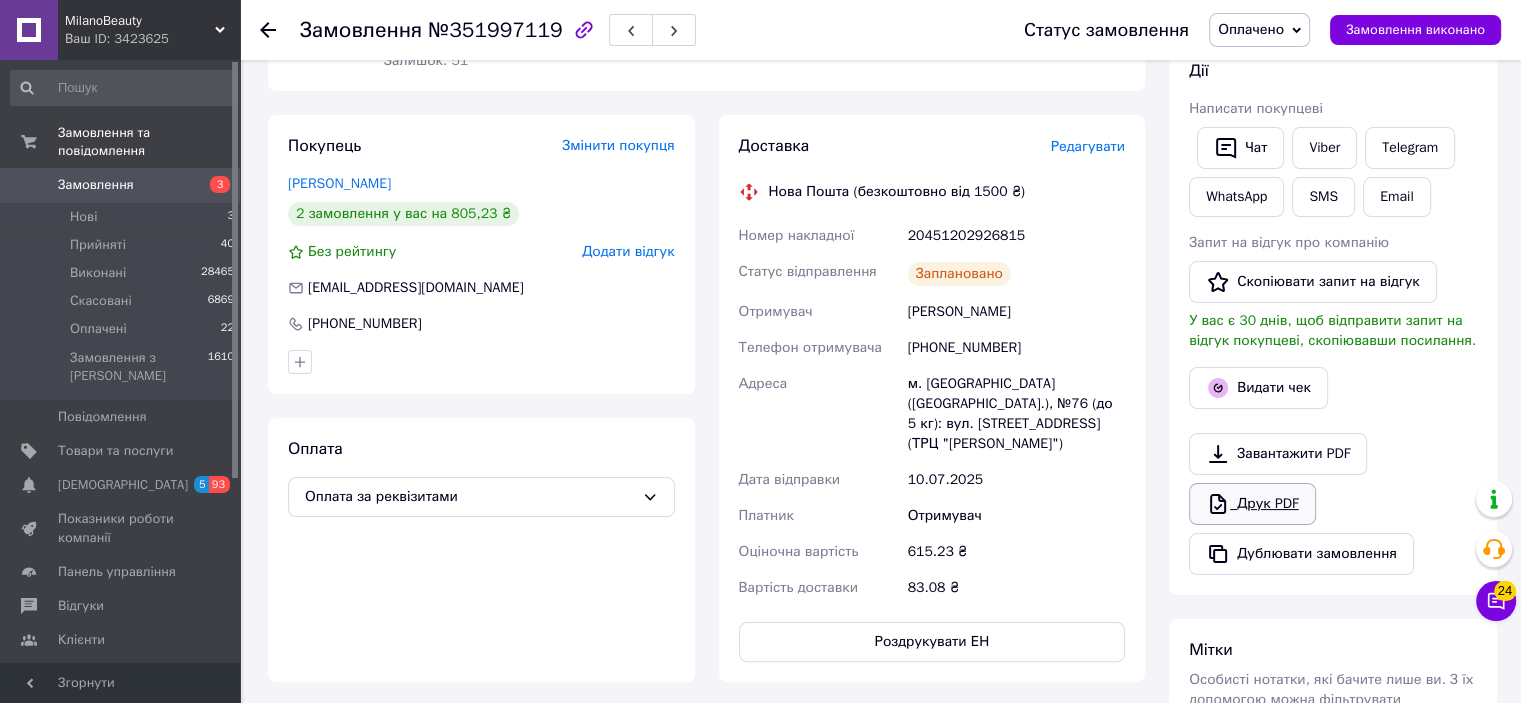 click on "Друк PDF" at bounding box center [1252, 504] 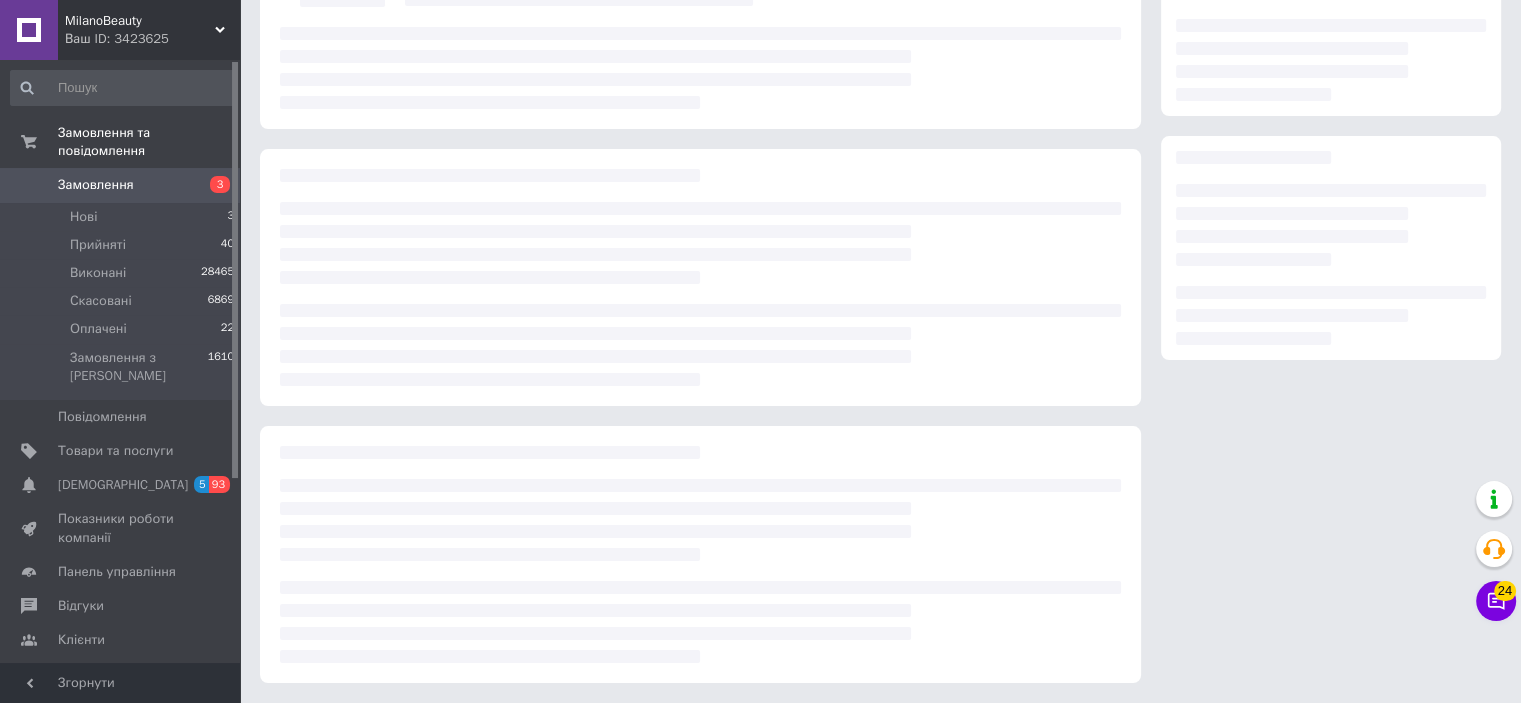 scroll, scrollTop: 292, scrollLeft: 0, axis: vertical 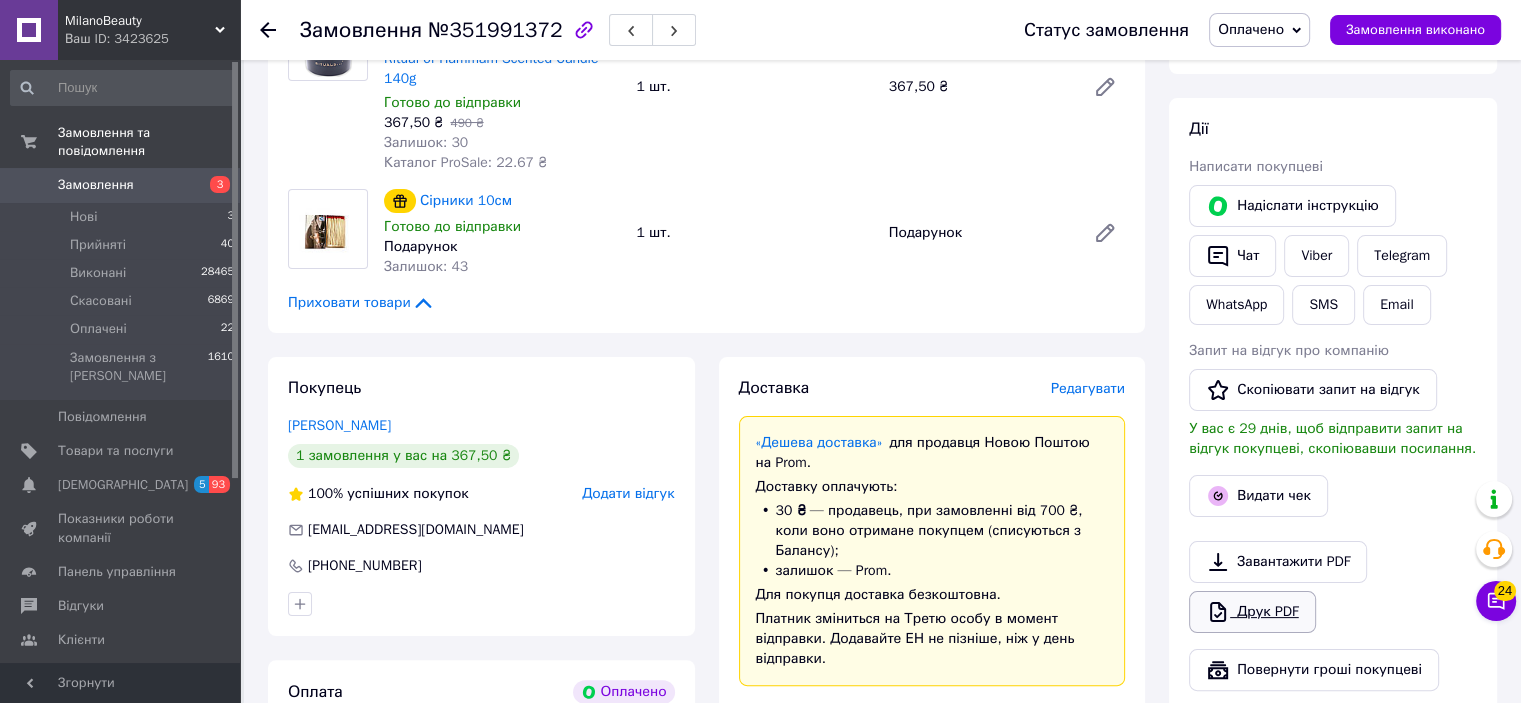 click on "Друк PDF" at bounding box center (1252, 612) 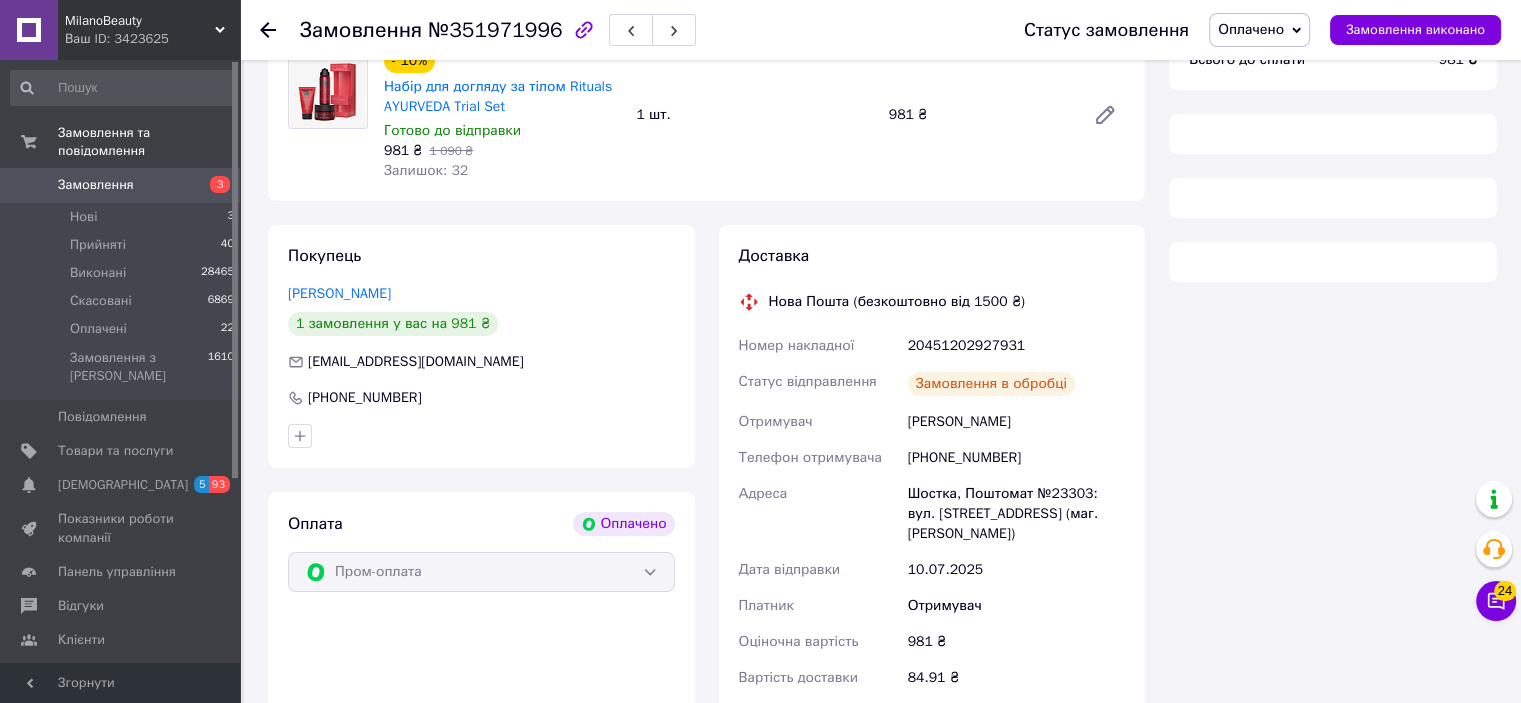 scroll, scrollTop: 292, scrollLeft: 0, axis: vertical 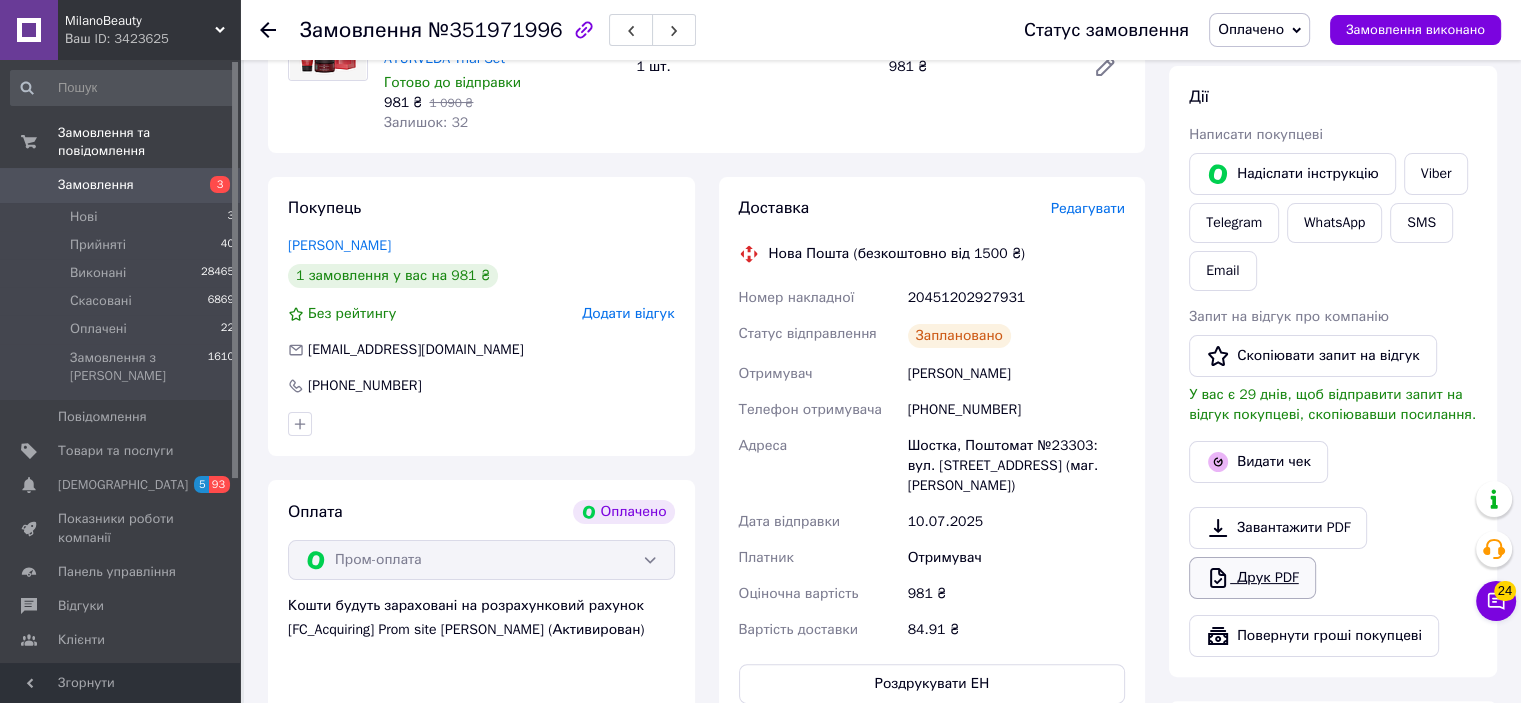 click on "Друк PDF" at bounding box center [1252, 578] 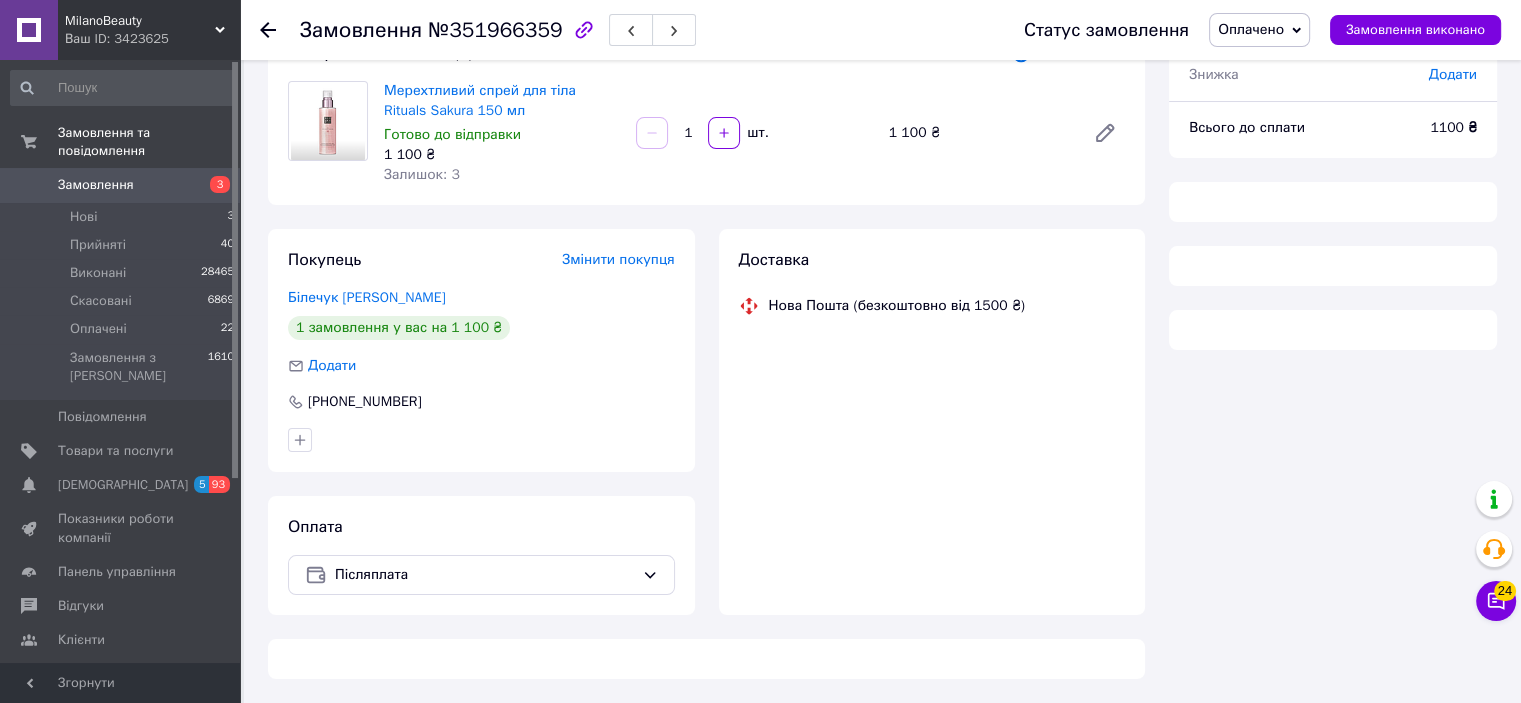 scroll, scrollTop: 292, scrollLeft: 0, axis: vertical 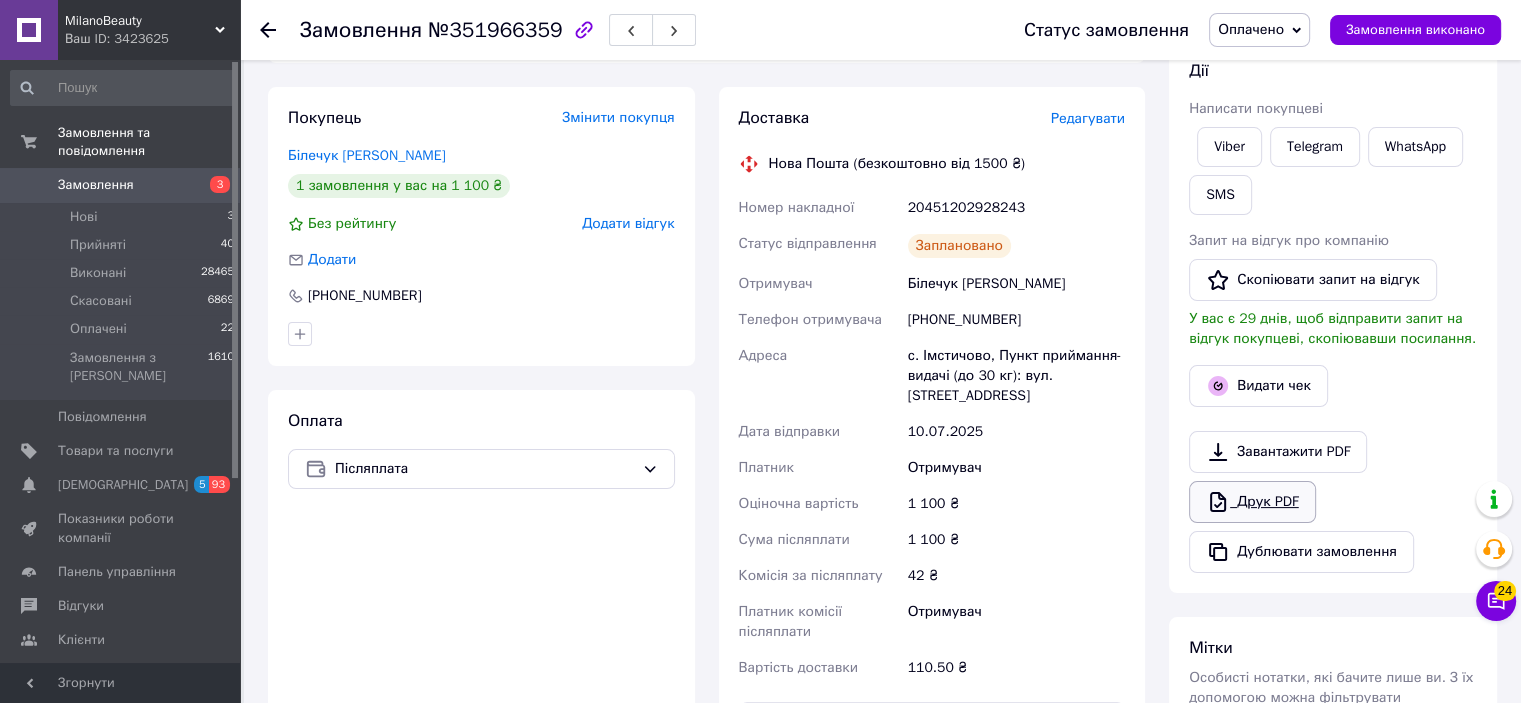 click on "Друк PDF" at bounding box center (1252, 502) 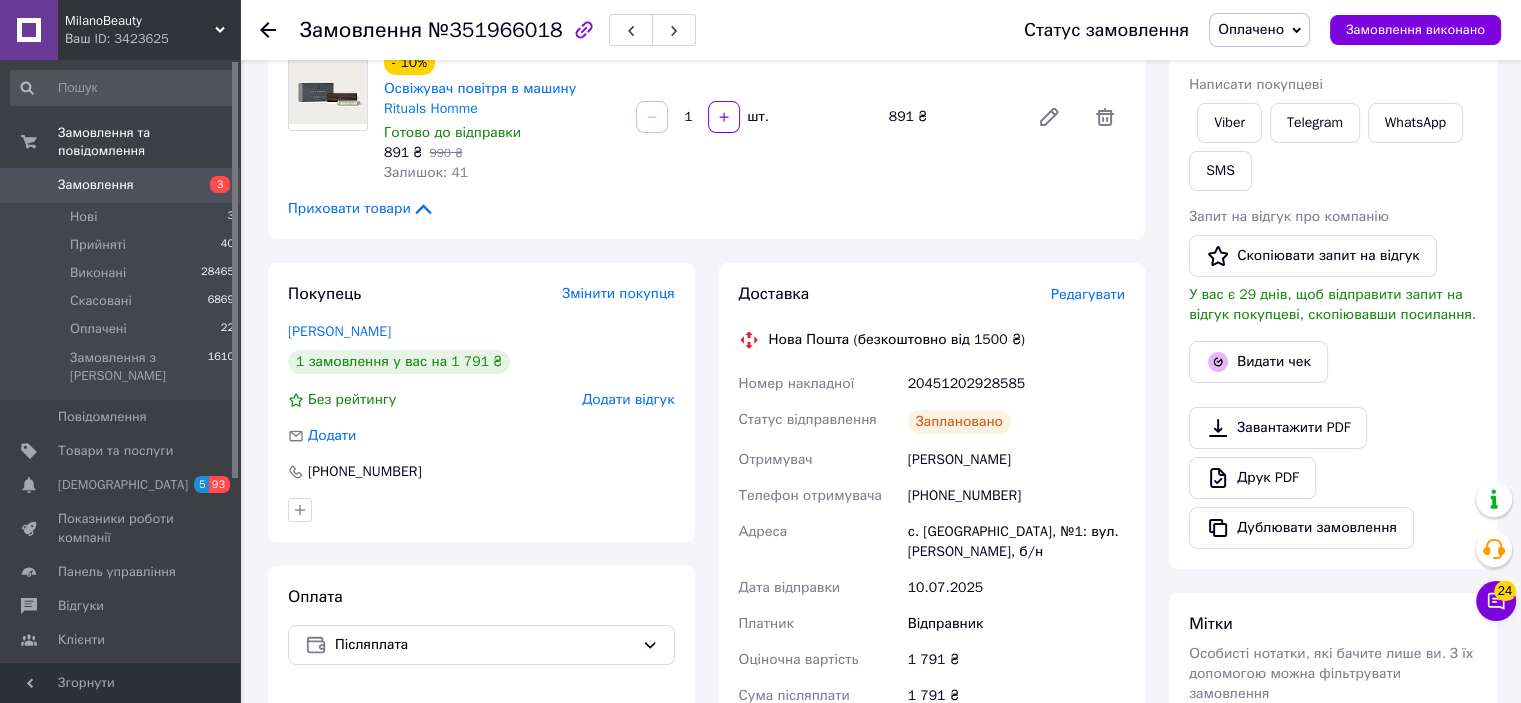scroll, scrollTop: 297, scrollLeft: 0, axis: vertical 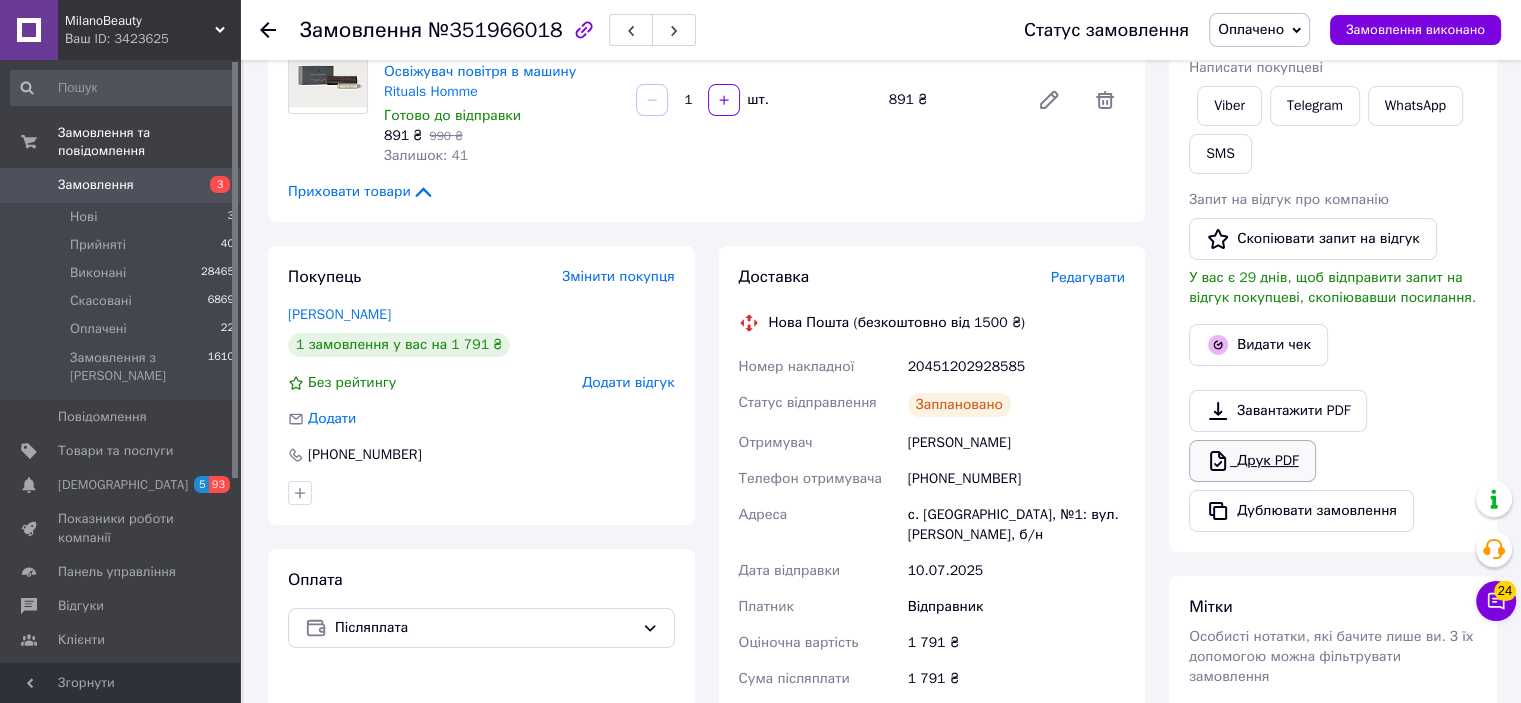 click on "Друк PDF" at bounding box center [1252, 461] 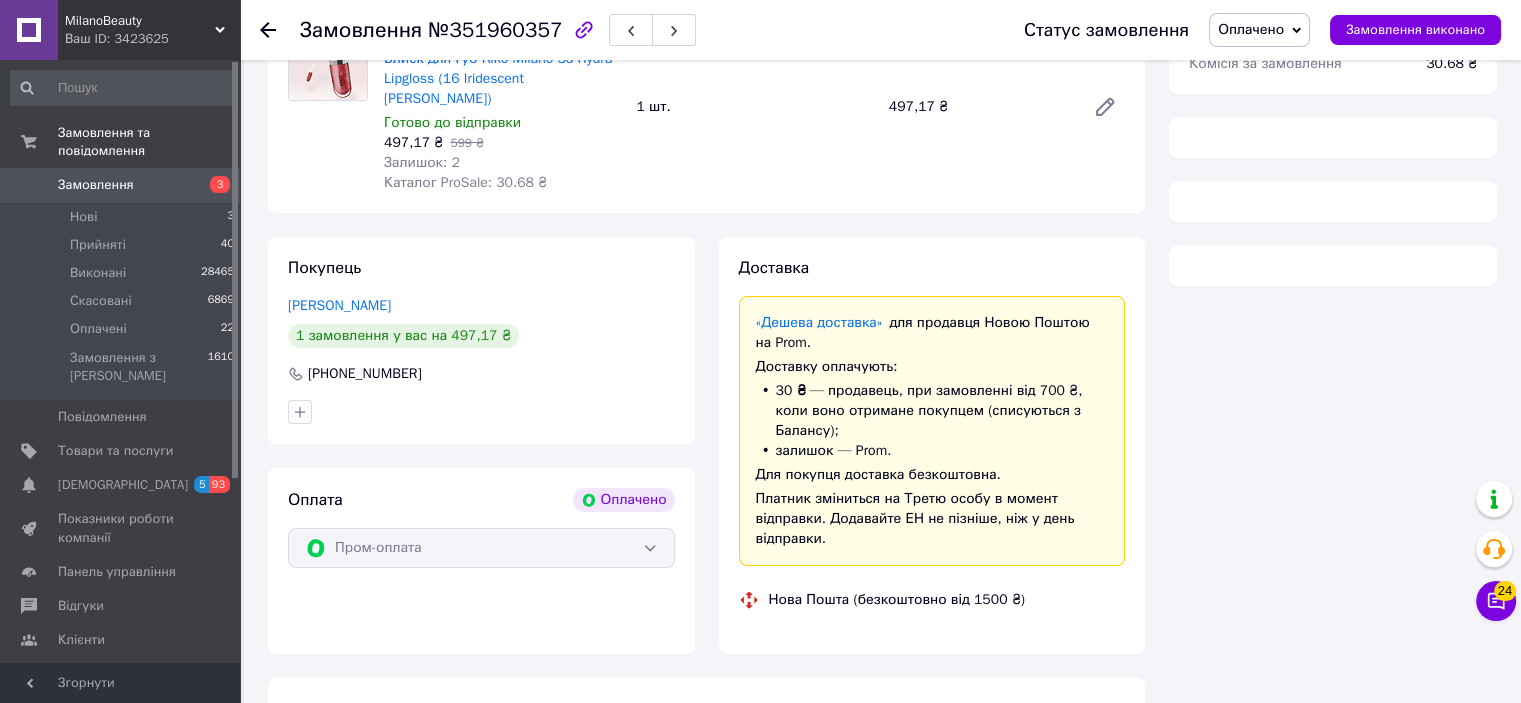 scroll, scrollTop: 297, scrollLeft: 0, axis: vertical 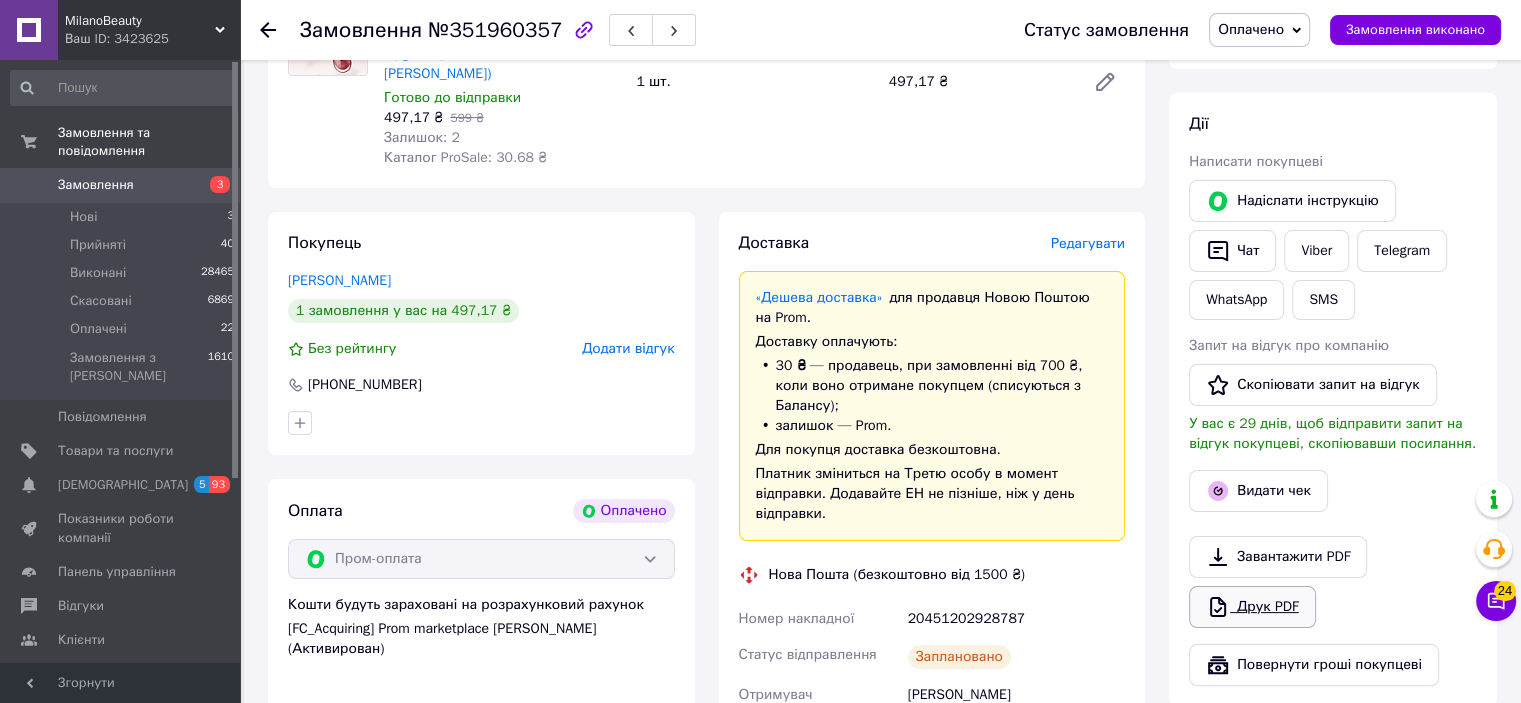 click on "Друк PDF" at bounding box center (1252, 607) 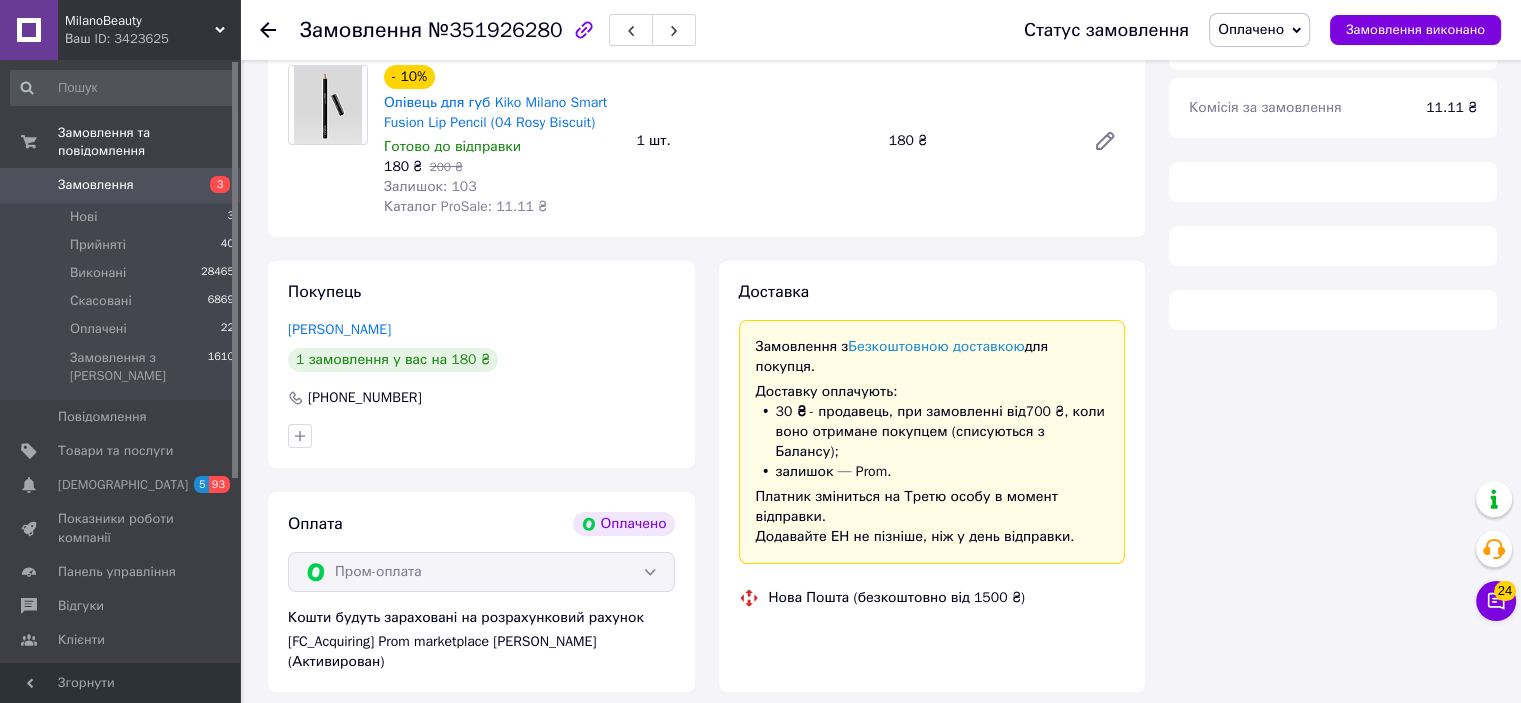 scroll, scrollTop: 297, scrollLeft: 0, axis: vertical 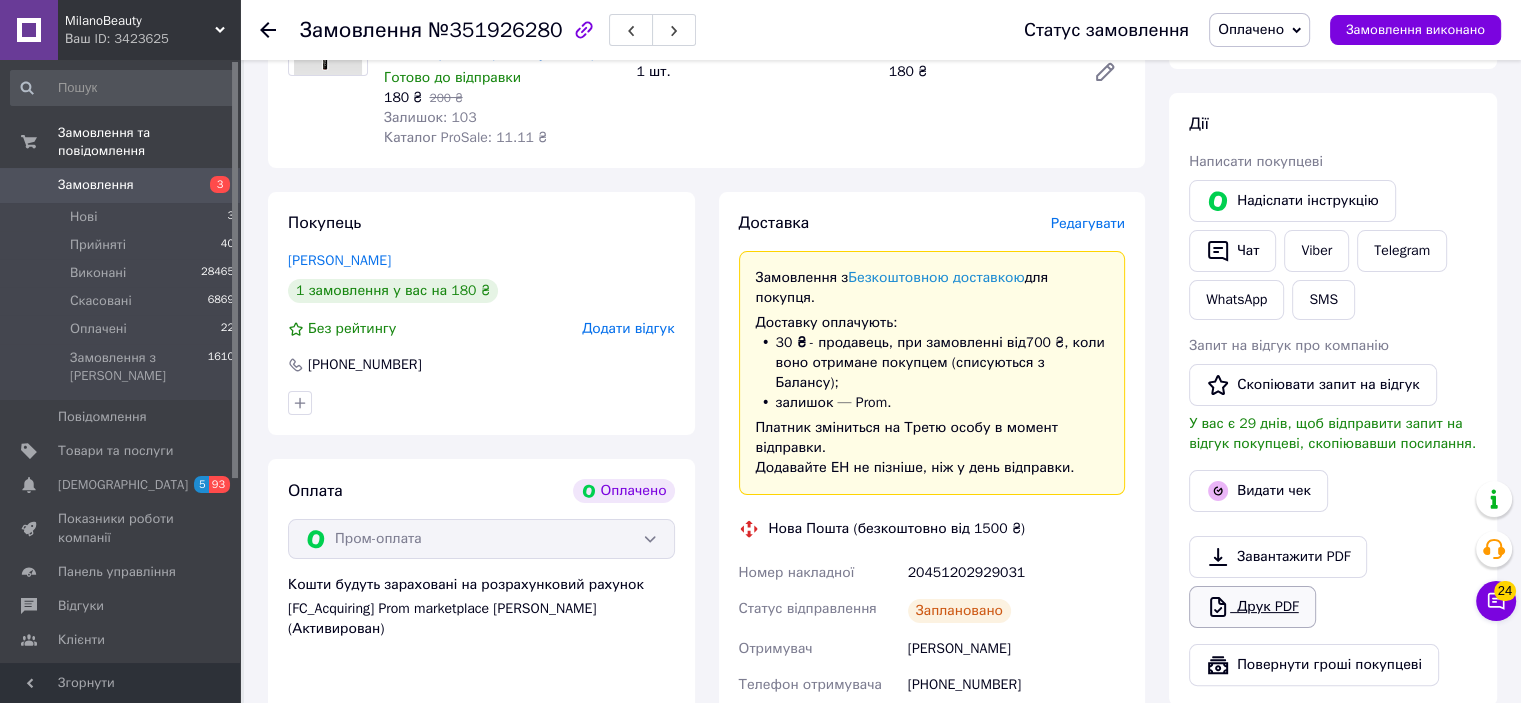 click on "Друк PDF" at bounding box center [1252, 607] 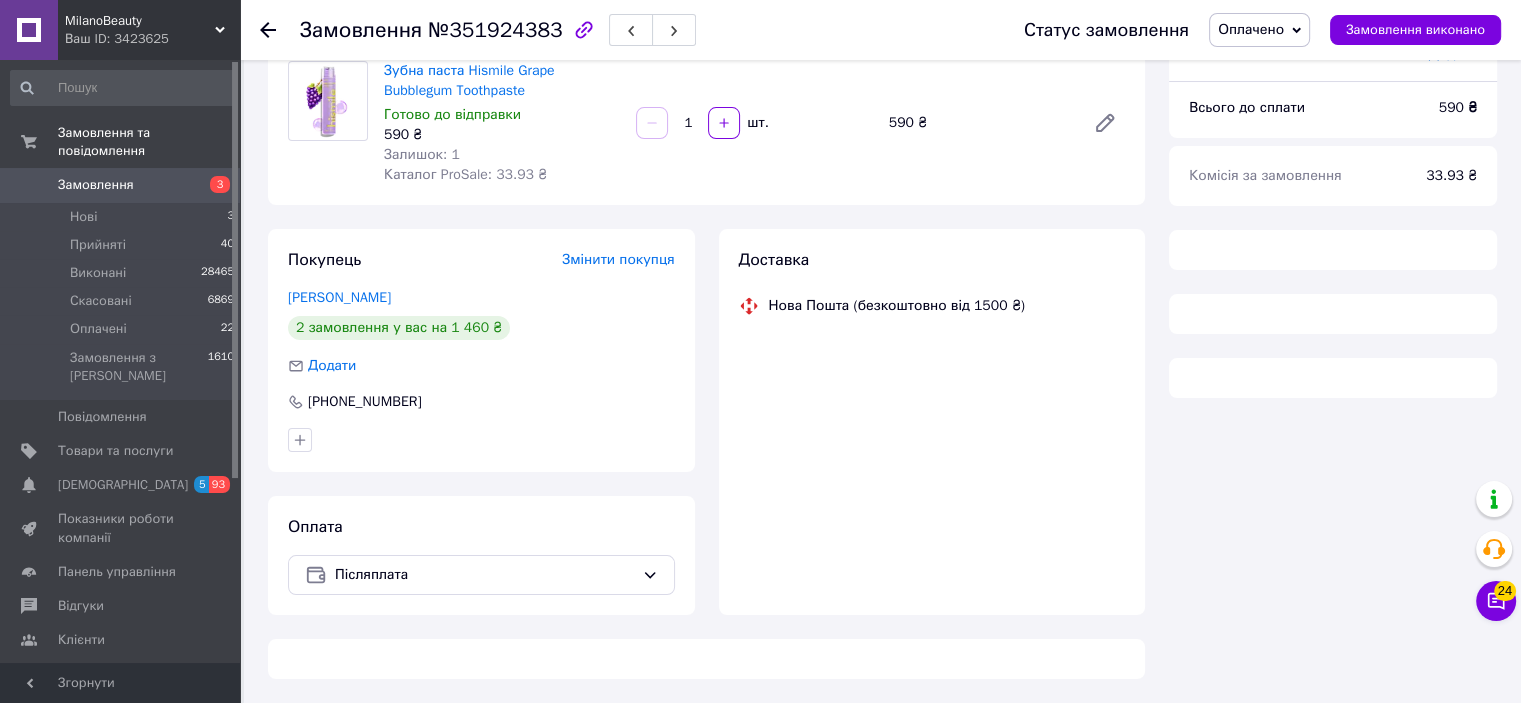 scroll, scrollTop: 297, scrollLeft: 0, axis: vertical 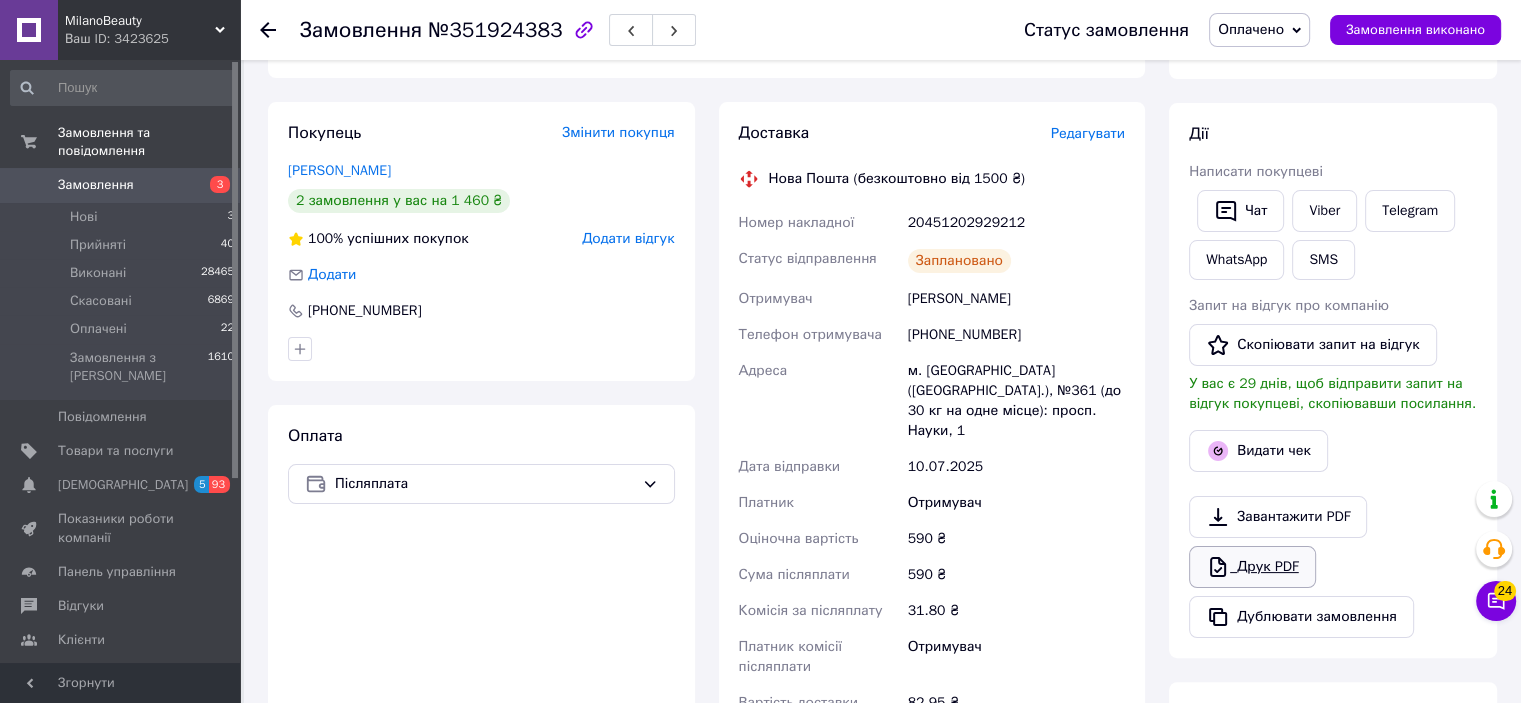 click on "Друк PDF" at bounding box center [1252, 567] 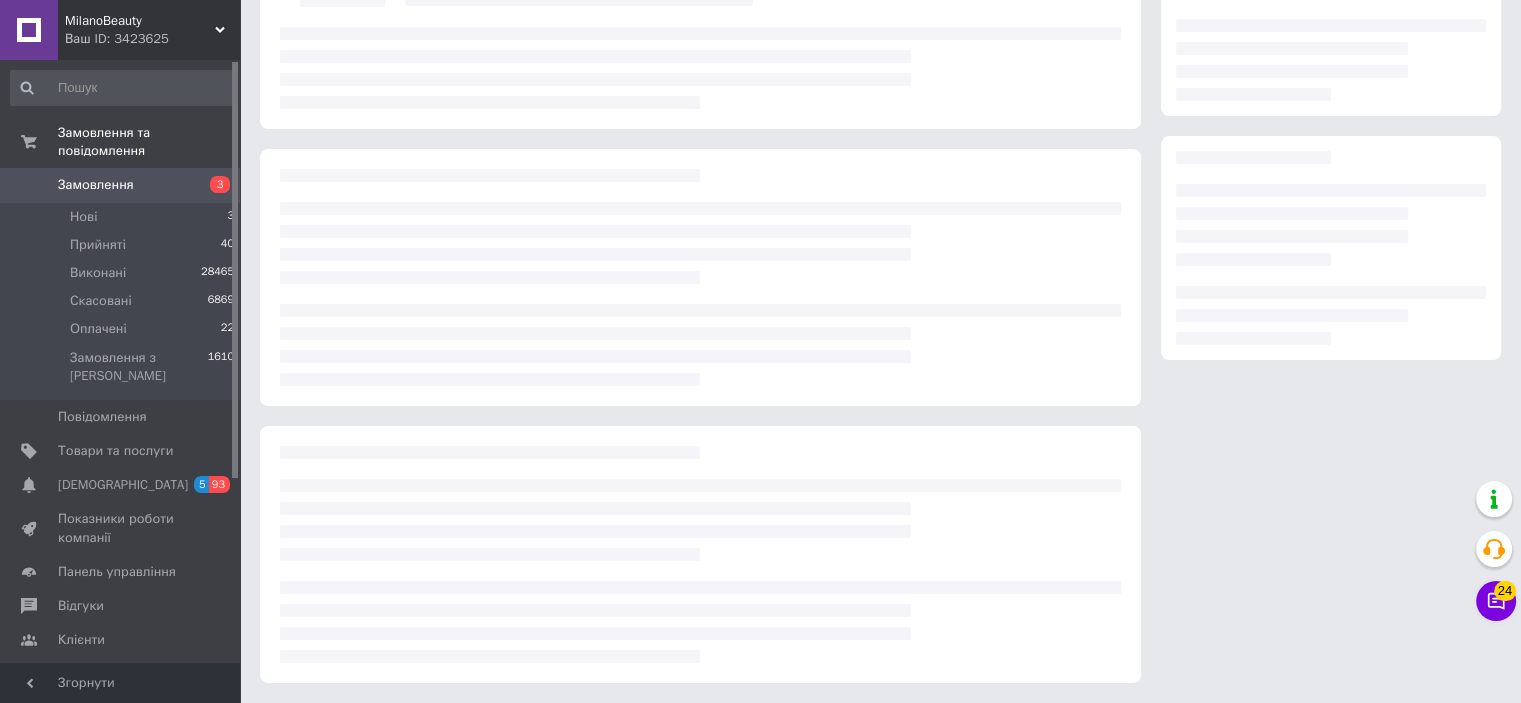 scroll, scrollTop: 297, scrollLeft: 0, axis: vertical 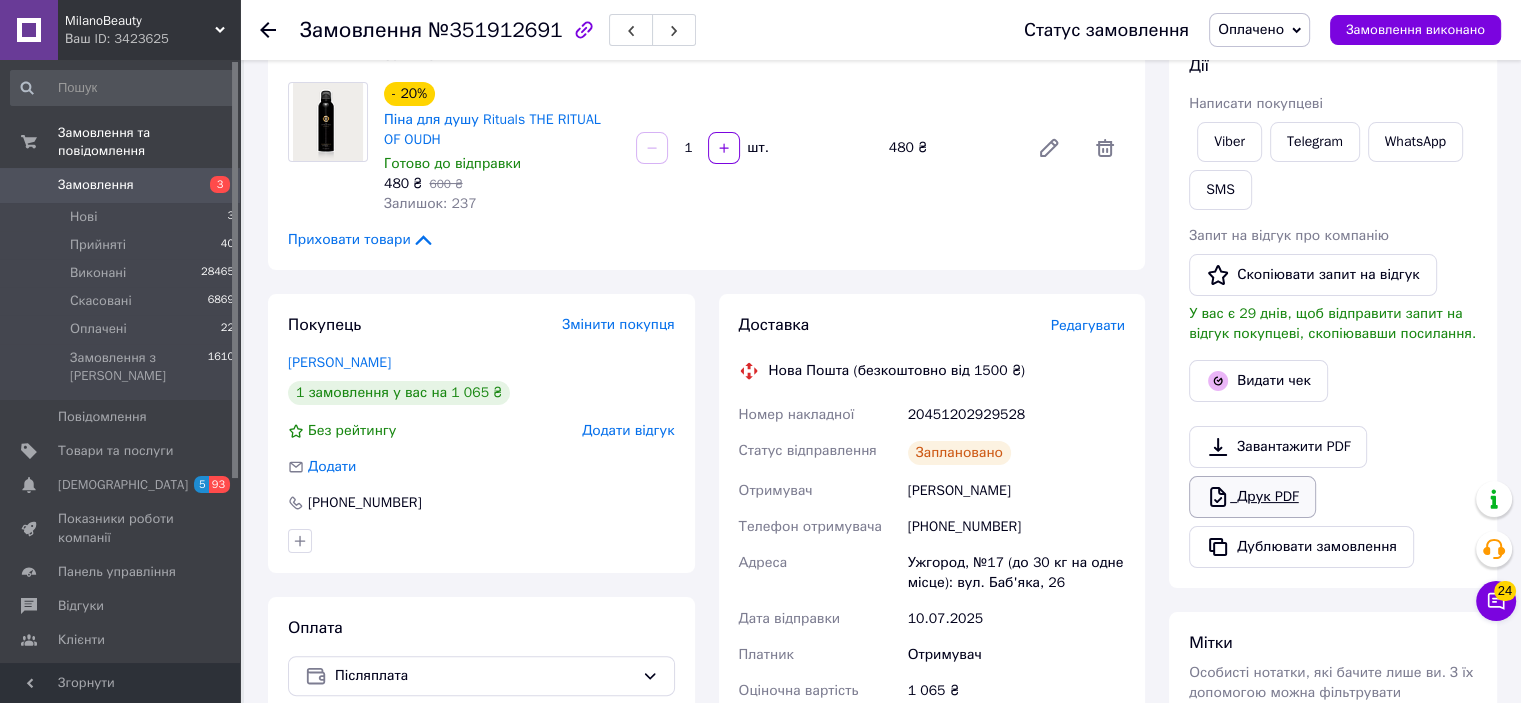 click on "Друк PDF" at bounding box center [1252, 497] 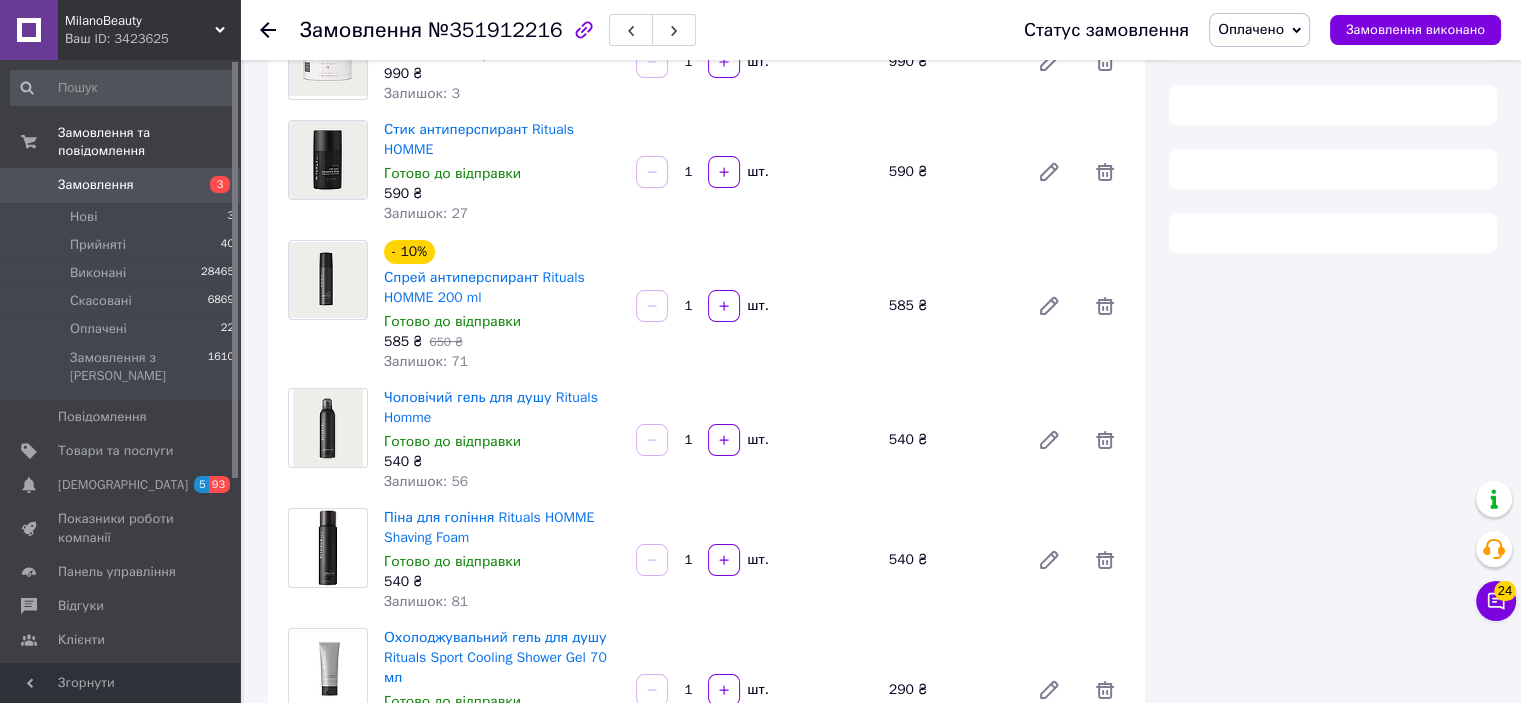 scroll, scrollTop: 297, scrollLeft: 0, axis: vertical 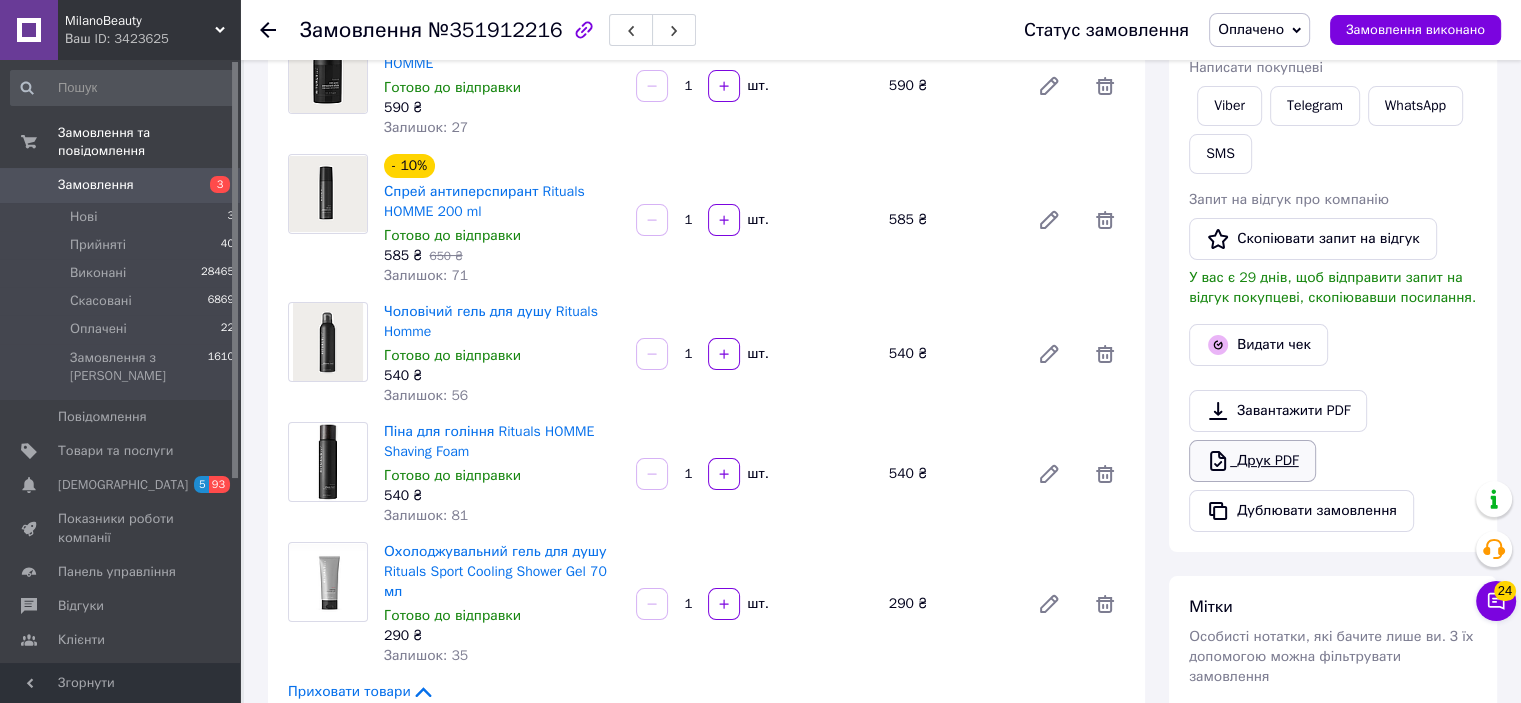click on "Друк PDF" at bounding box center [1252, 461] 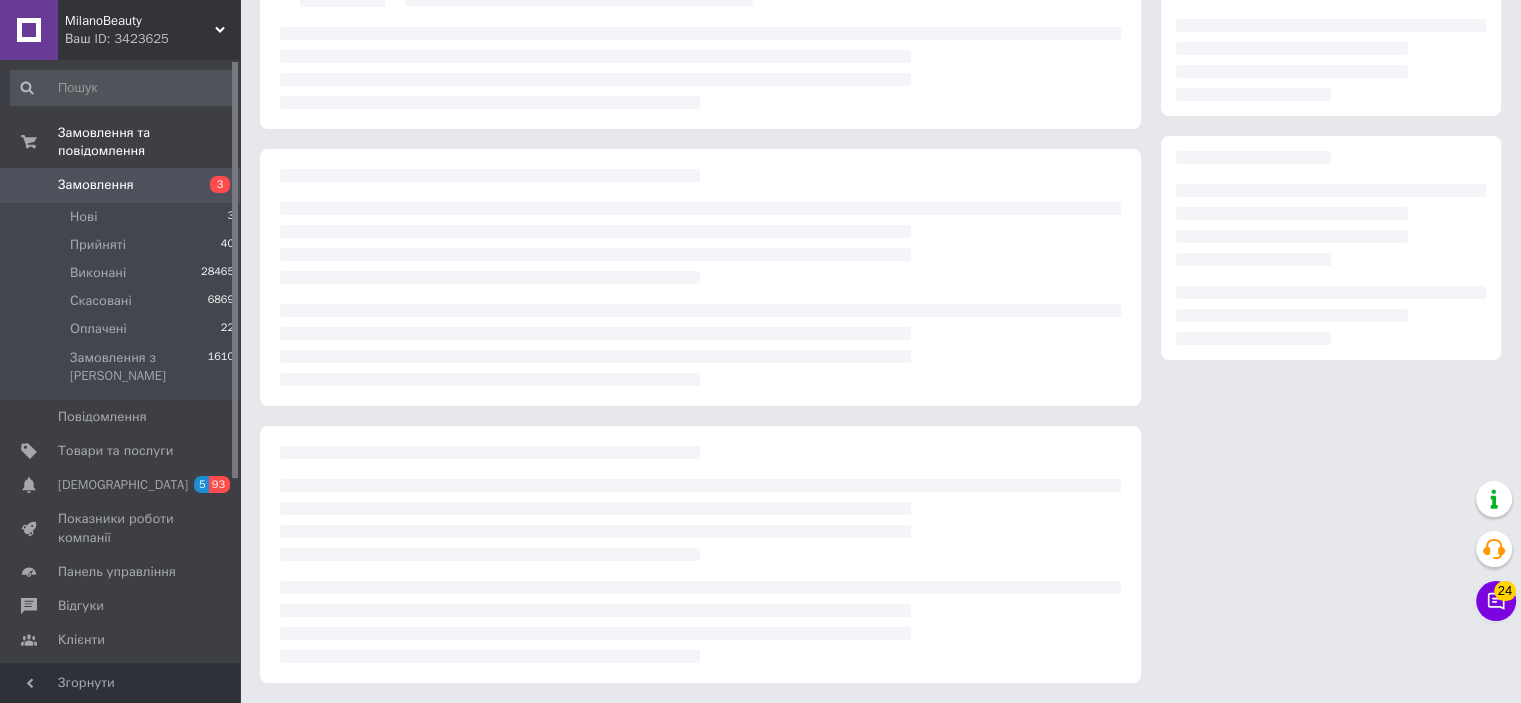 scroll, scrollTop: 297, scrollLeft: 0, axis: vertical 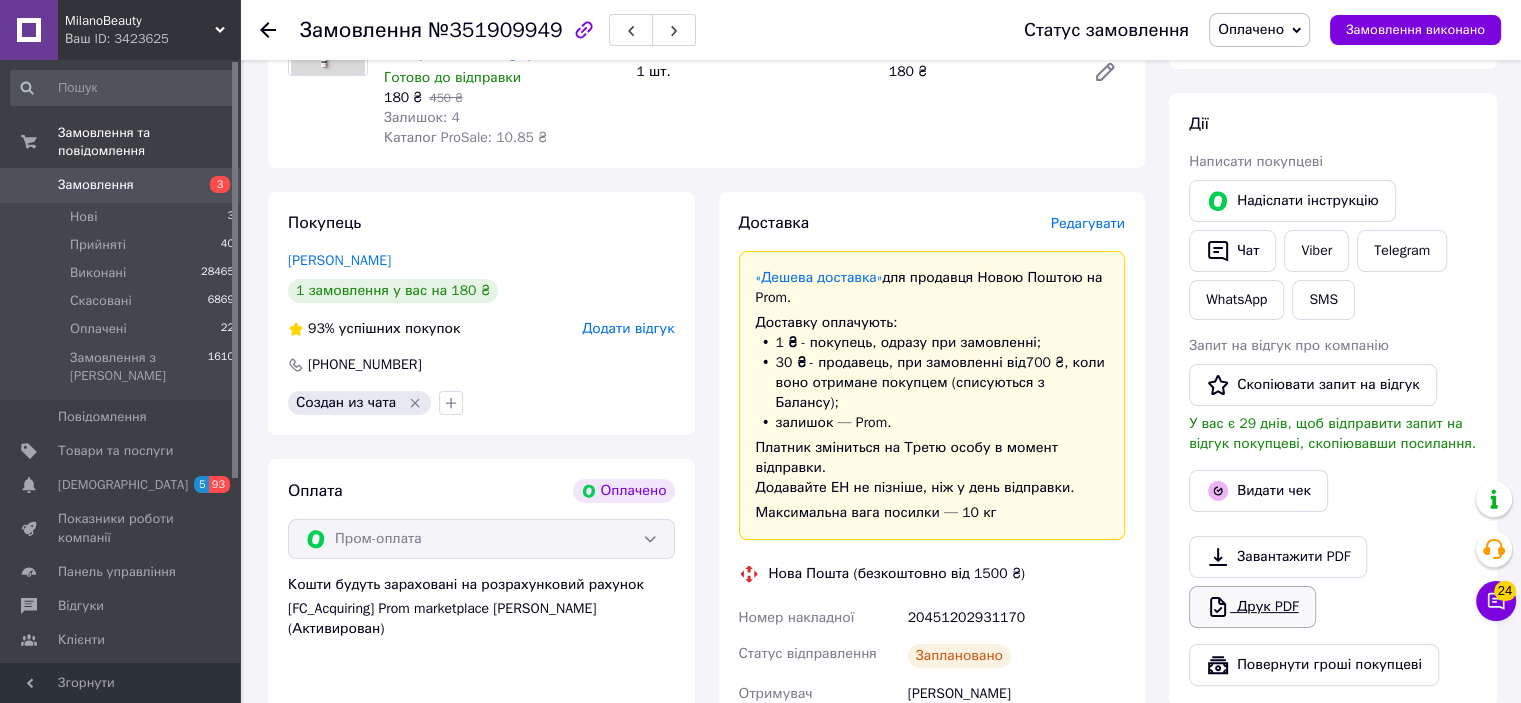 click on "Друк PDF" at bounding box center [1252, 607] 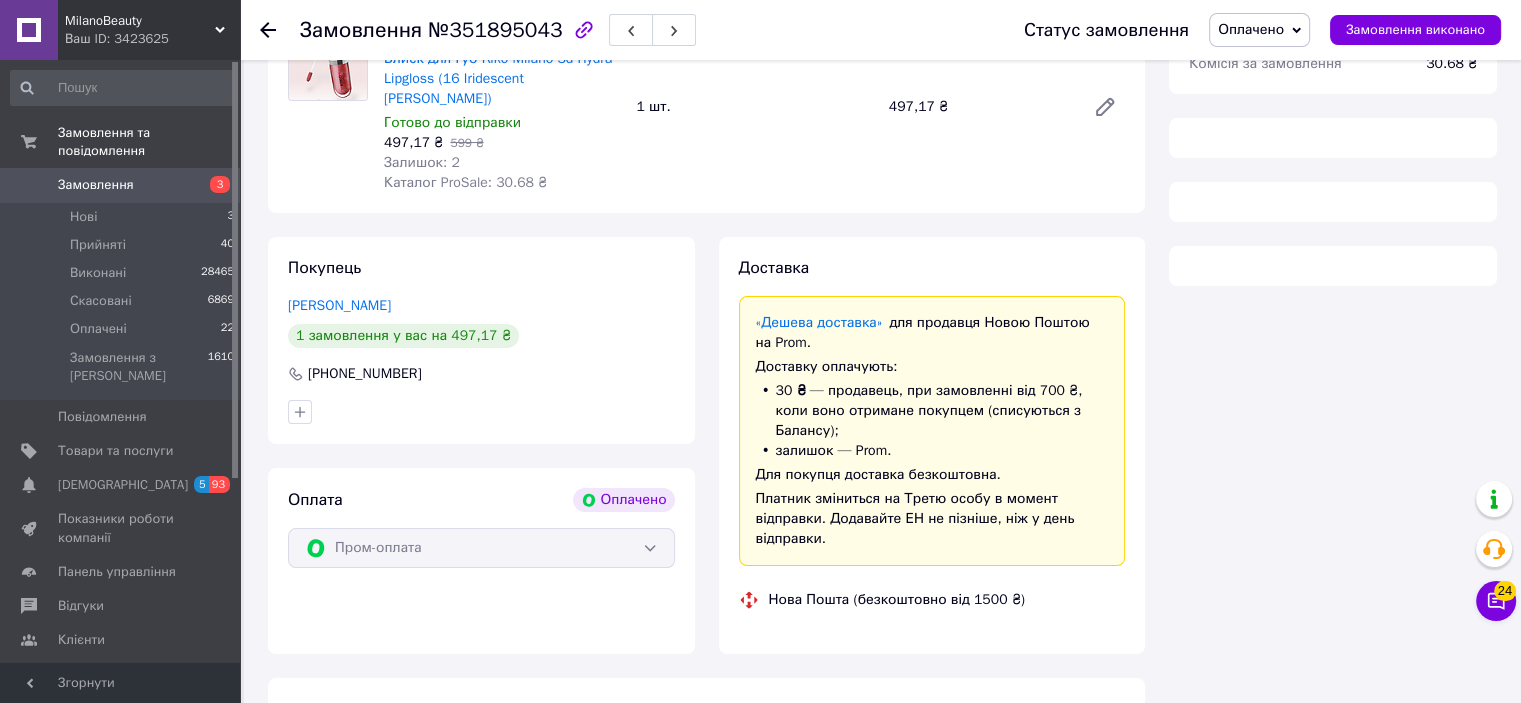 scroll, scrollTop: 297, scrollLeft: 0, axis: vertical 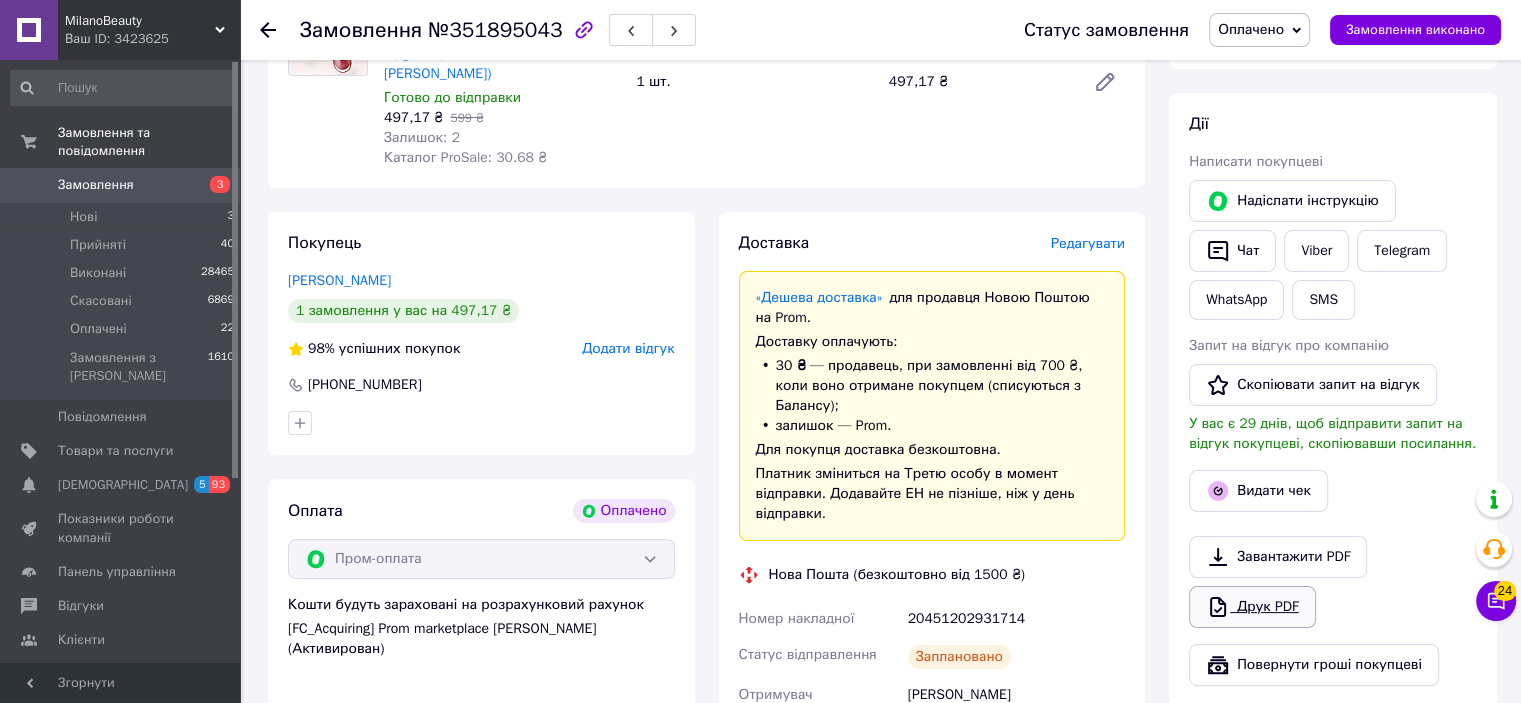 click on "Друк PDF" at bounding box center [1252, 607] 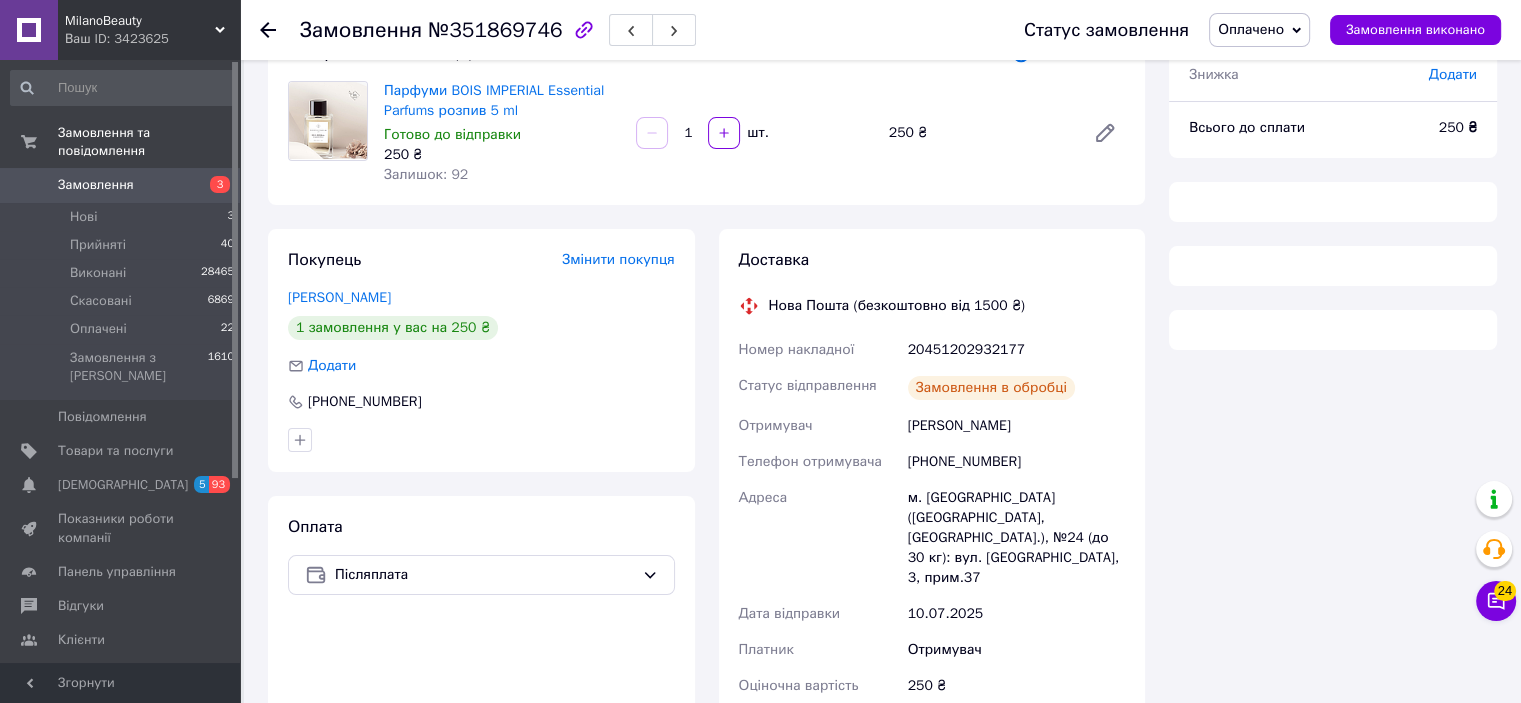 scroll, scrollTop: 297, scrollLeft: 0, axis: vertical 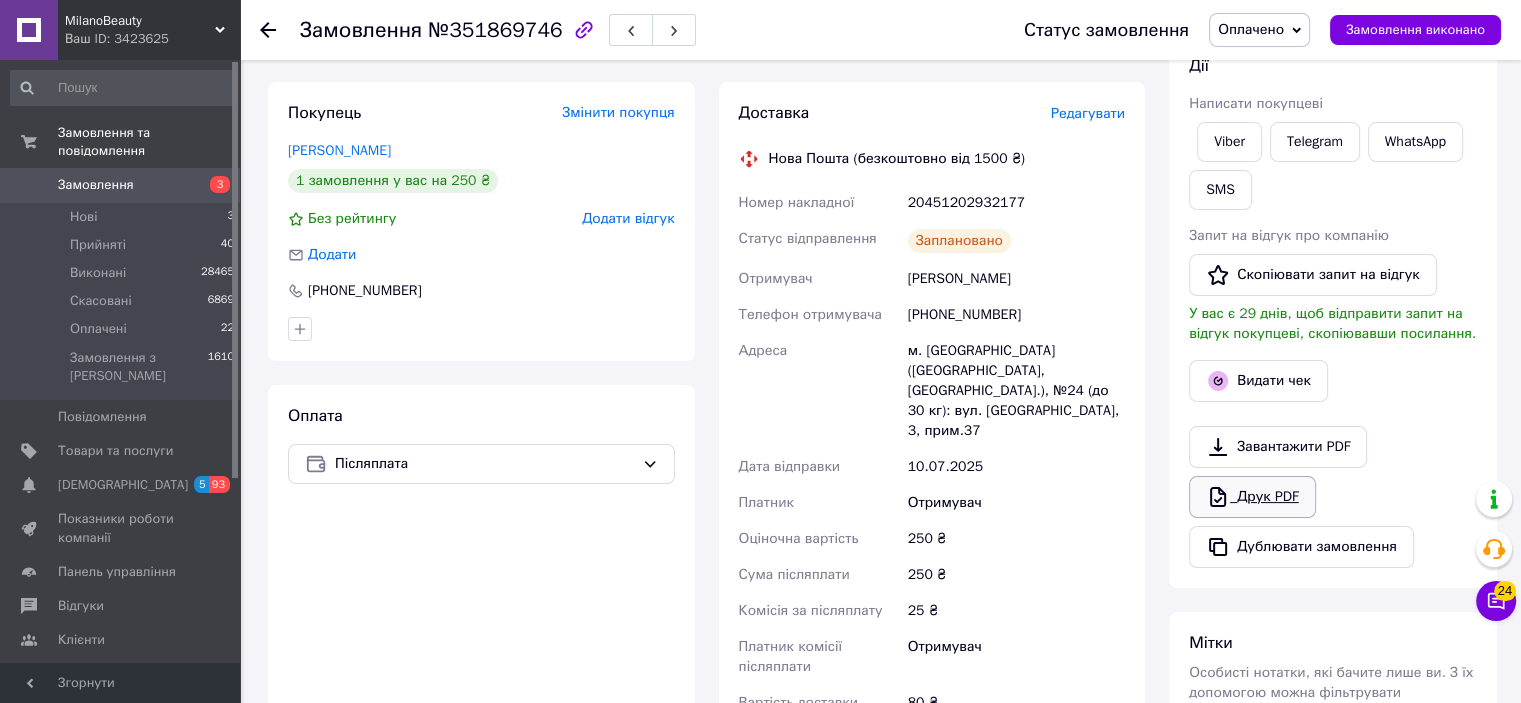 click on "Друк PDF" at bounding box center (1252, 497) 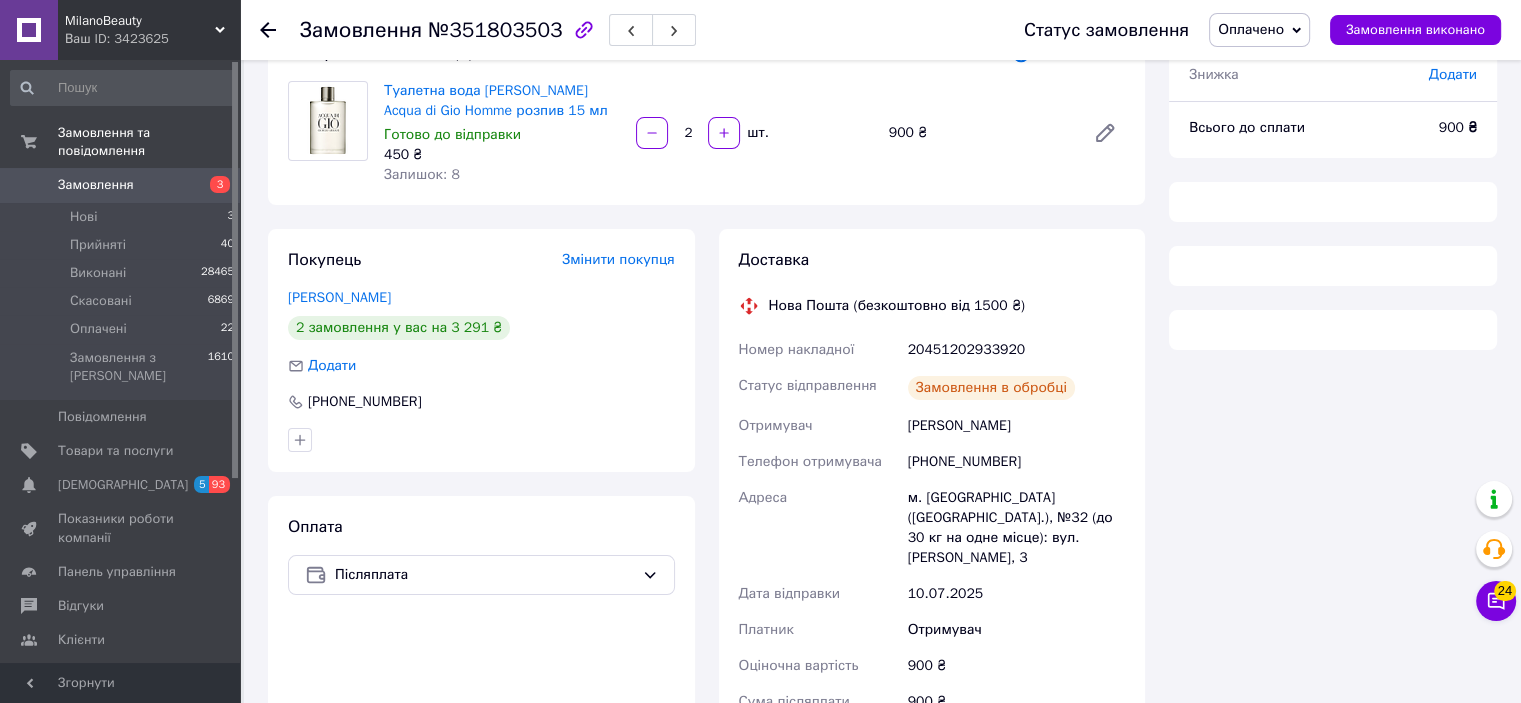 scroll, scrollTop: 297, scrollLeft: 0, axis: vertical 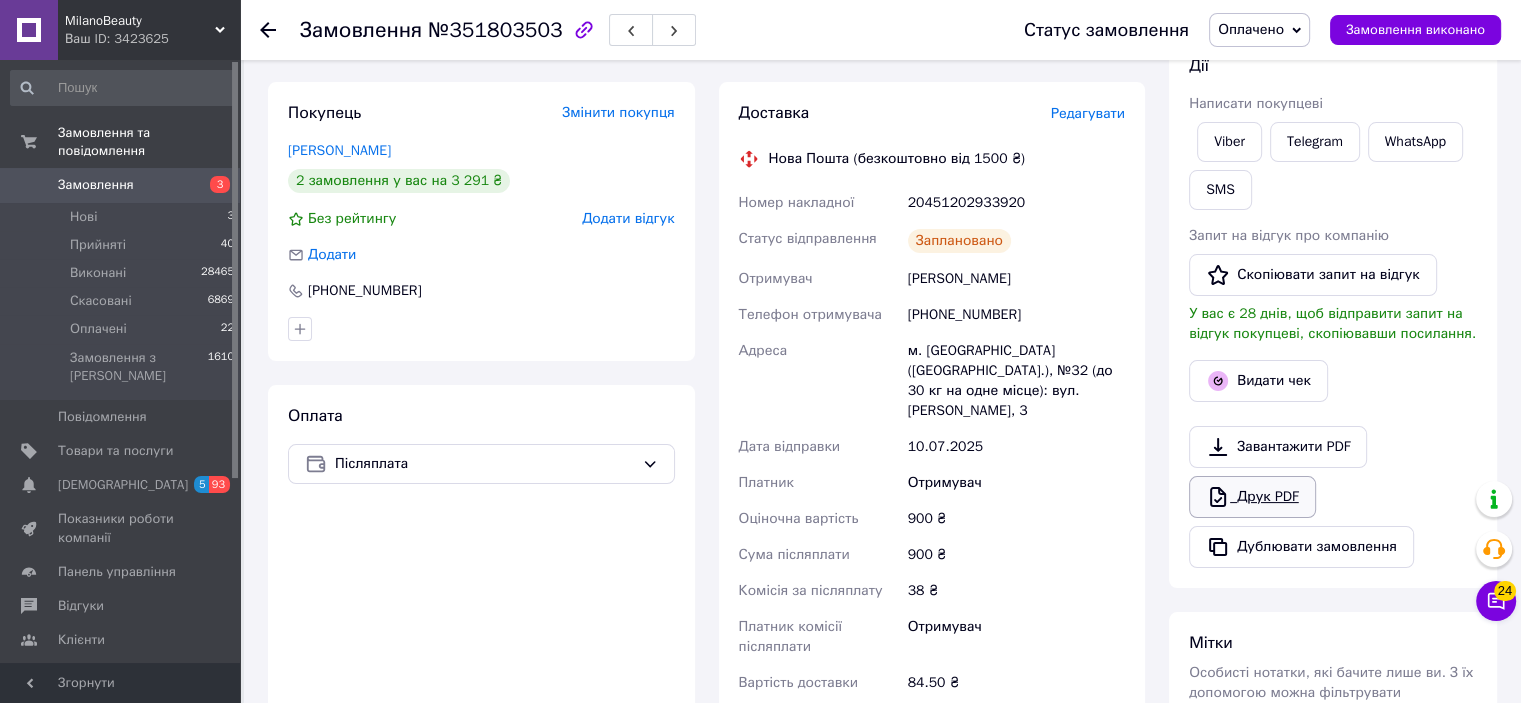 click on "Друк PDF" at bounding box center (1252, 497) 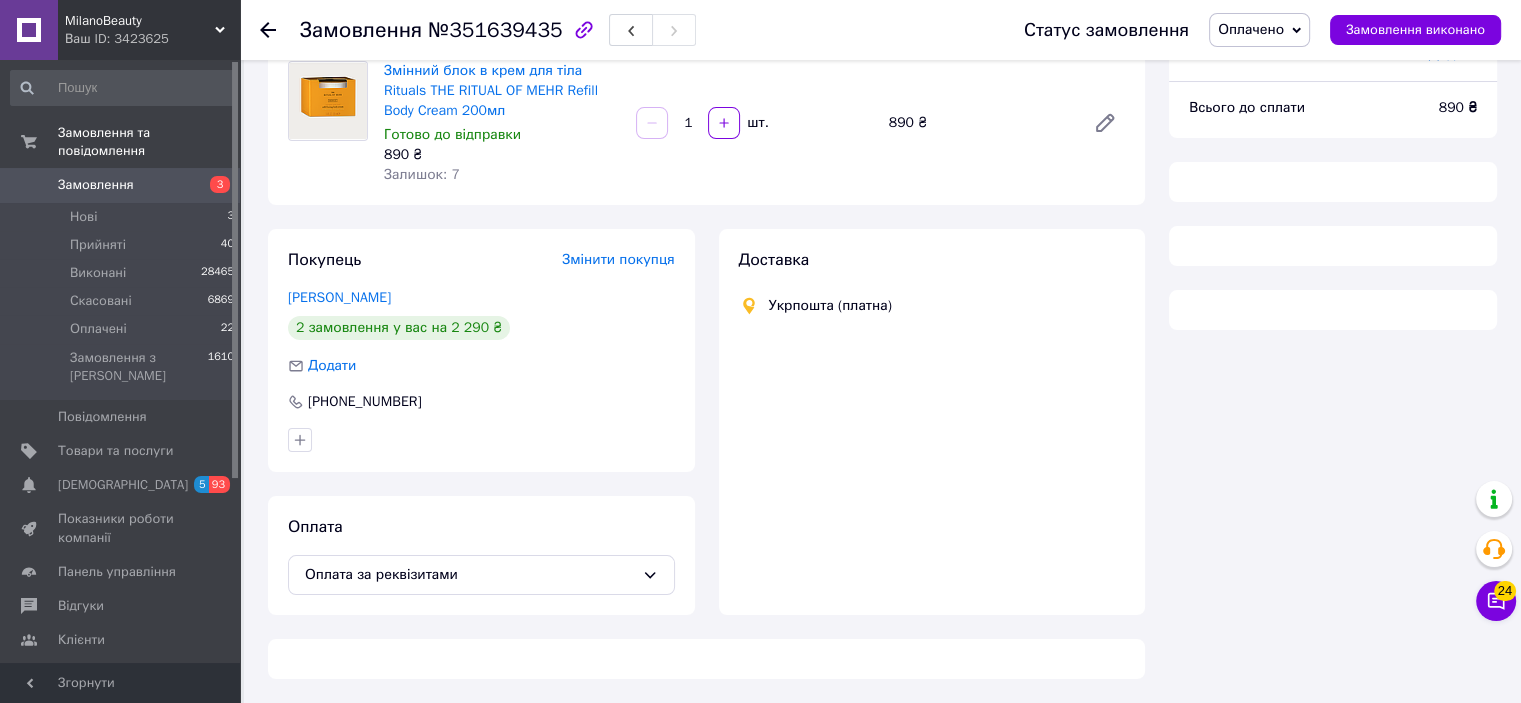 scroll, scrollTop: 297, scrollLeft: 0, axis: vertical 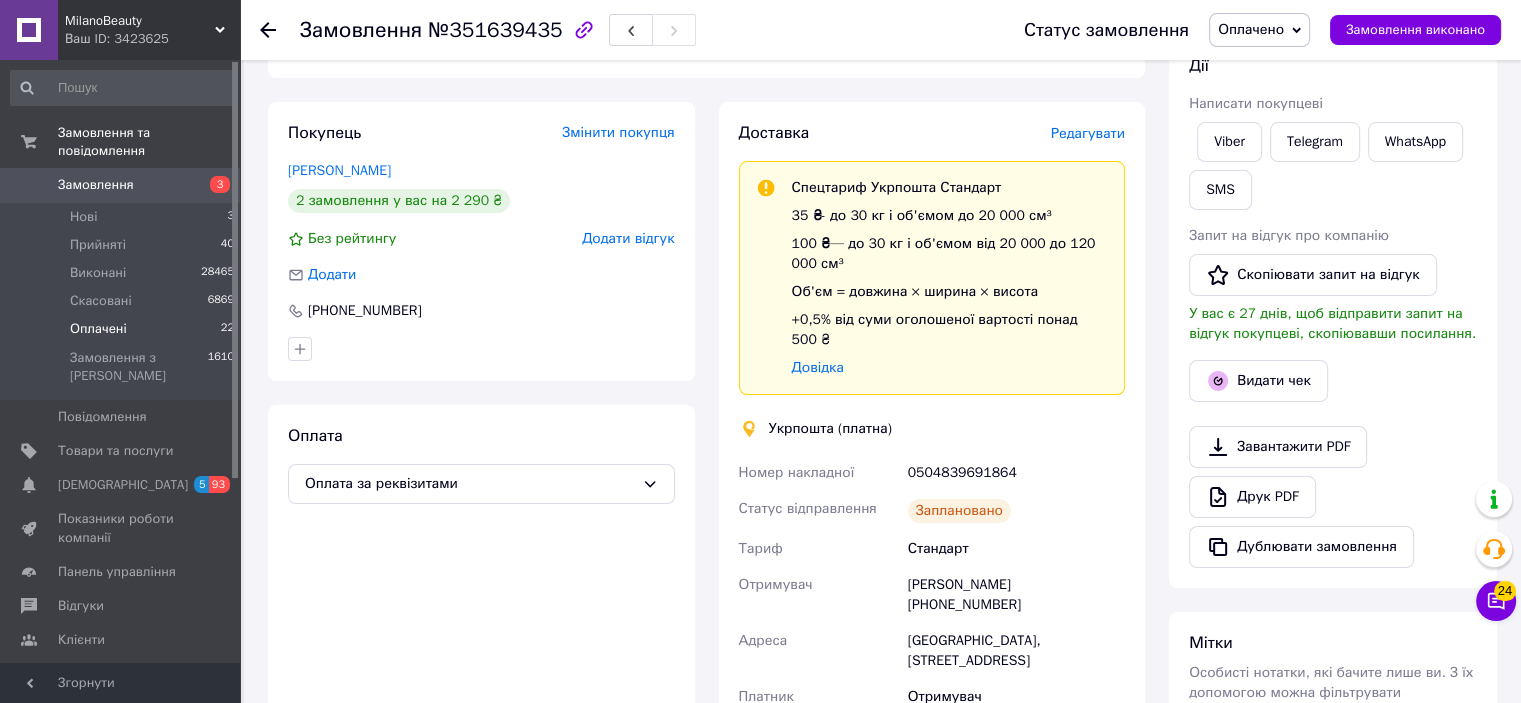 click on "Оплачені" at bounding box center [98, 329] 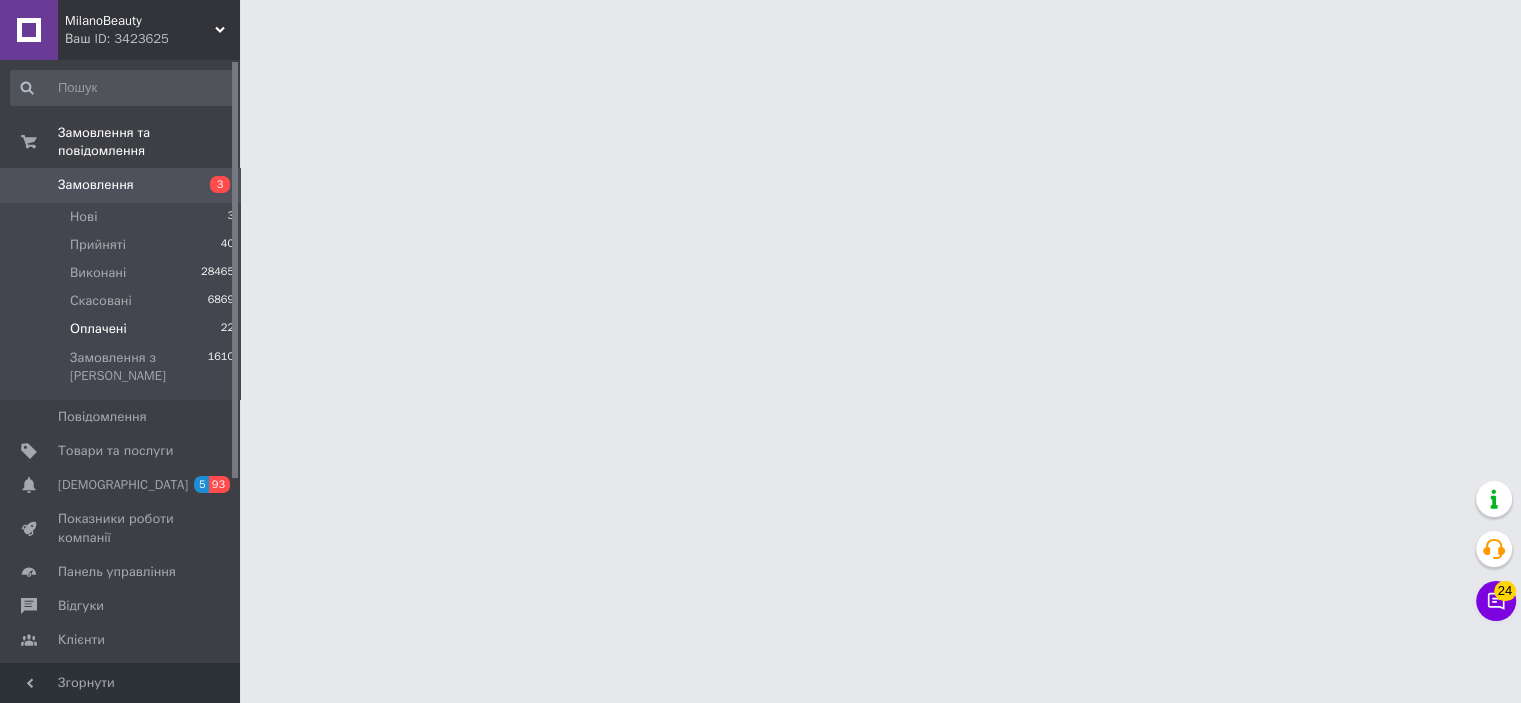 scroll, scrollTop: 0, scrollLeft: 0, axis: both 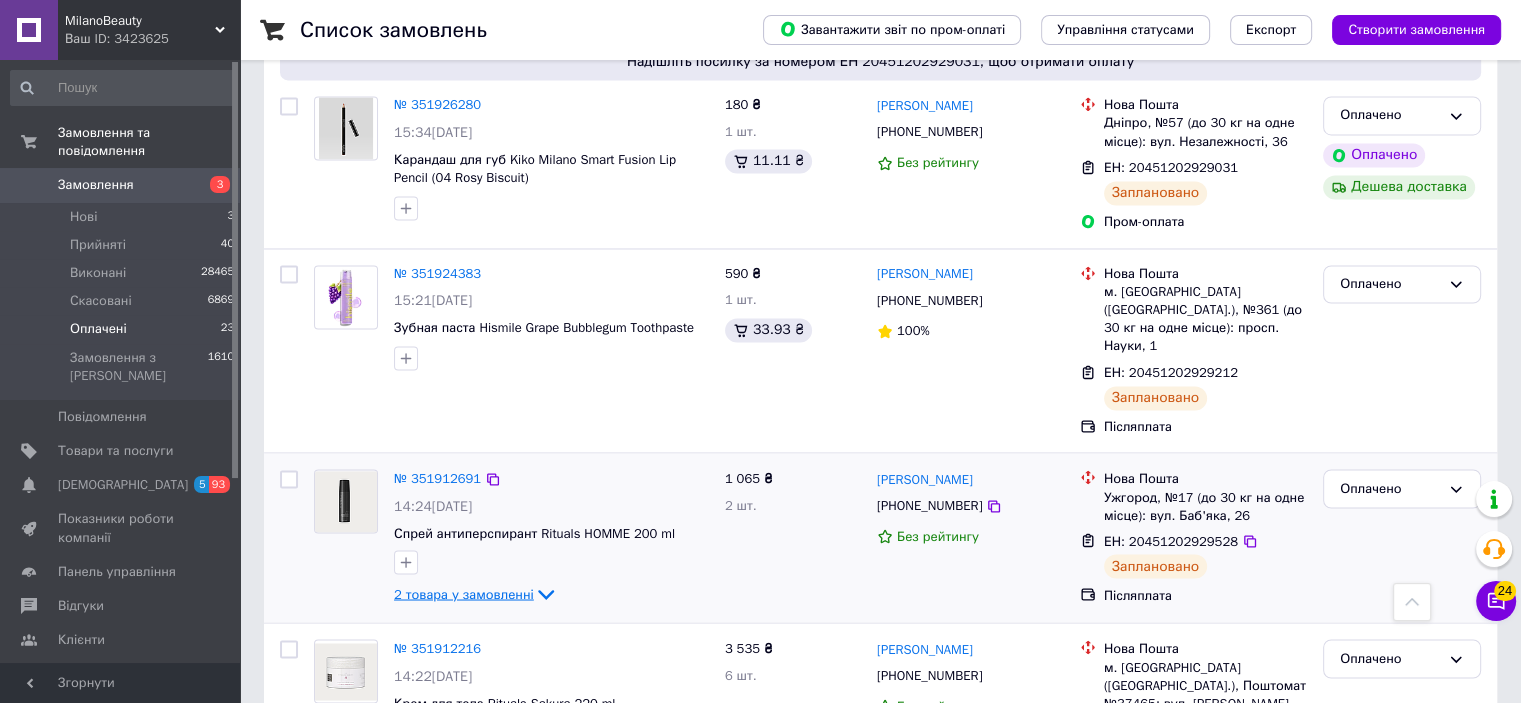 click on "2 товара у замовленні" at bounding box center (464, 593) 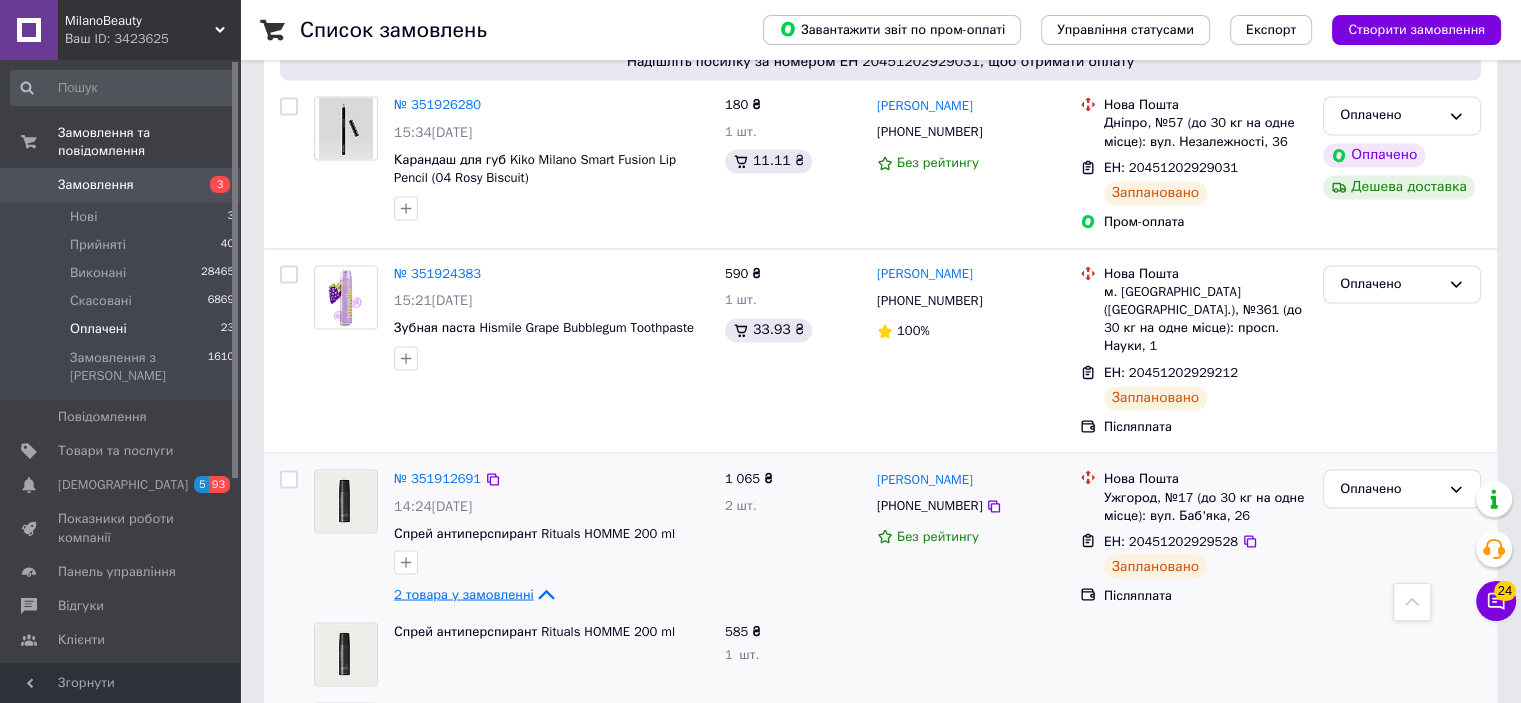 click on "2 товара у замовленні" at bounding box center [464, 593] 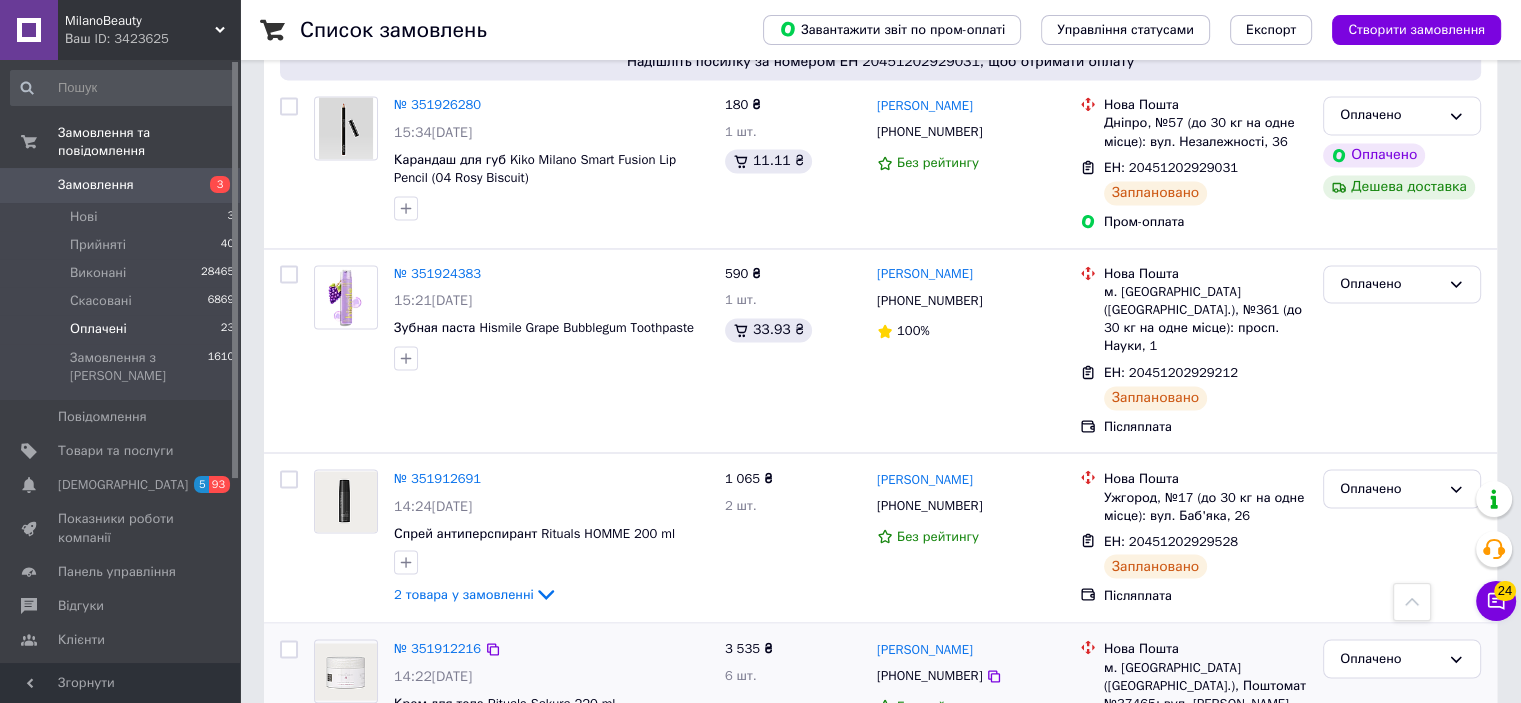 scroll, scrollTop: 3796, scrollLeft: 0, axis: vertical 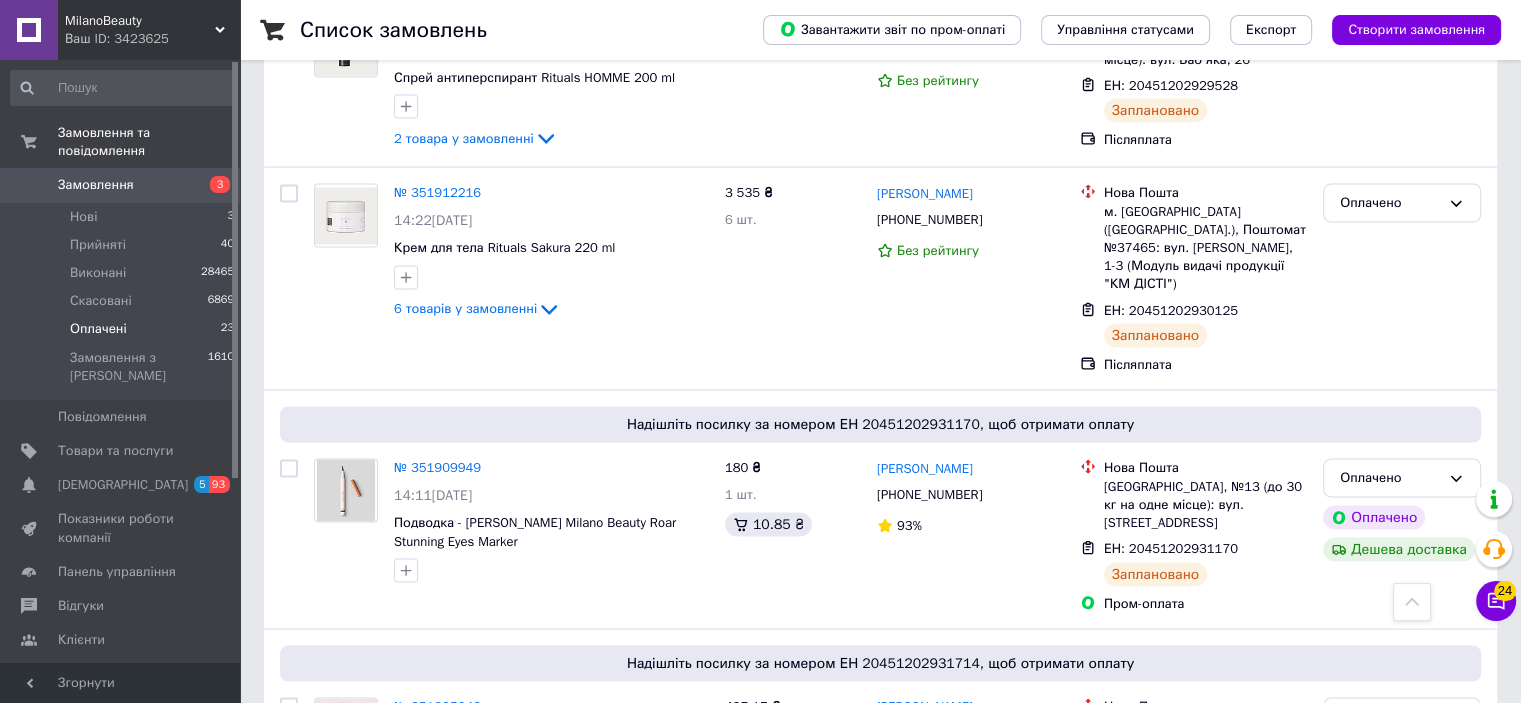 click on "2" at bounding box center (327, 893) 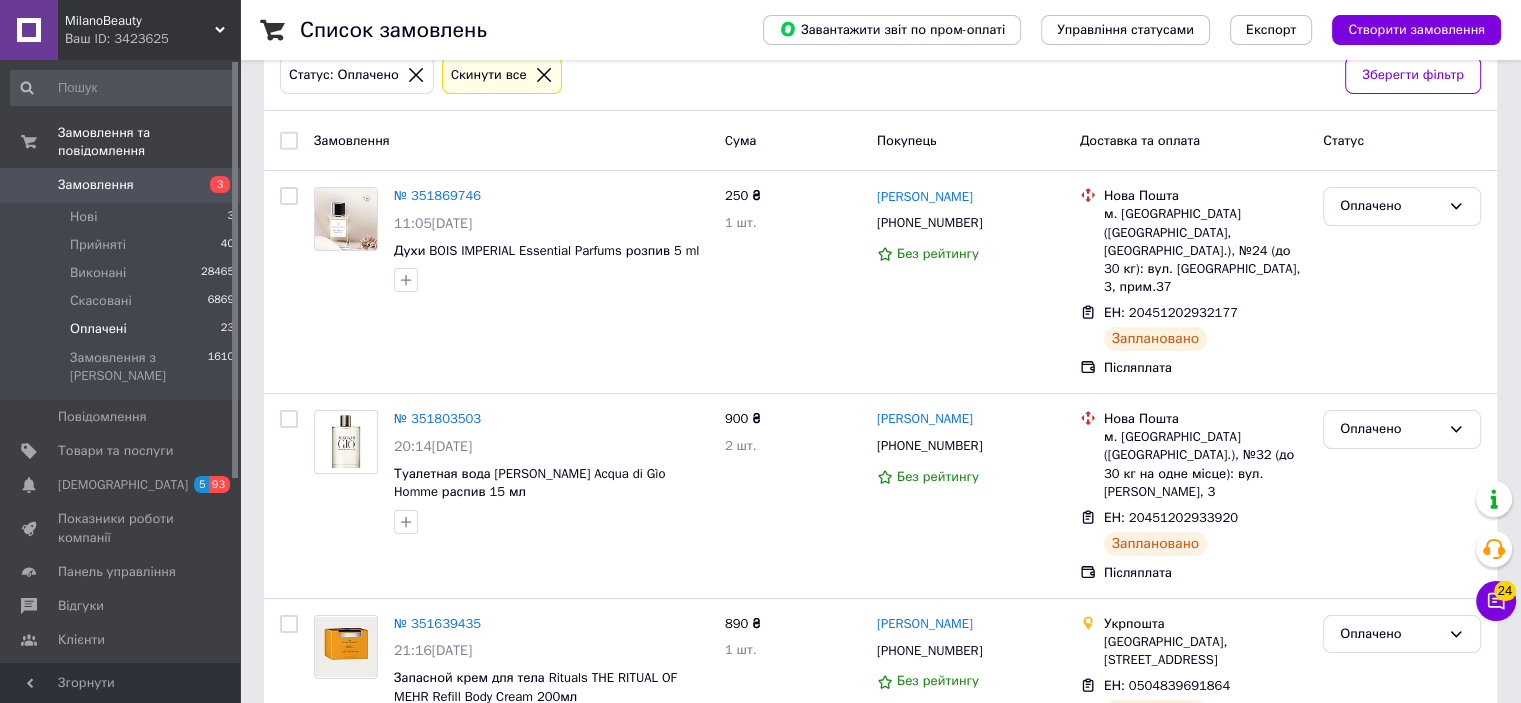 scroll, scrollTop: 209, scrollLeft: 0, axis: vertical 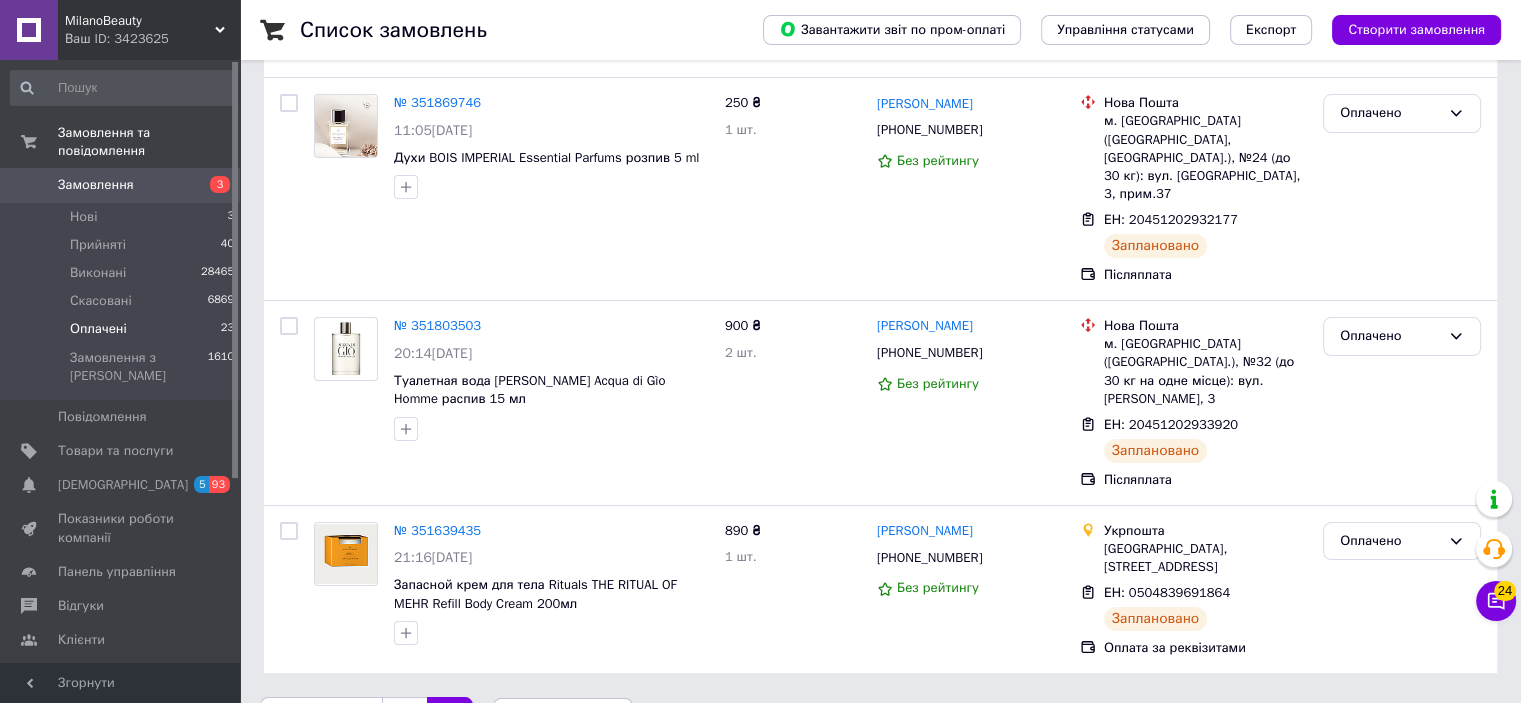 click on "1" at bounding box center [404, 718] 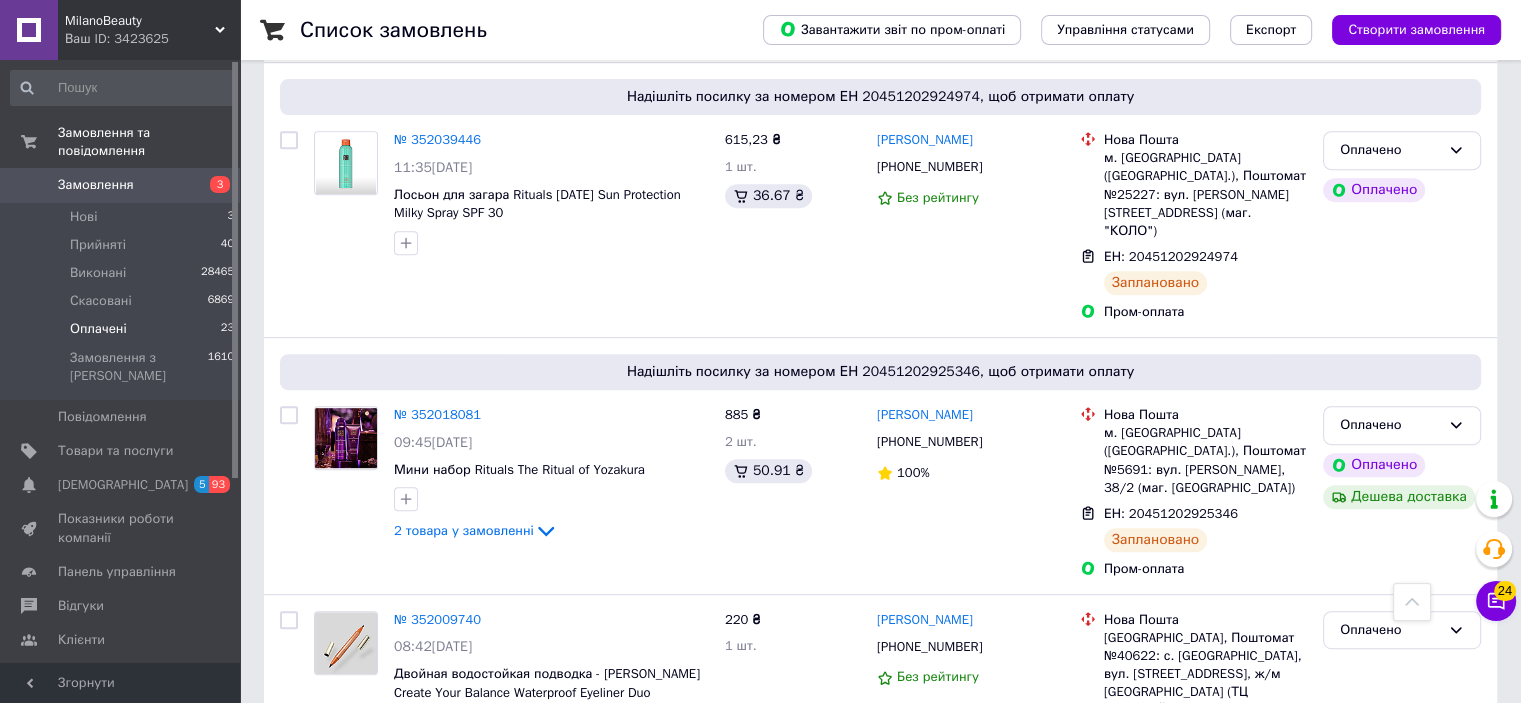 scroll, scrollTop: 857, scrollLeft: 0, axis: vertical 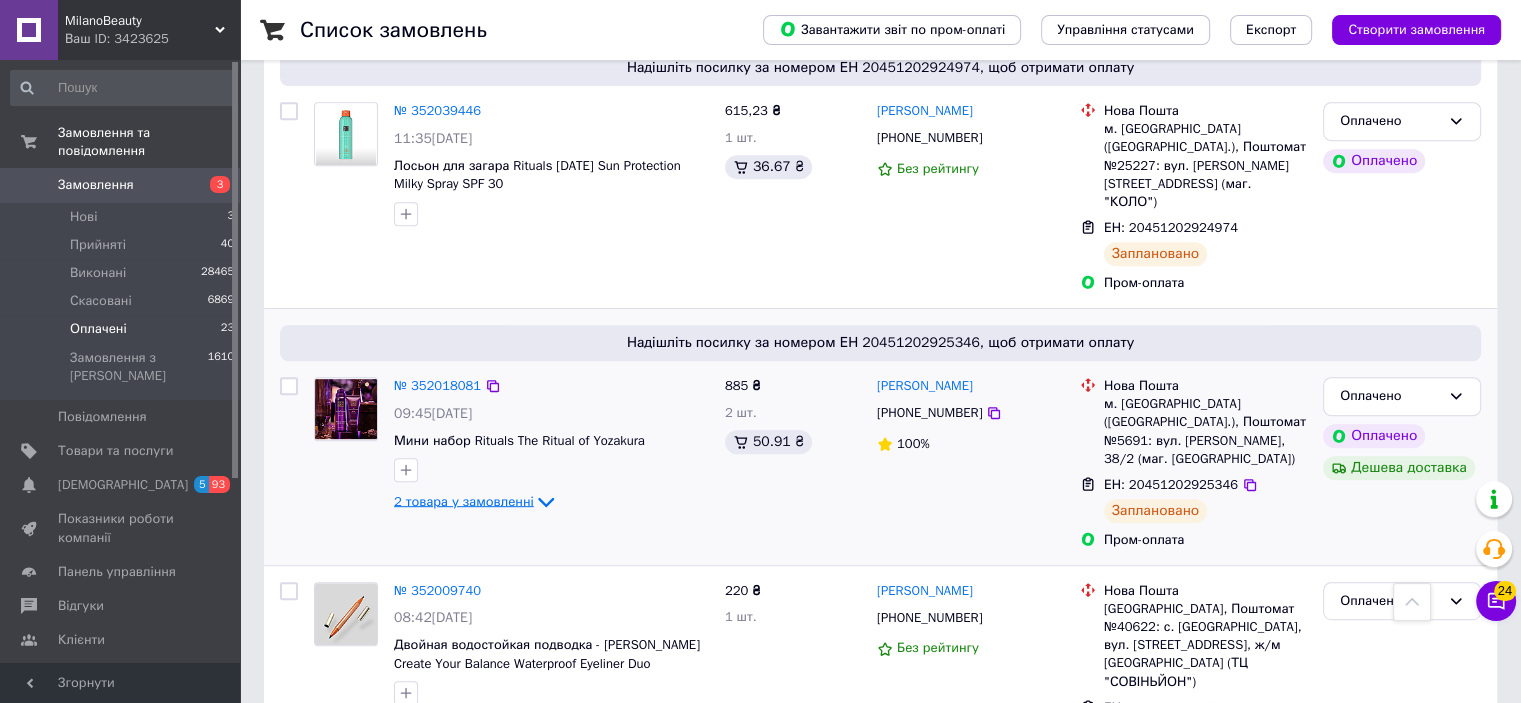 click 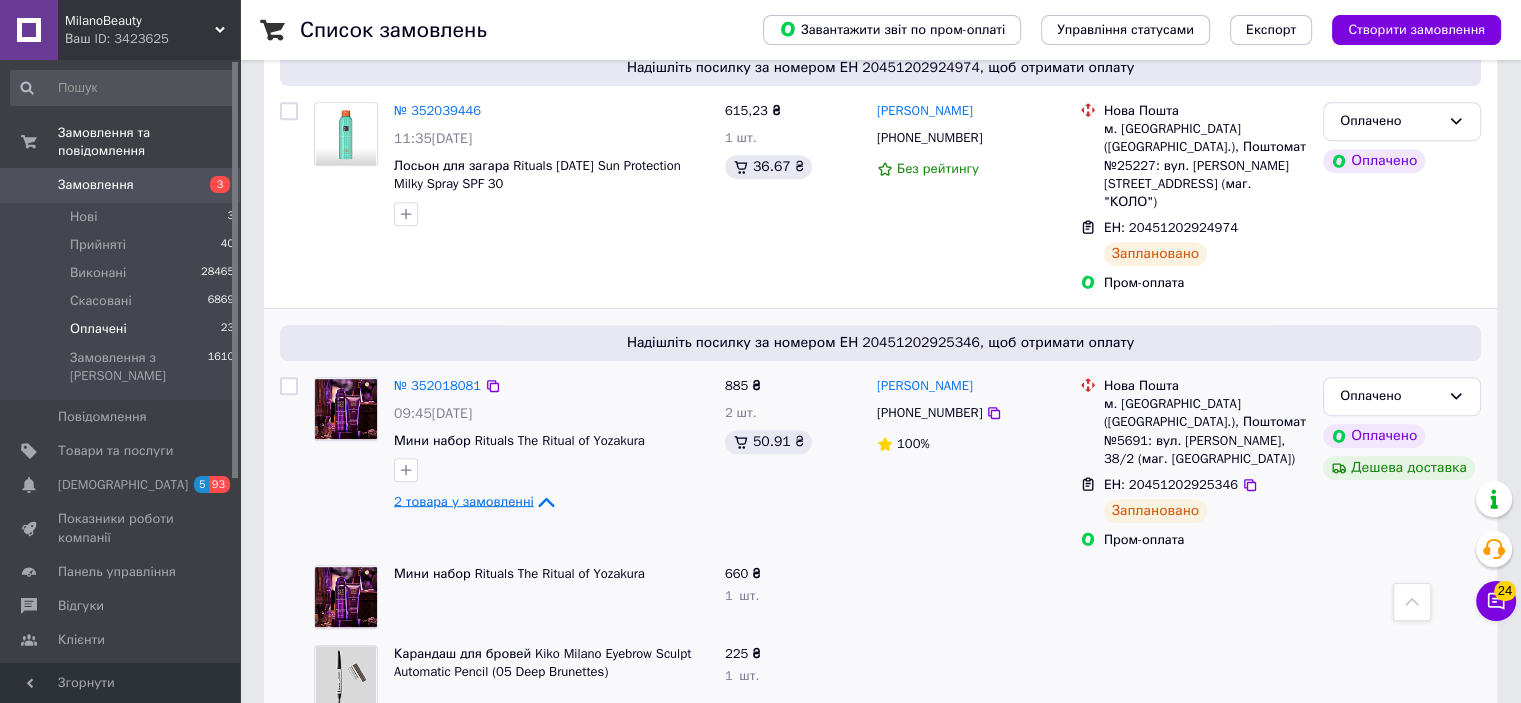 click 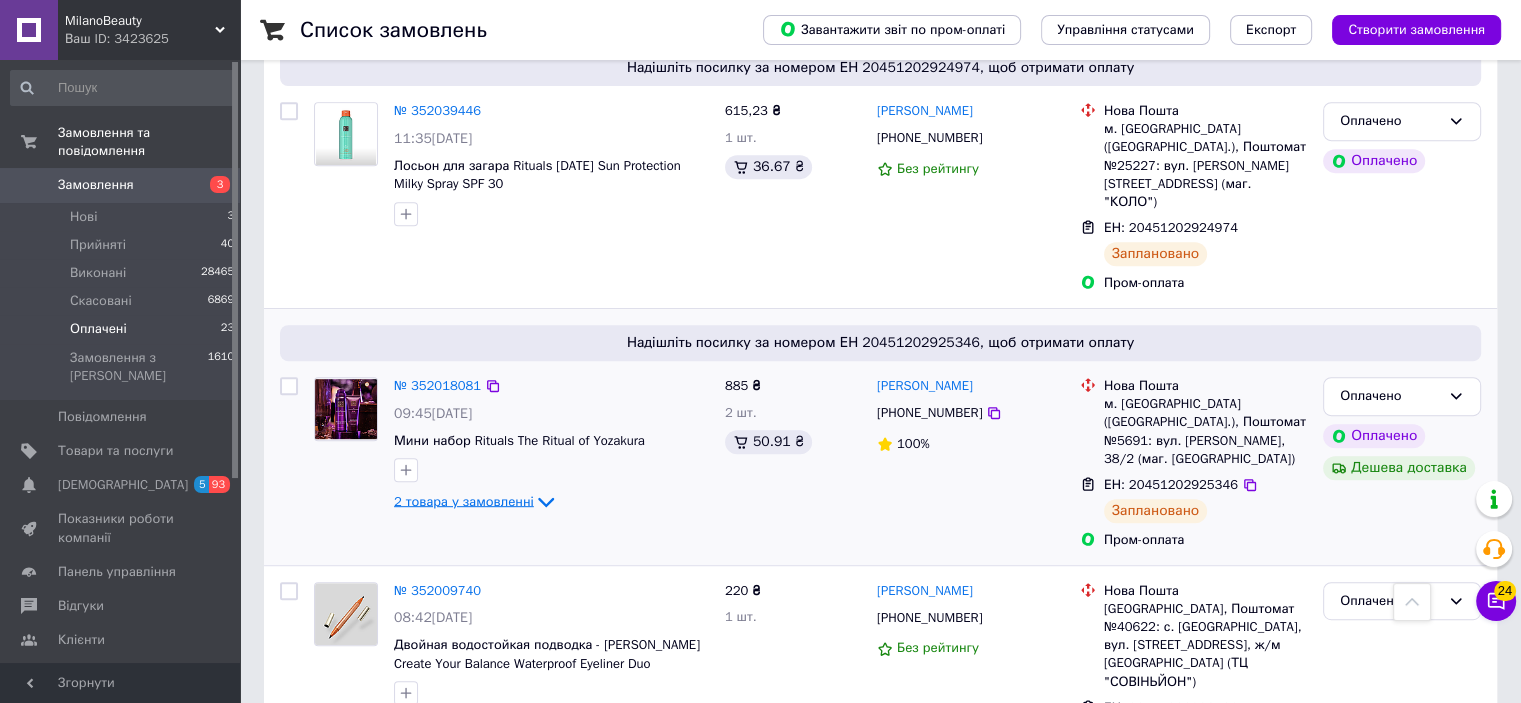 scroll, scrollTop: 0, scrollLeft: 0, axis: both 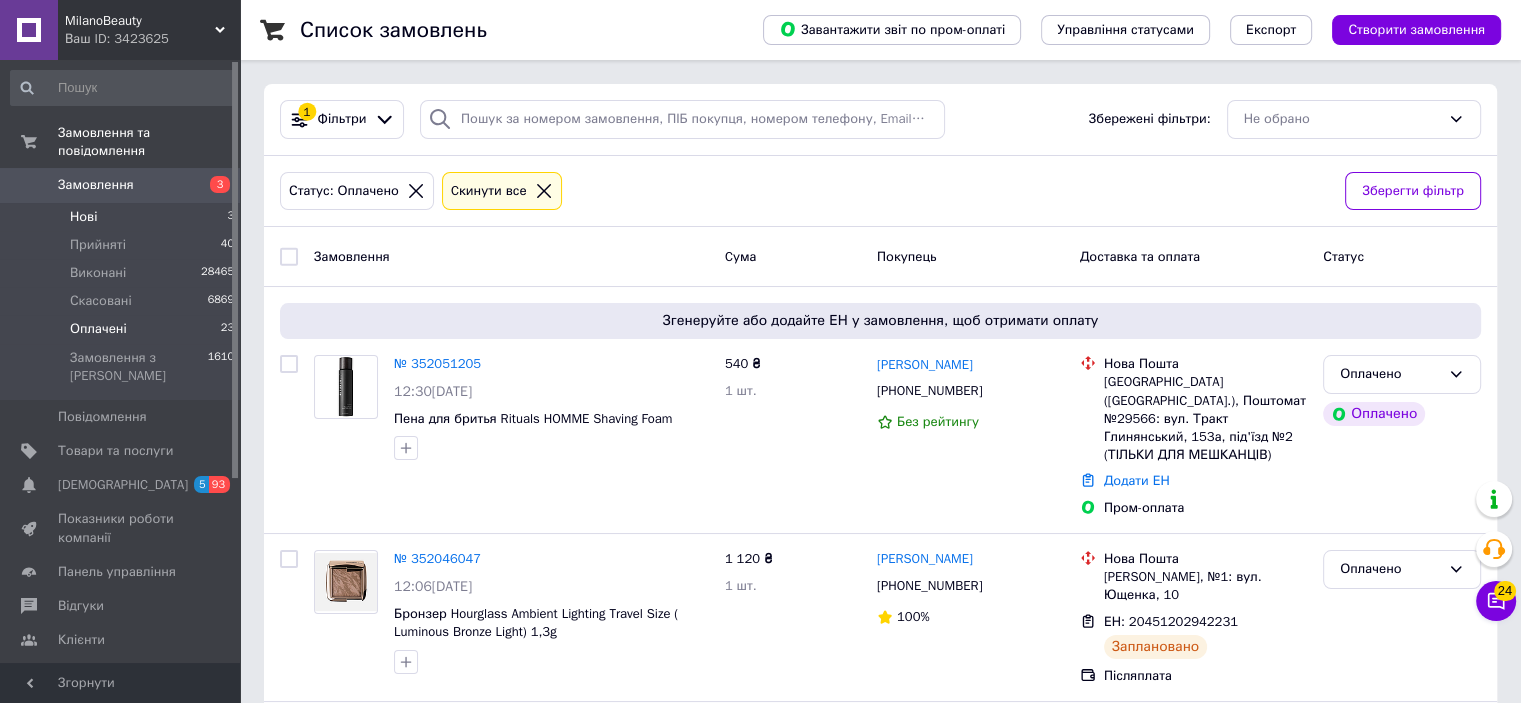 click on "Нові" at bounding box center (83, 217) 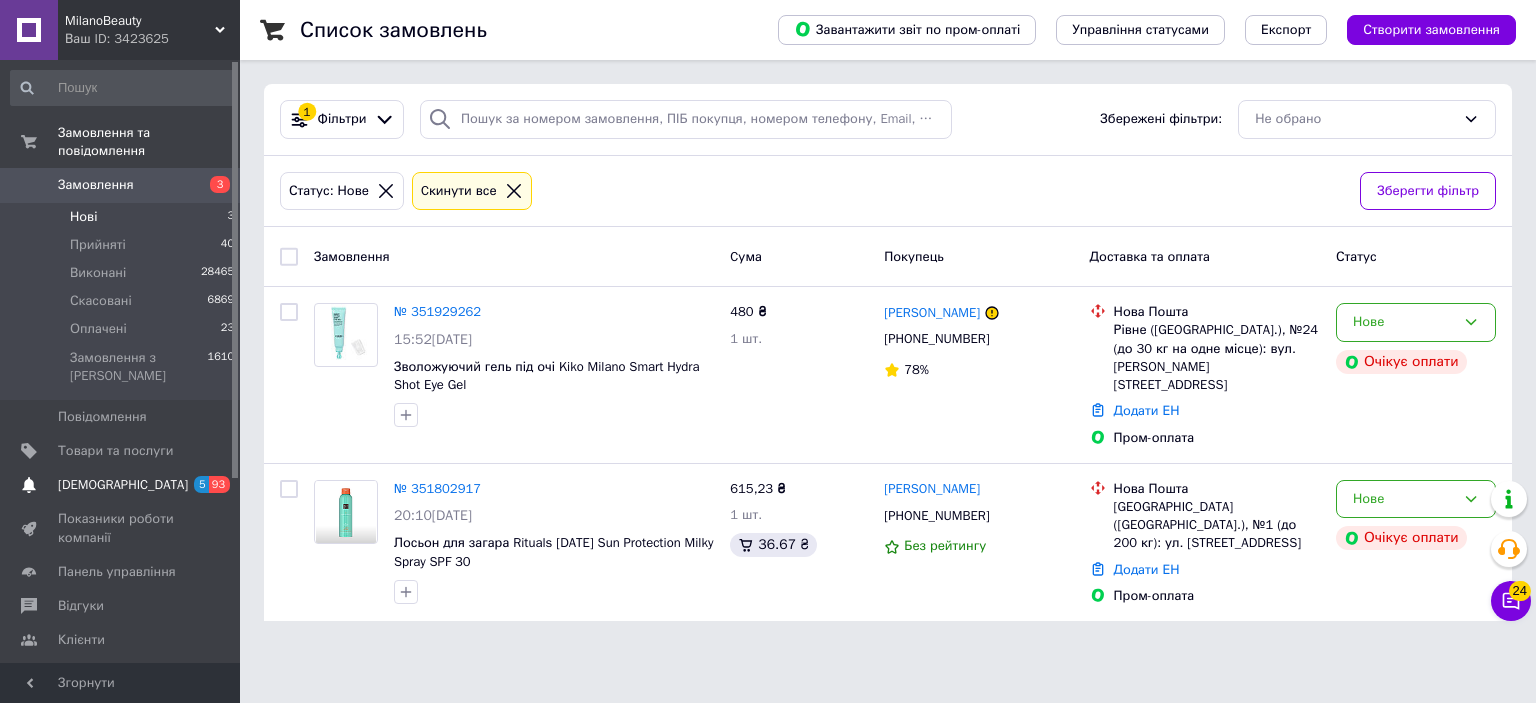click on "[DEMOGRAPHIC_DATA]" at bounding box center [123, 485] 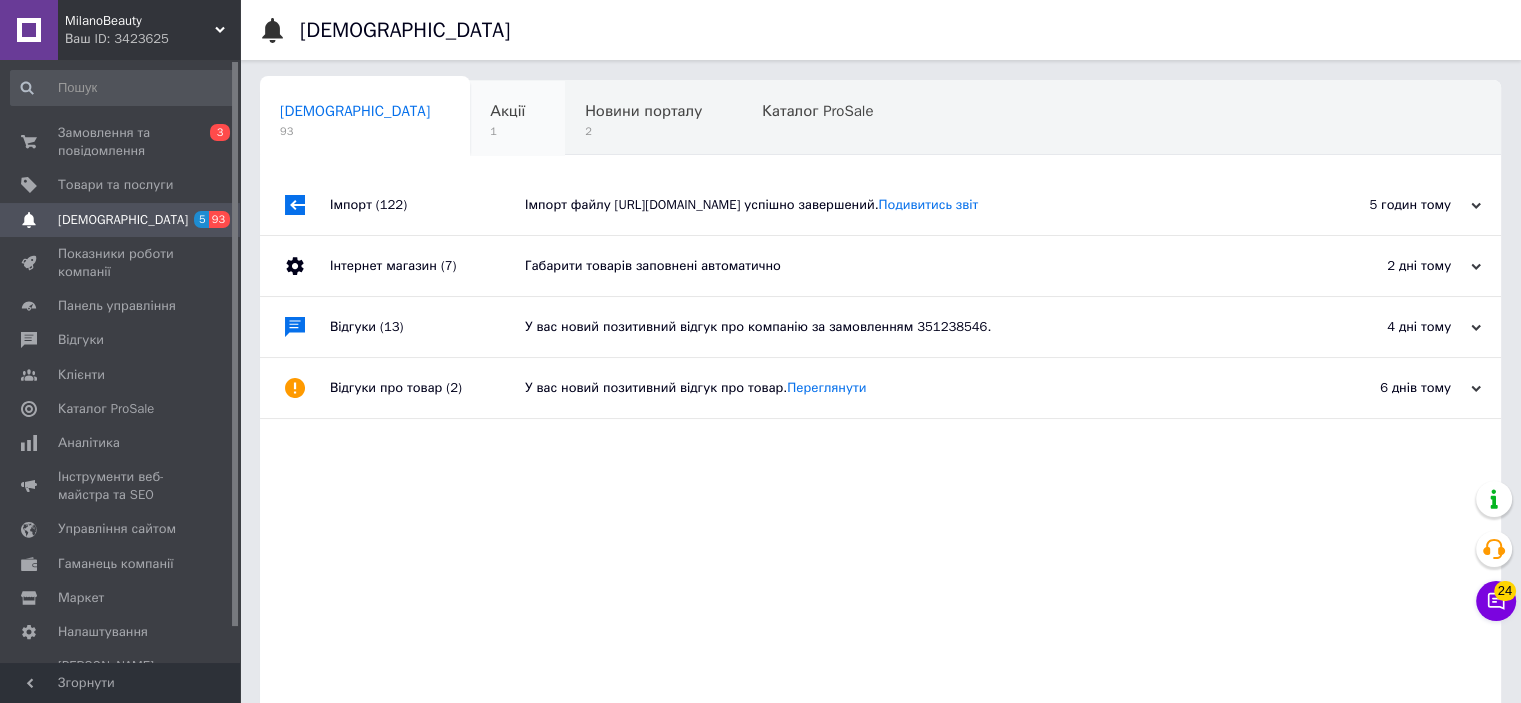 click on "Акції 1" at bounding box center (517, 119) 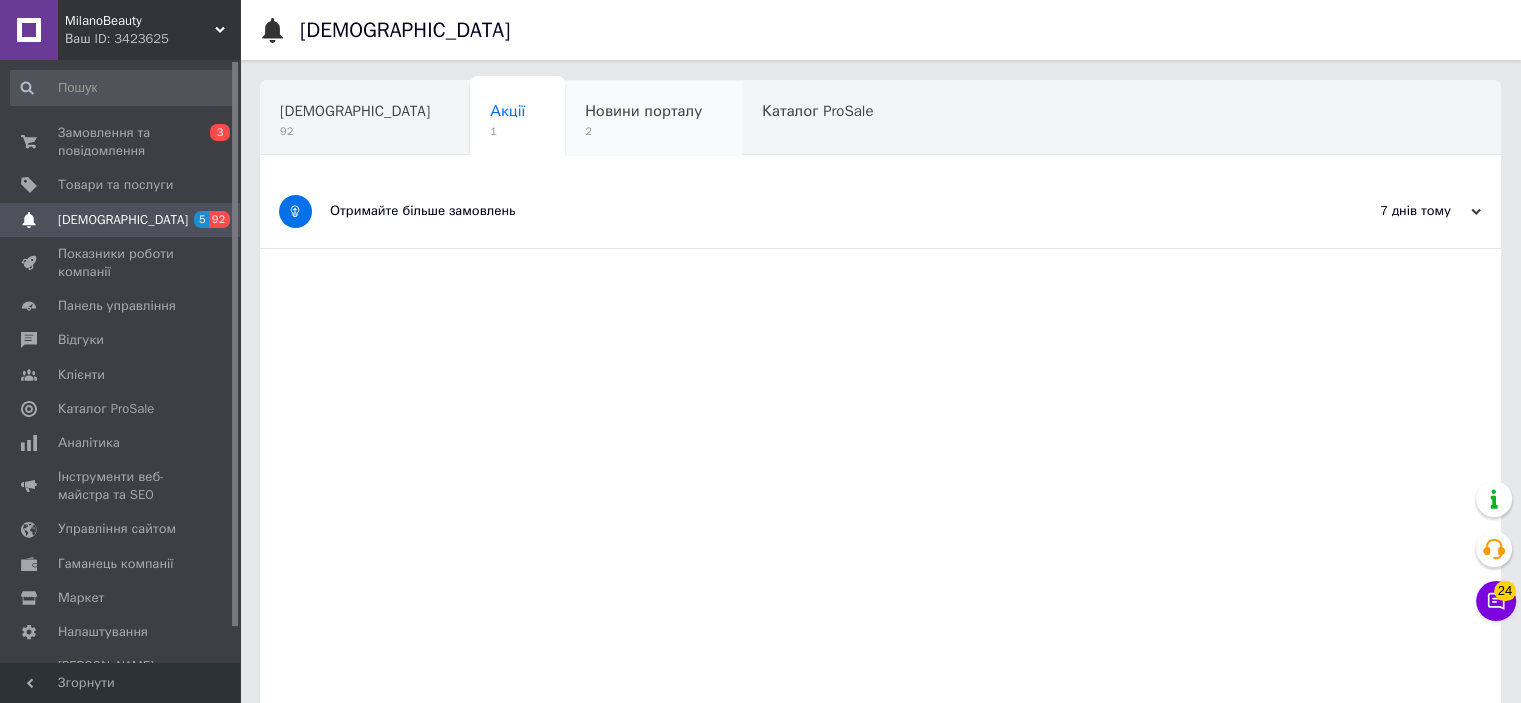 click on "2" at bounding box center (643, 131) 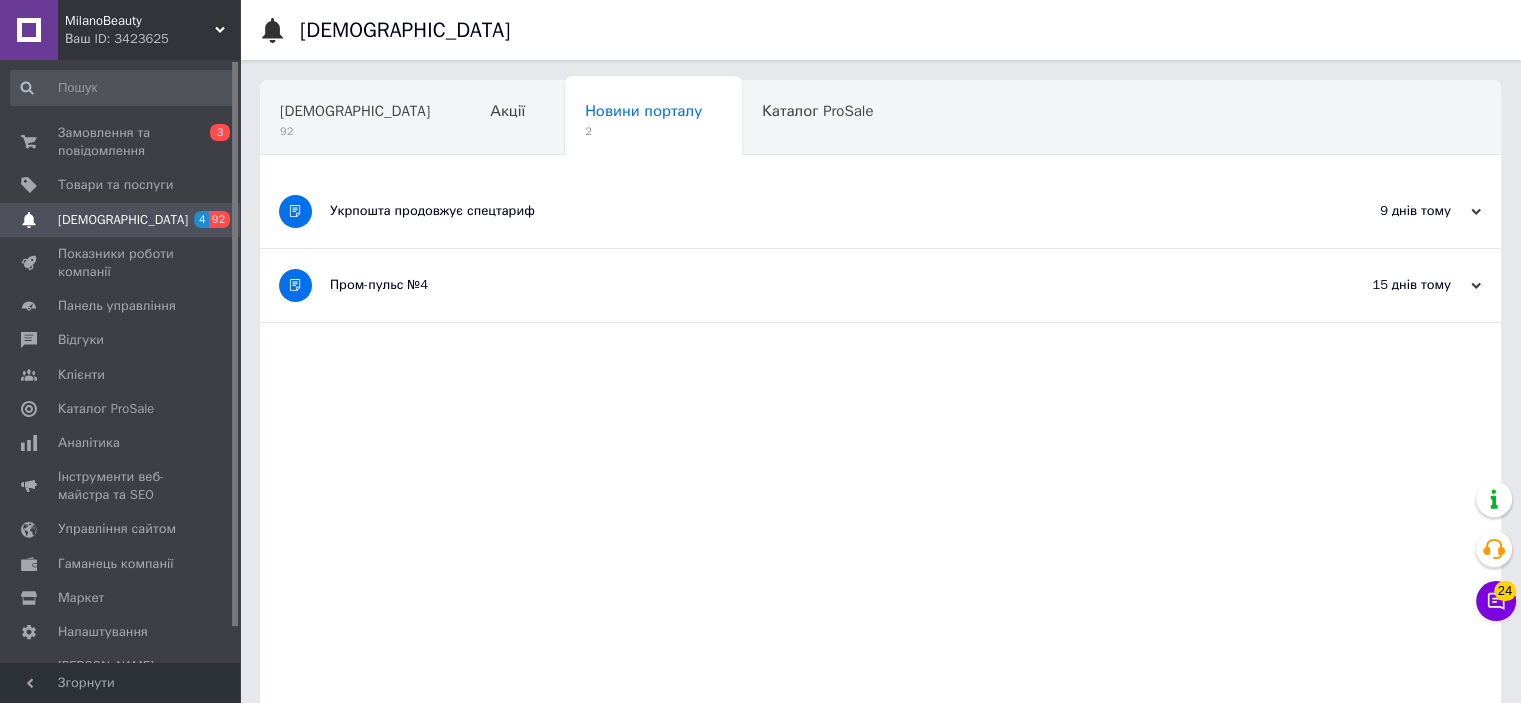 click on "2" at bounding box center (351, 207) 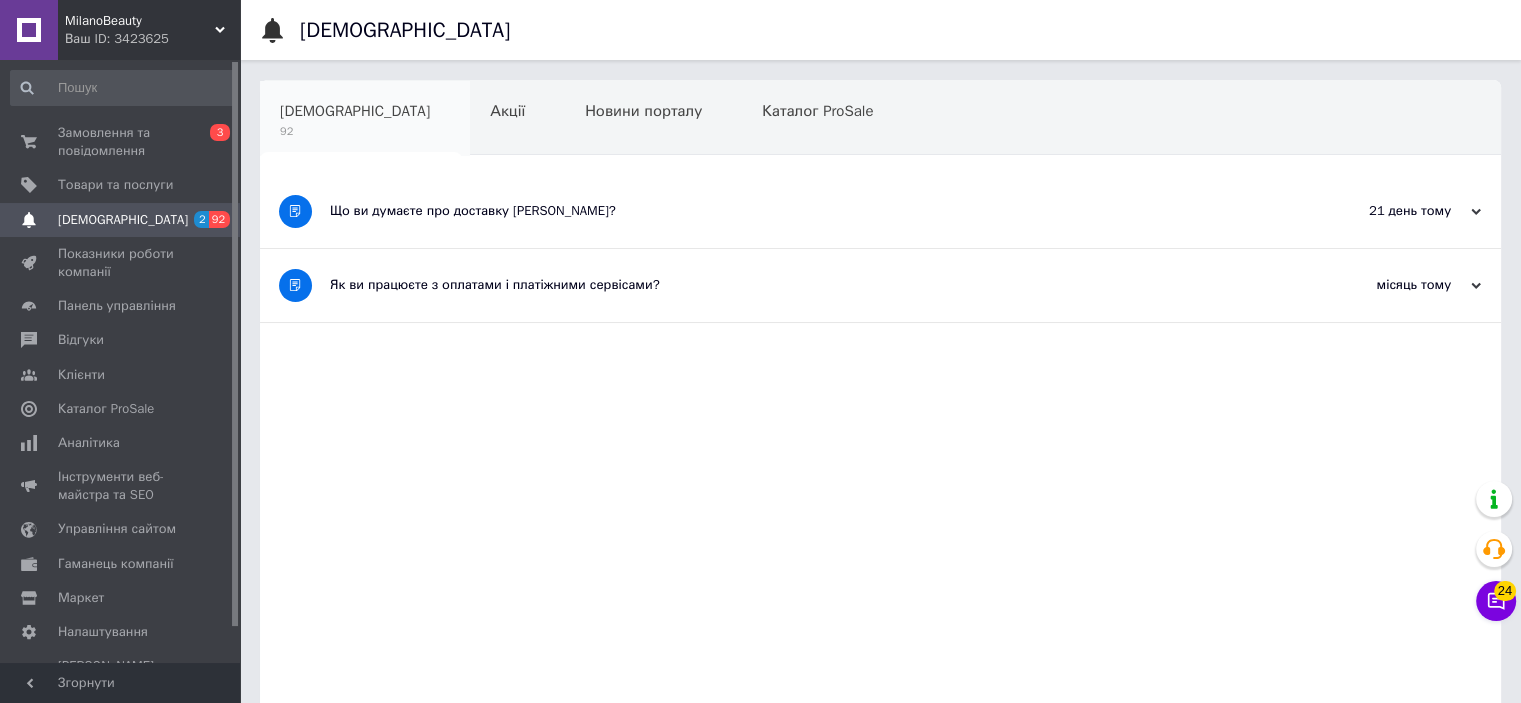 click on "92" at bounding box center (355, 131) 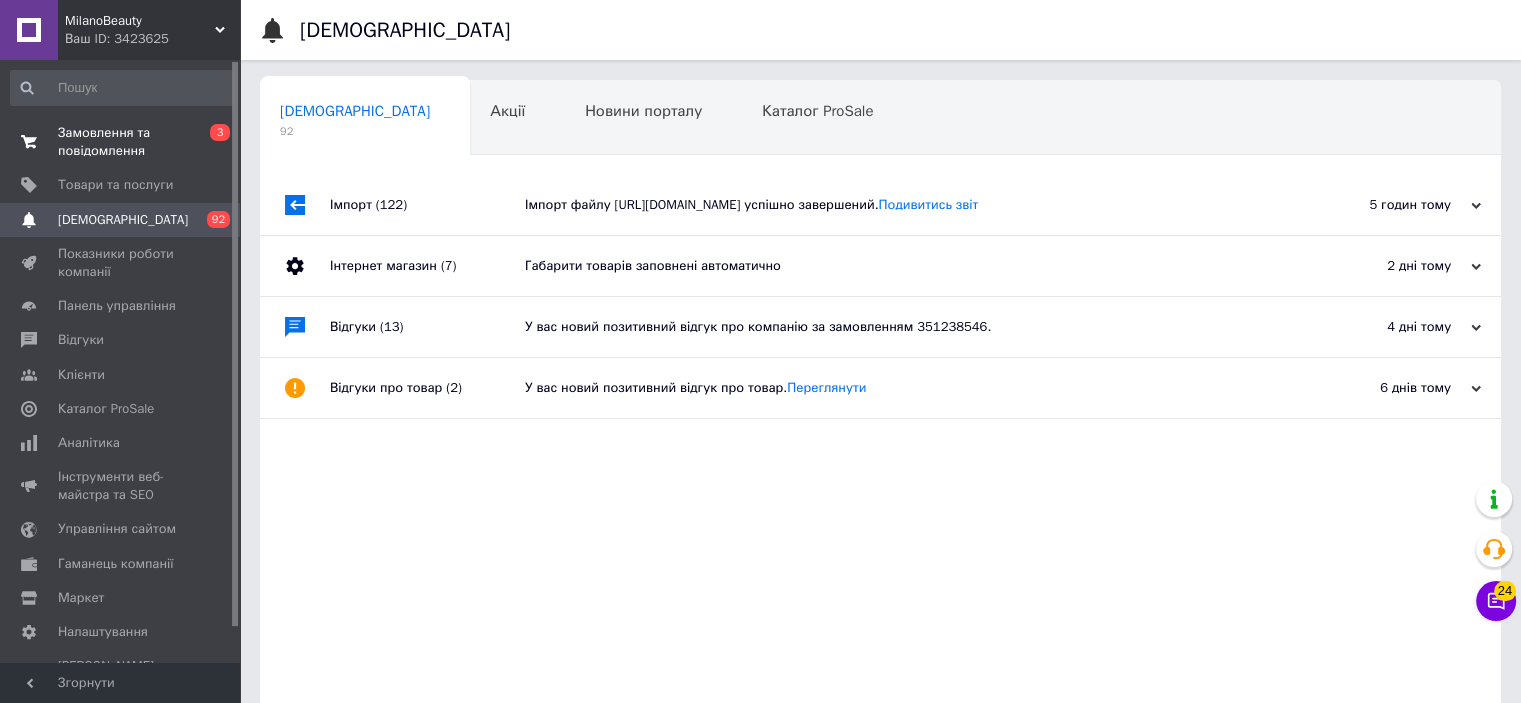 click on "Замовлення та повідомлення" at bounding box center (121, 142) 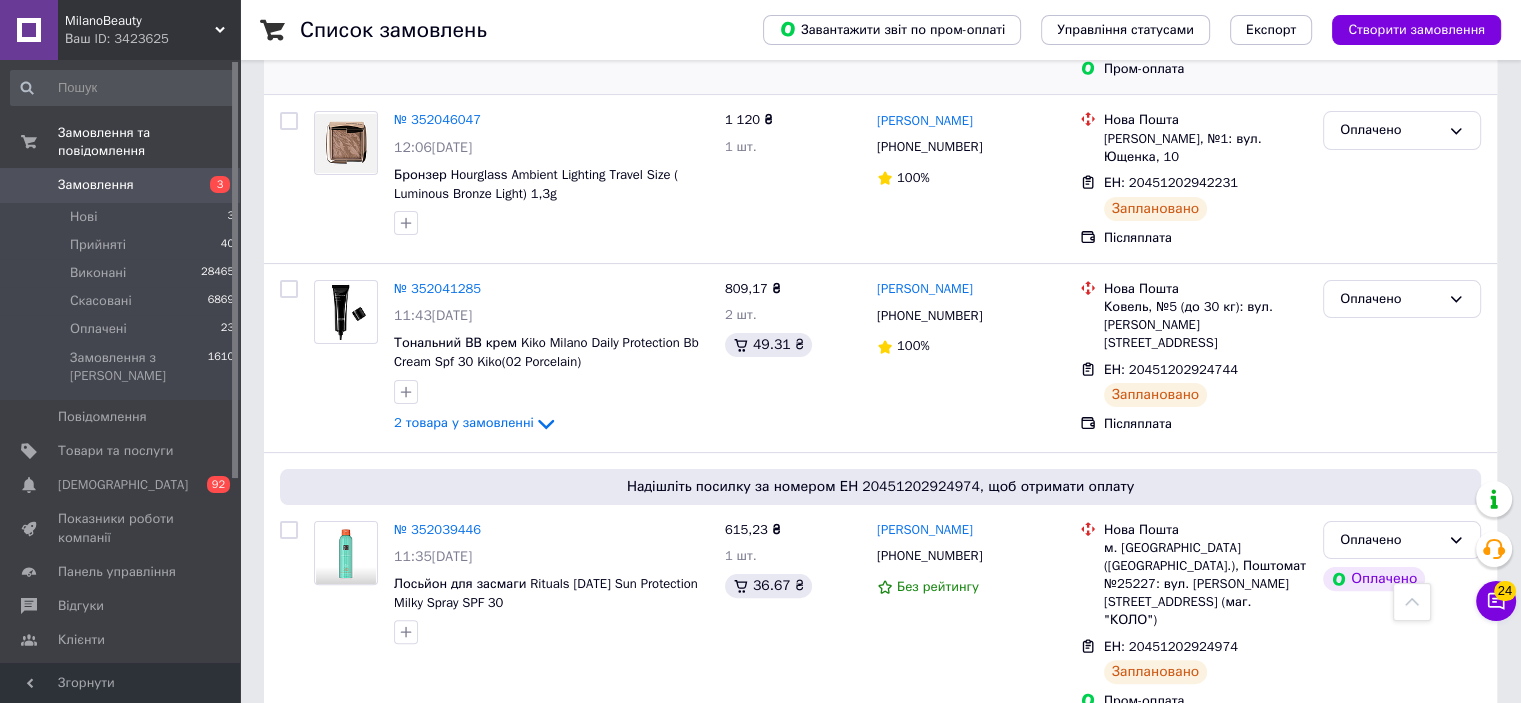 scroll, scrollTop: 379, scrollLeft: 0, axis: vertical 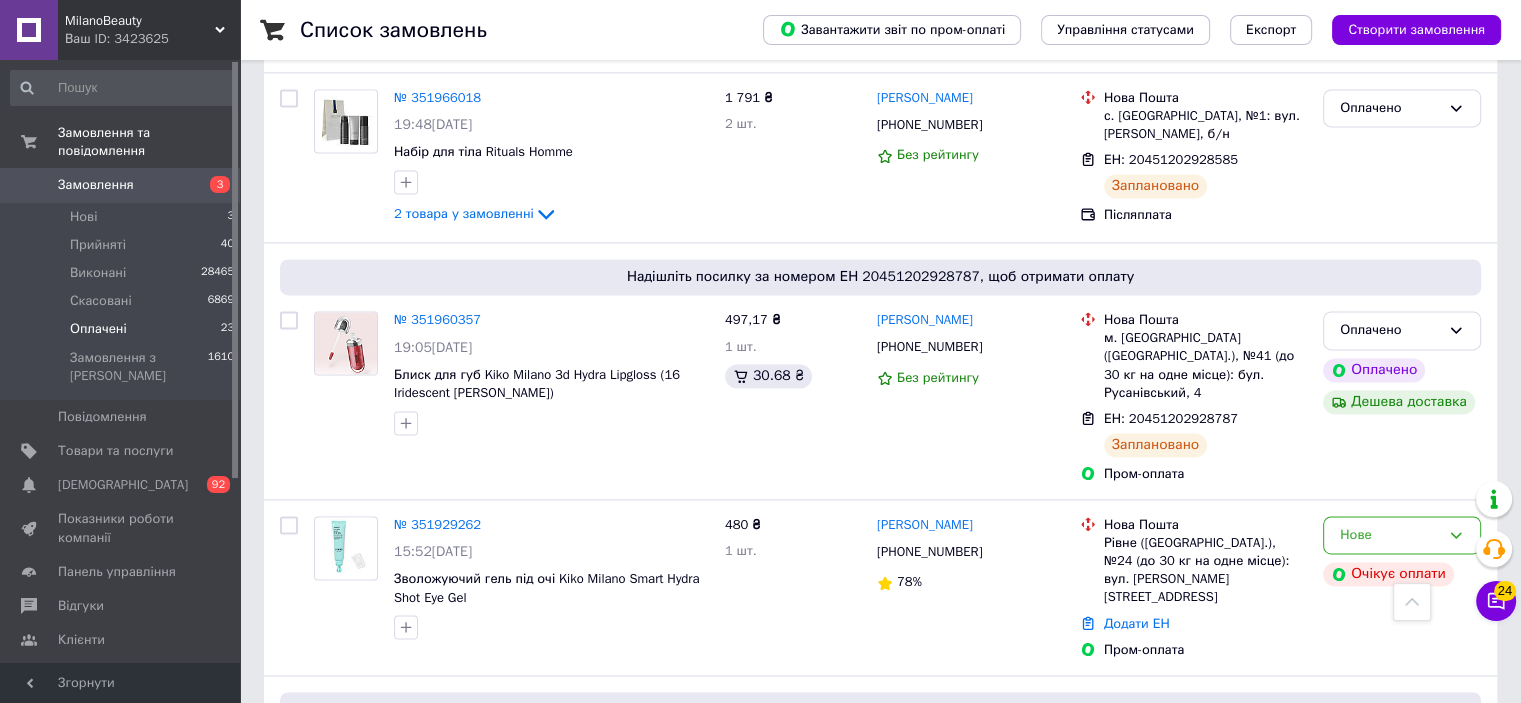 click on "Оплачені" at bounding box center [98, 329] 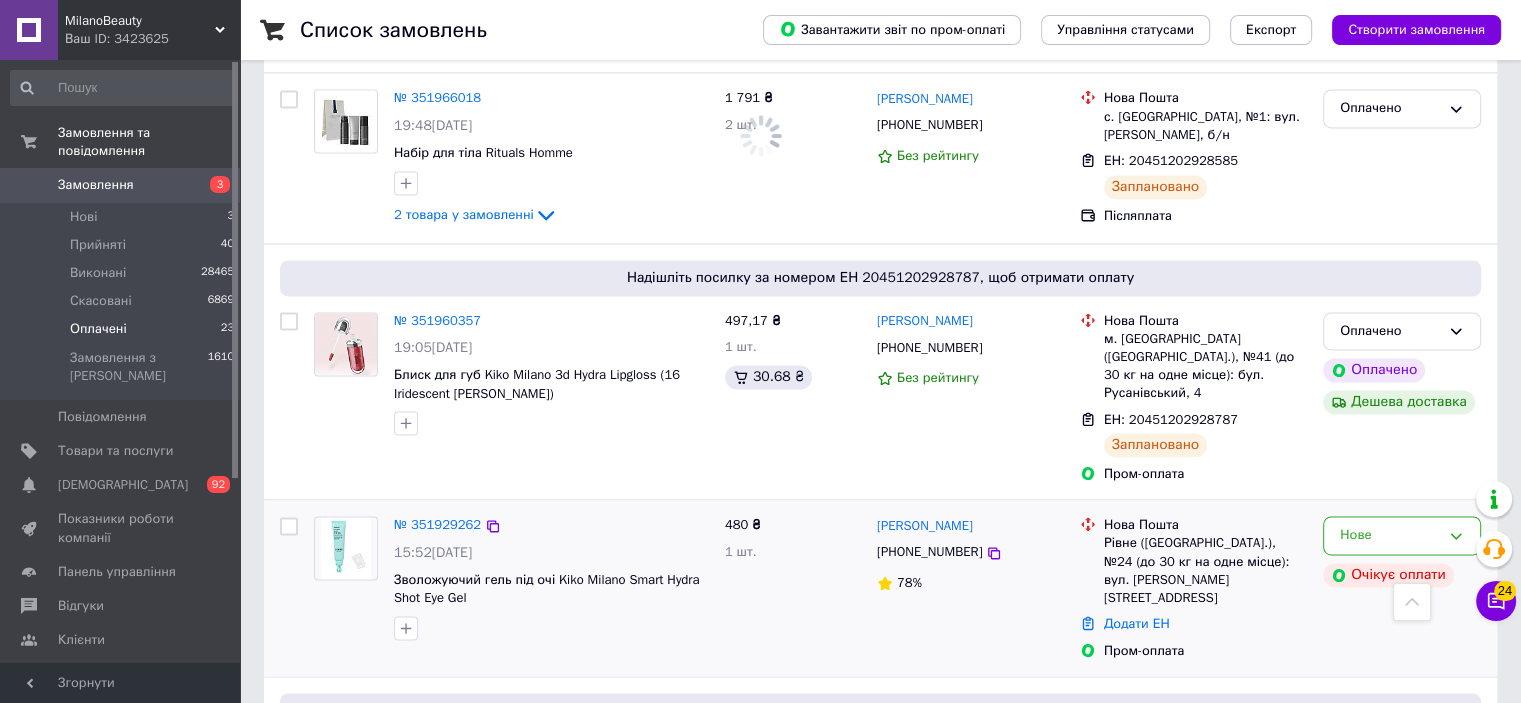 scroll, scrollTop: 0, scrollLeft: 0, axis: both 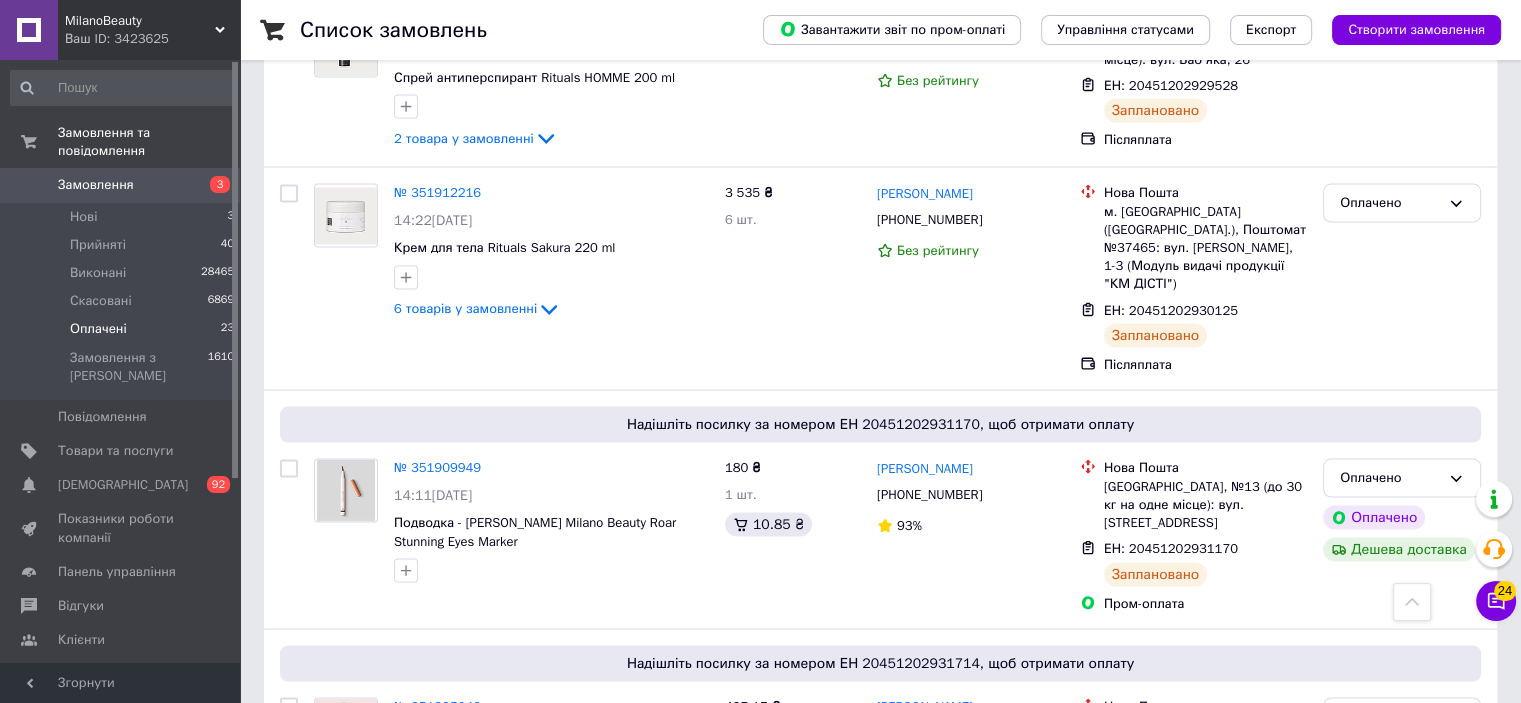 click on "2" at bounding box center (327, 893) 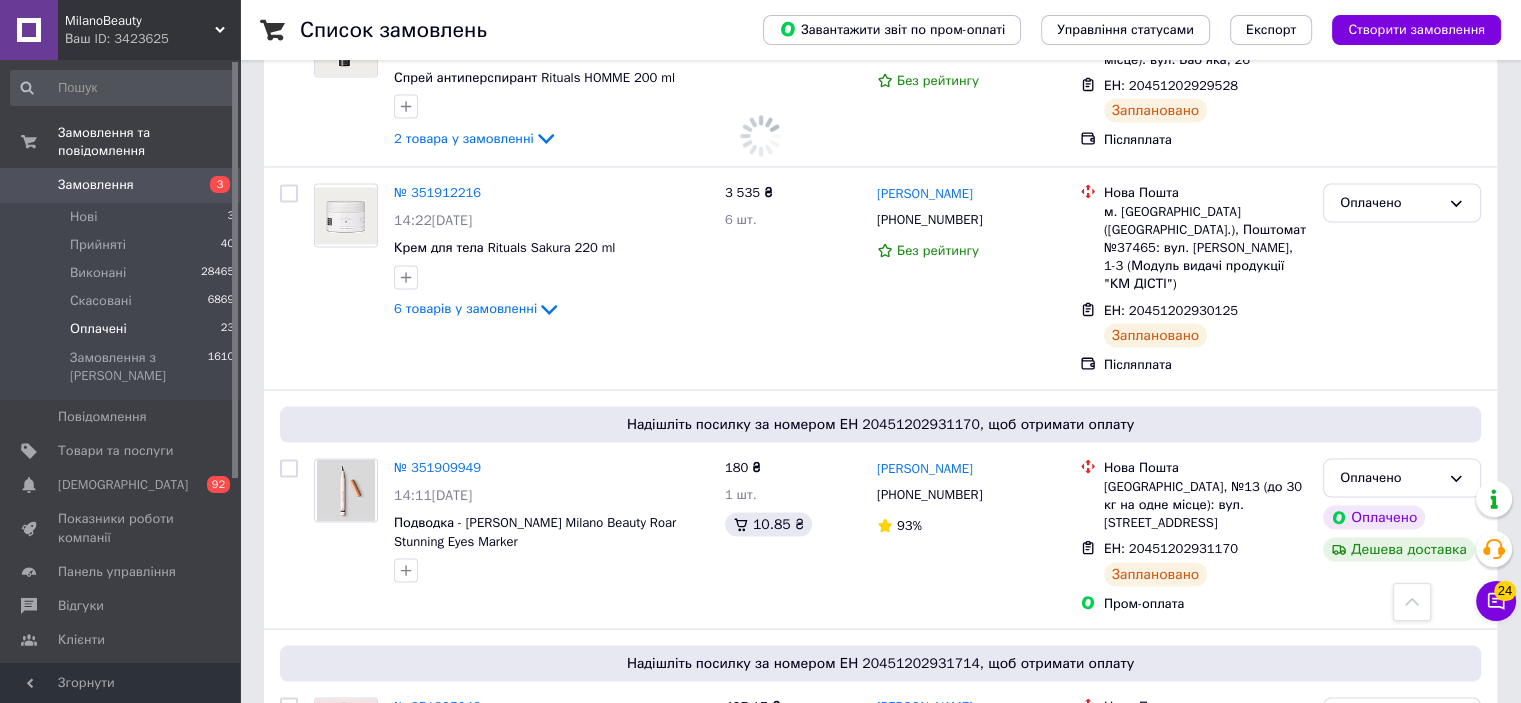 scroll, scrollTop: 0, scrollLeft: 0, axis: both 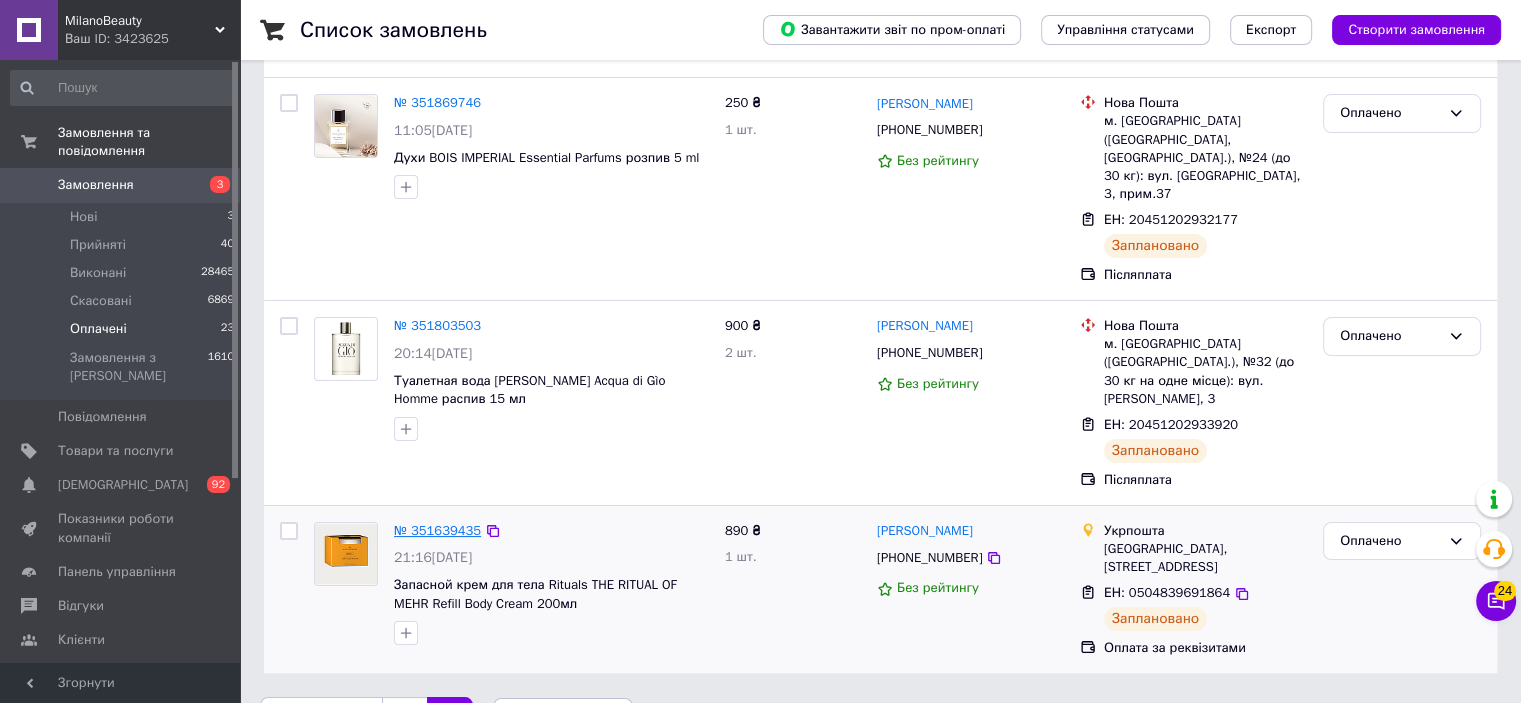 click on "№ 351639435" at bounding box center (437, 530) 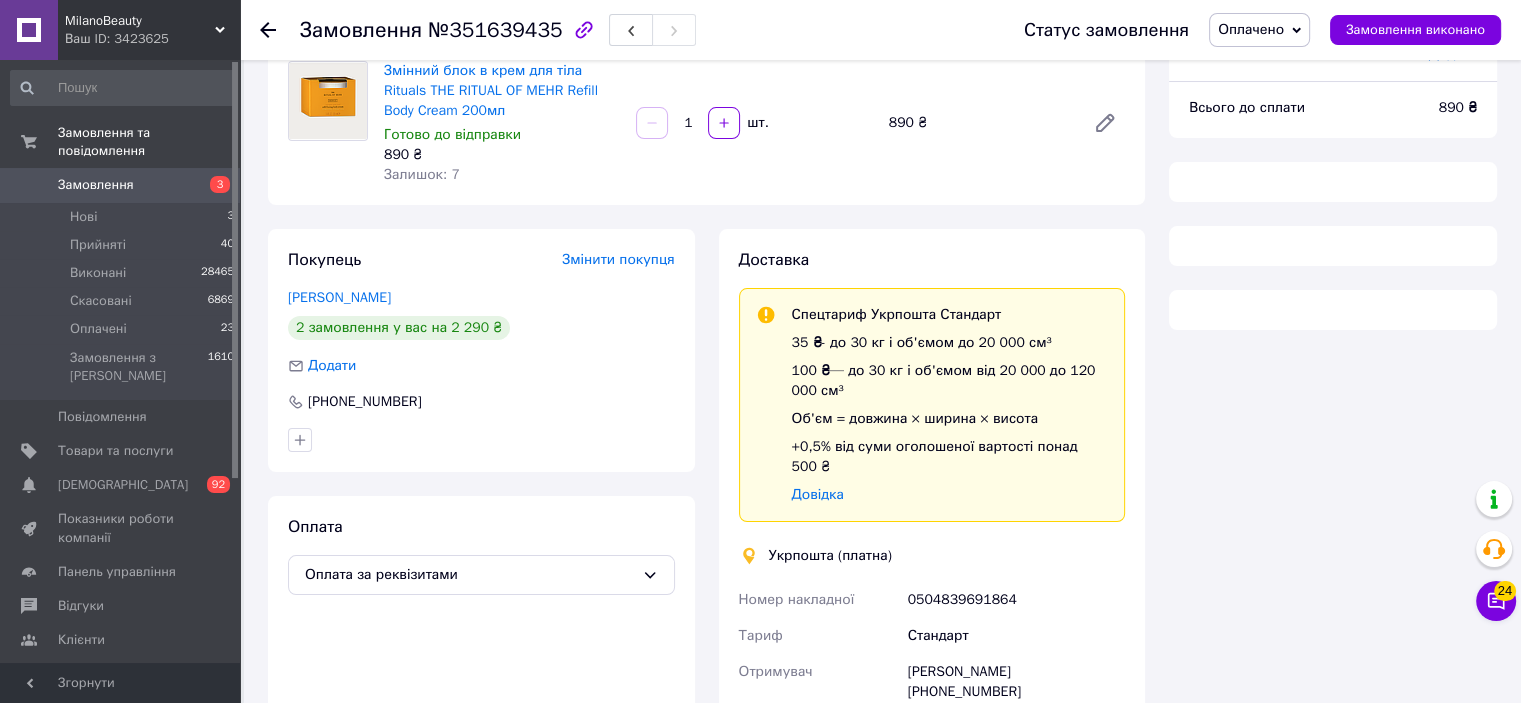 scroll, scrollTop: 209, scrollLeft: 0, axis: vertical 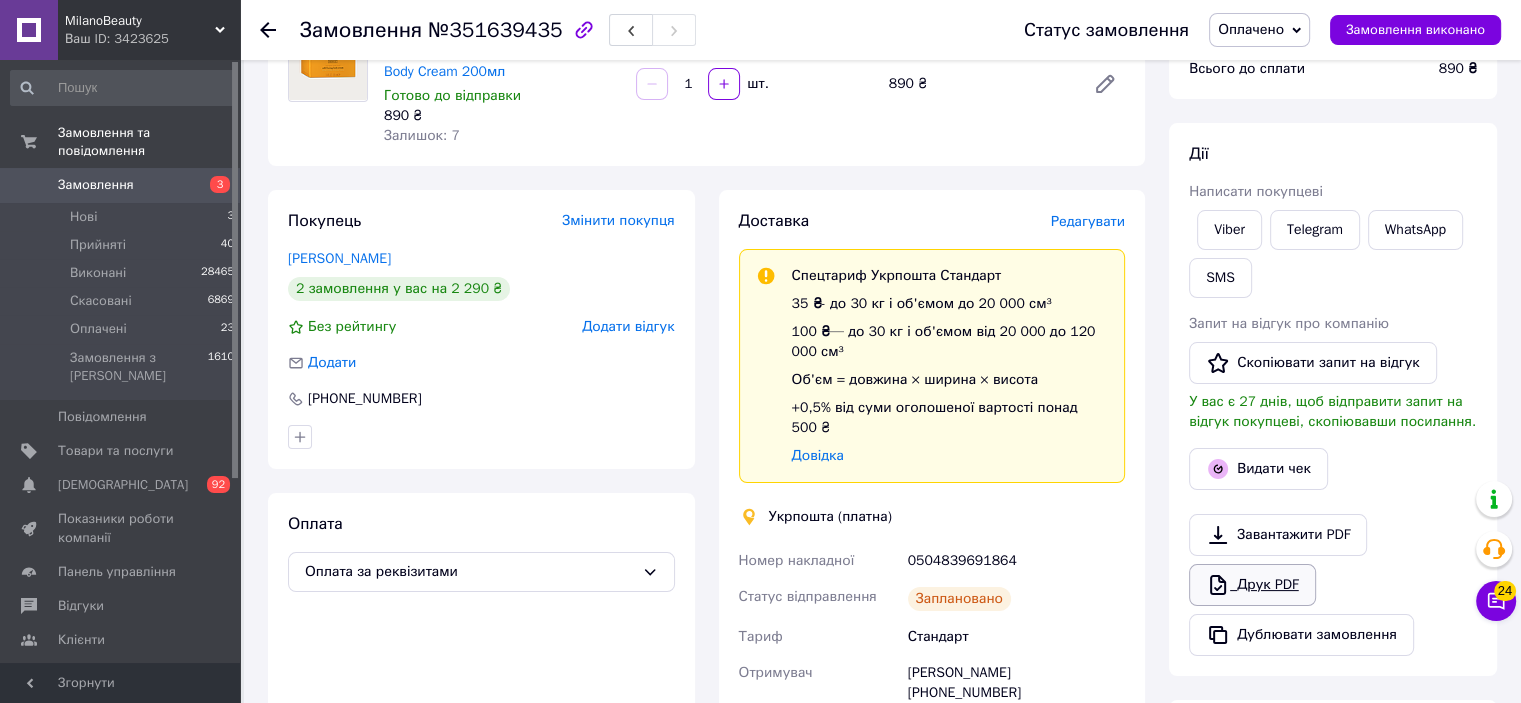 click on "Друк PDF" at bounding box center [1252, 585] 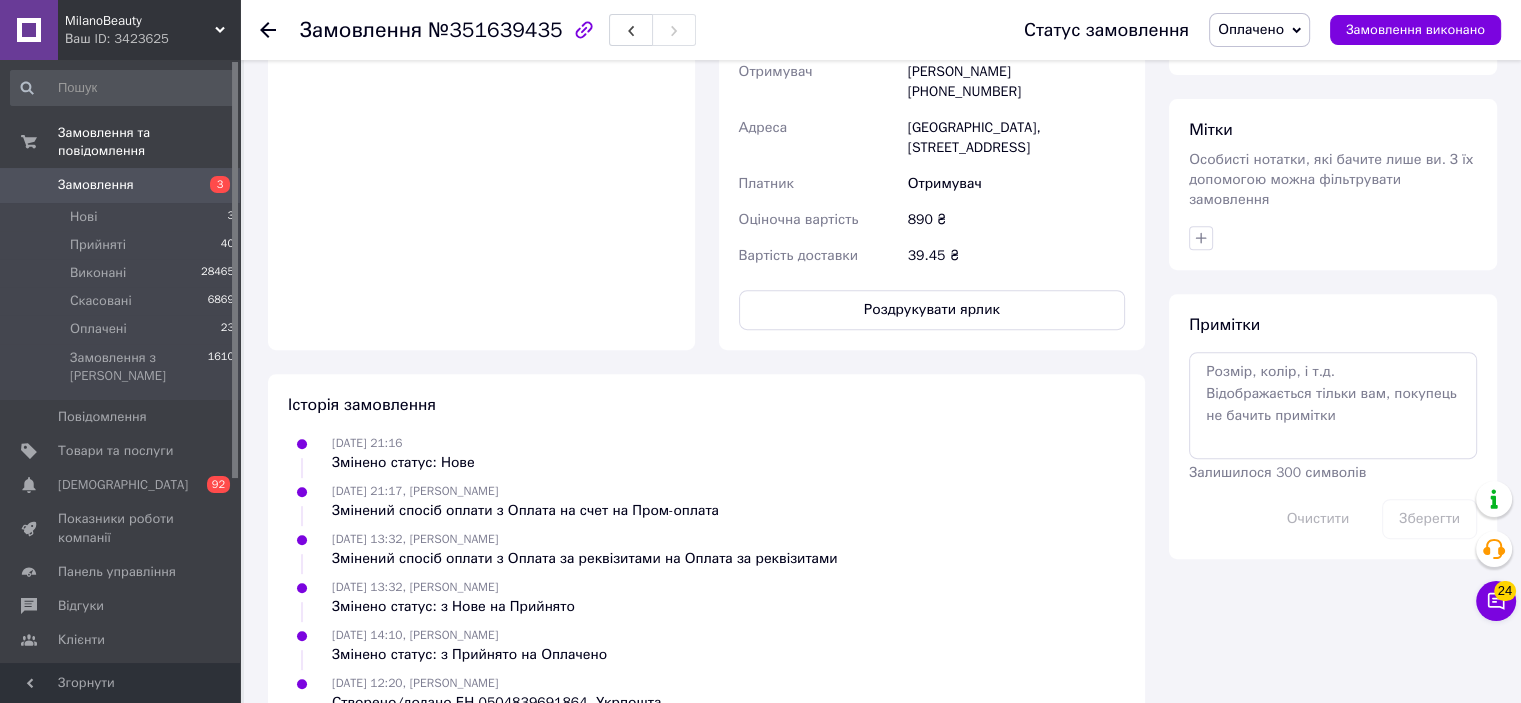 scroll, scrollTop: 825, scrollLeft: 0, axis: vertical 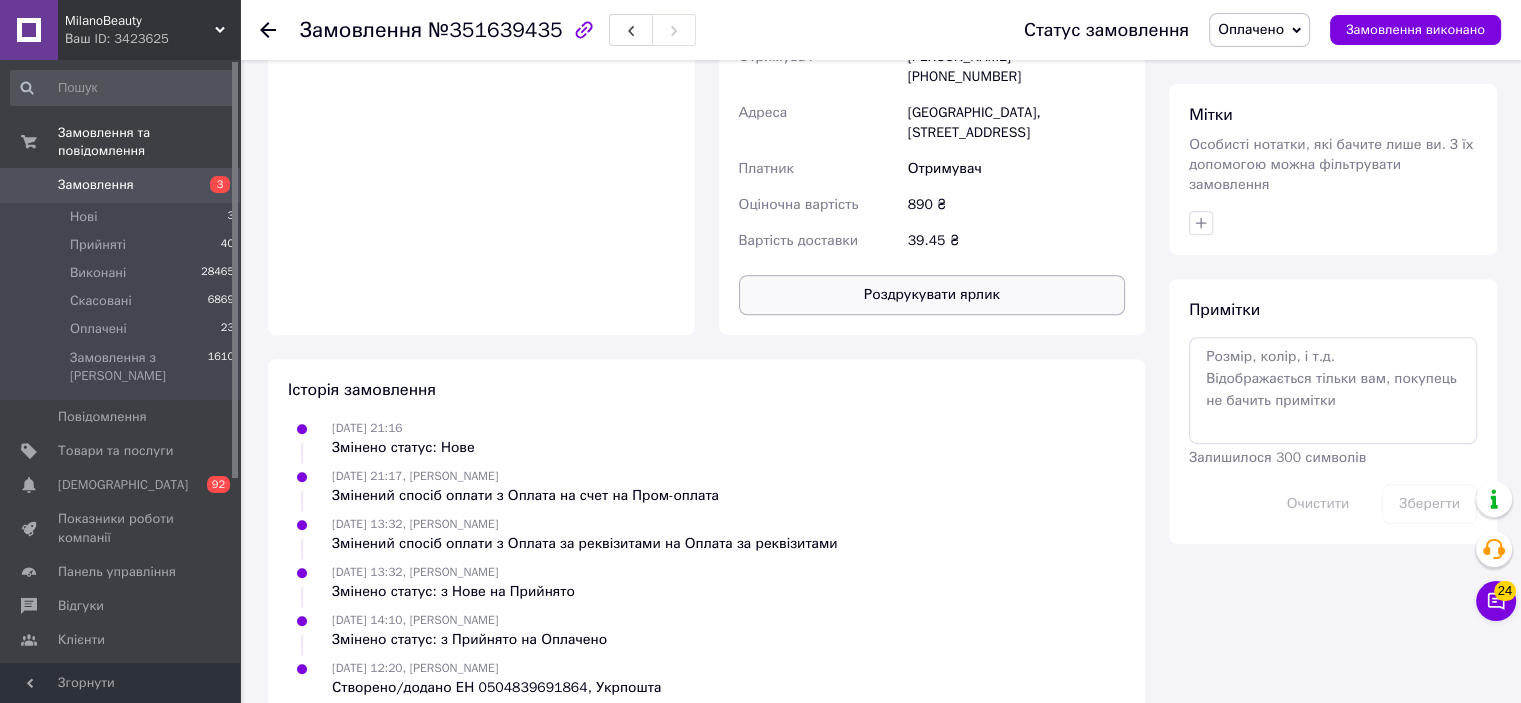 click on "Роздрукувати ярлик" at bounding box center (932, 295) 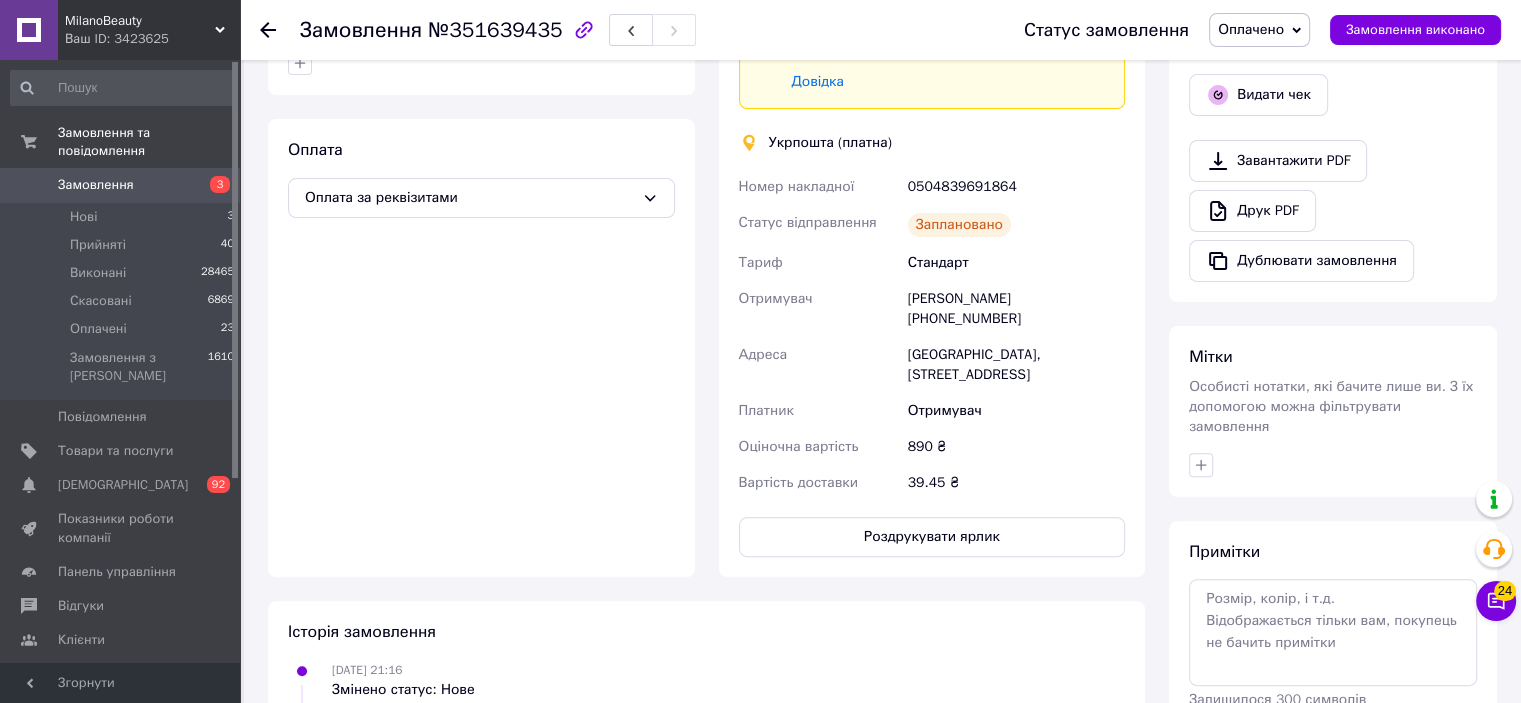 scroll, scrollTop: 595, scrollLeft: 0, axis: vertical 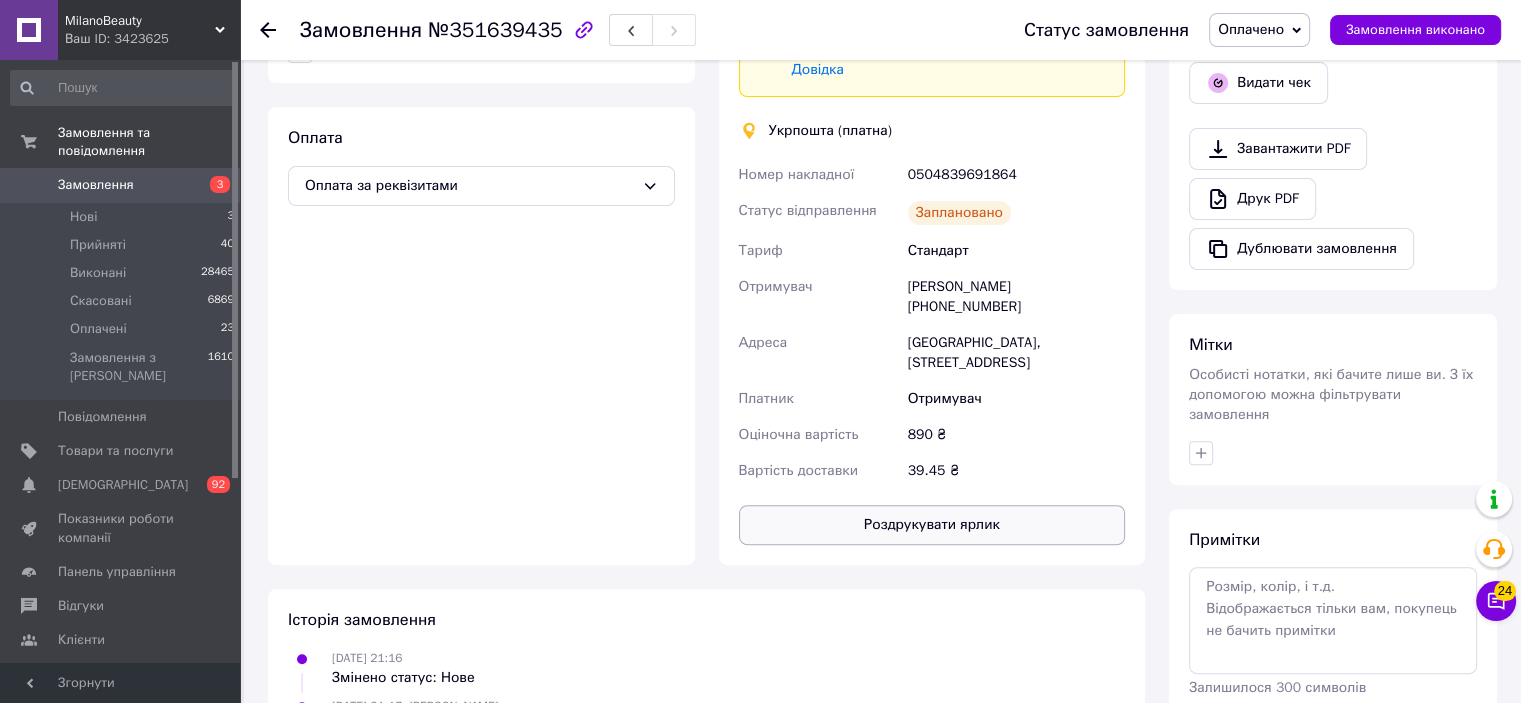 click on "Роздрукувати ярлик" at bounding box center (932, 525) 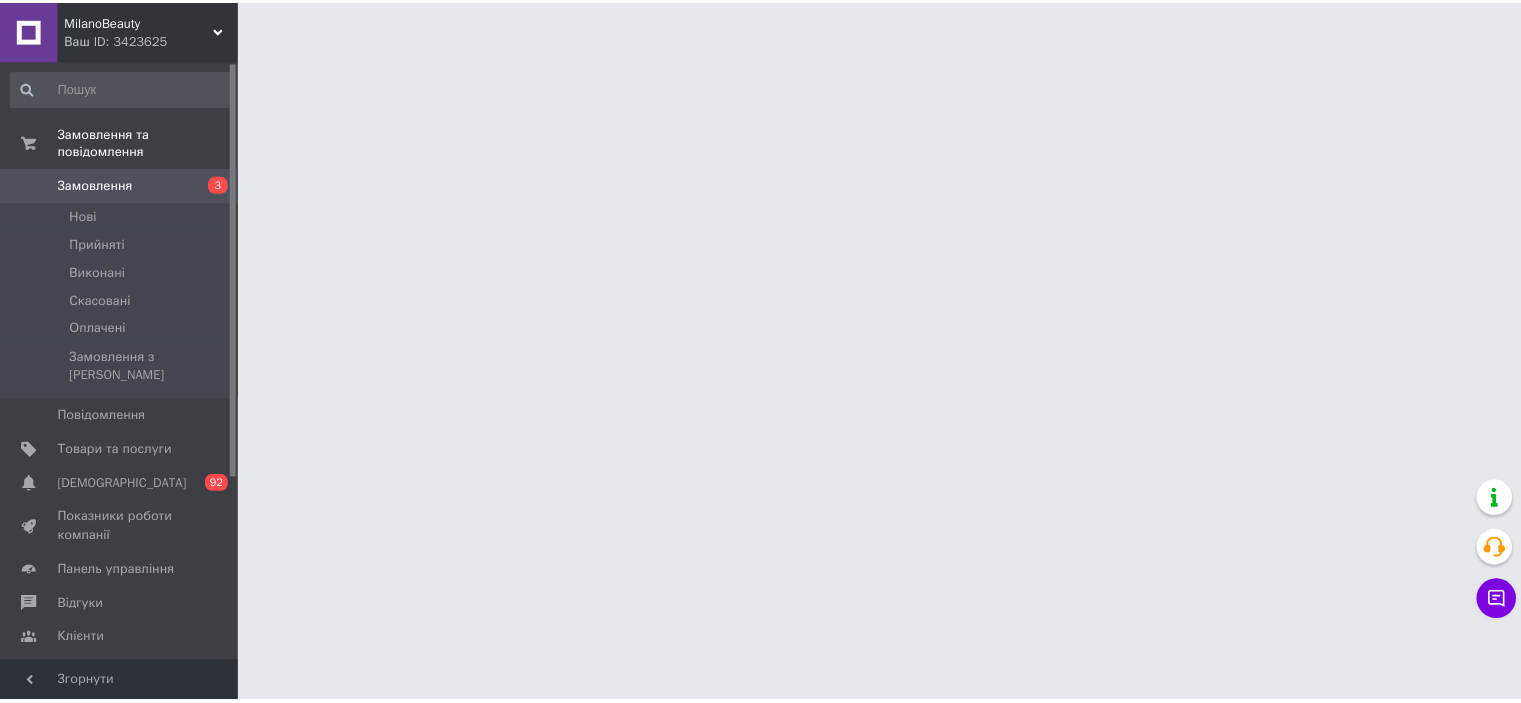 scroll, scrollTop: 0, scrollLeft: 0, axis: both 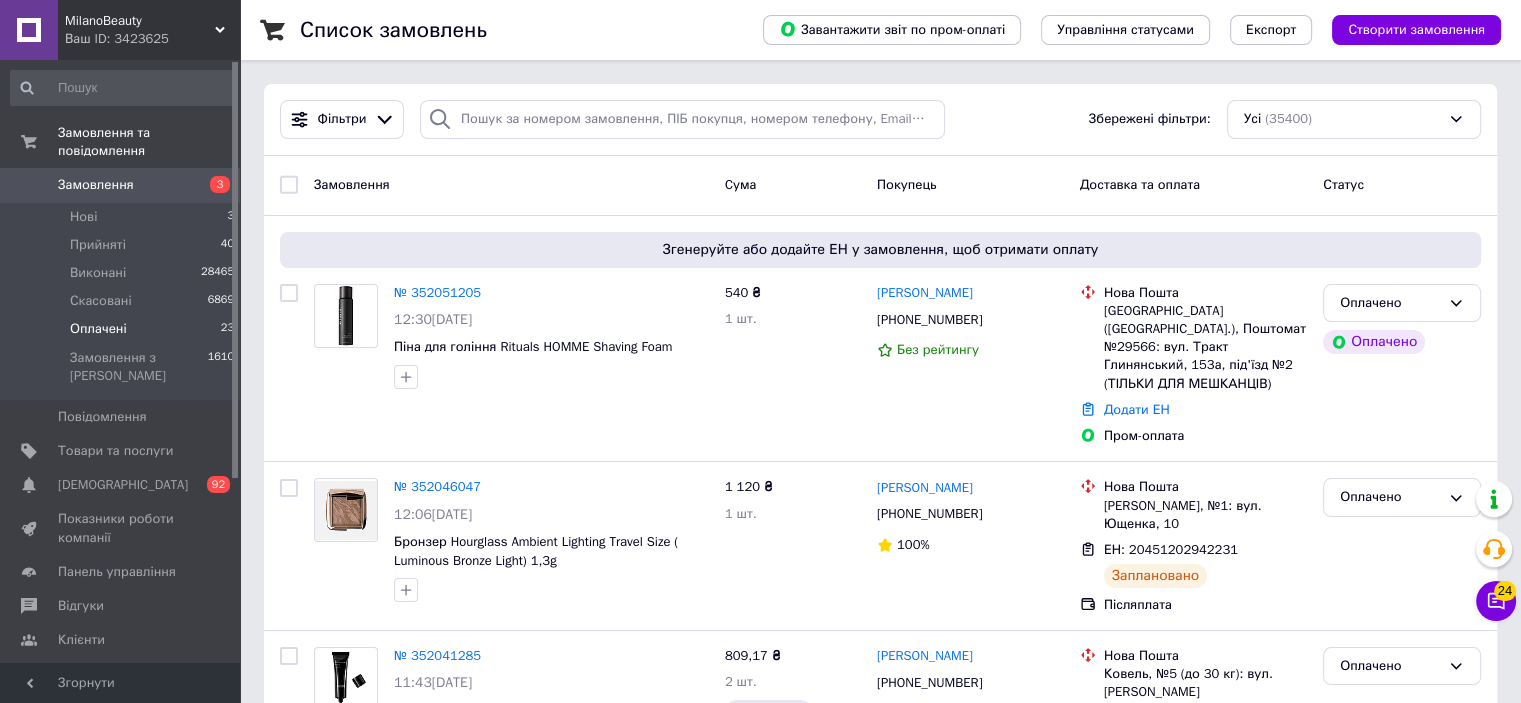 click on "Оплачені" at bounding box center (98, 329) 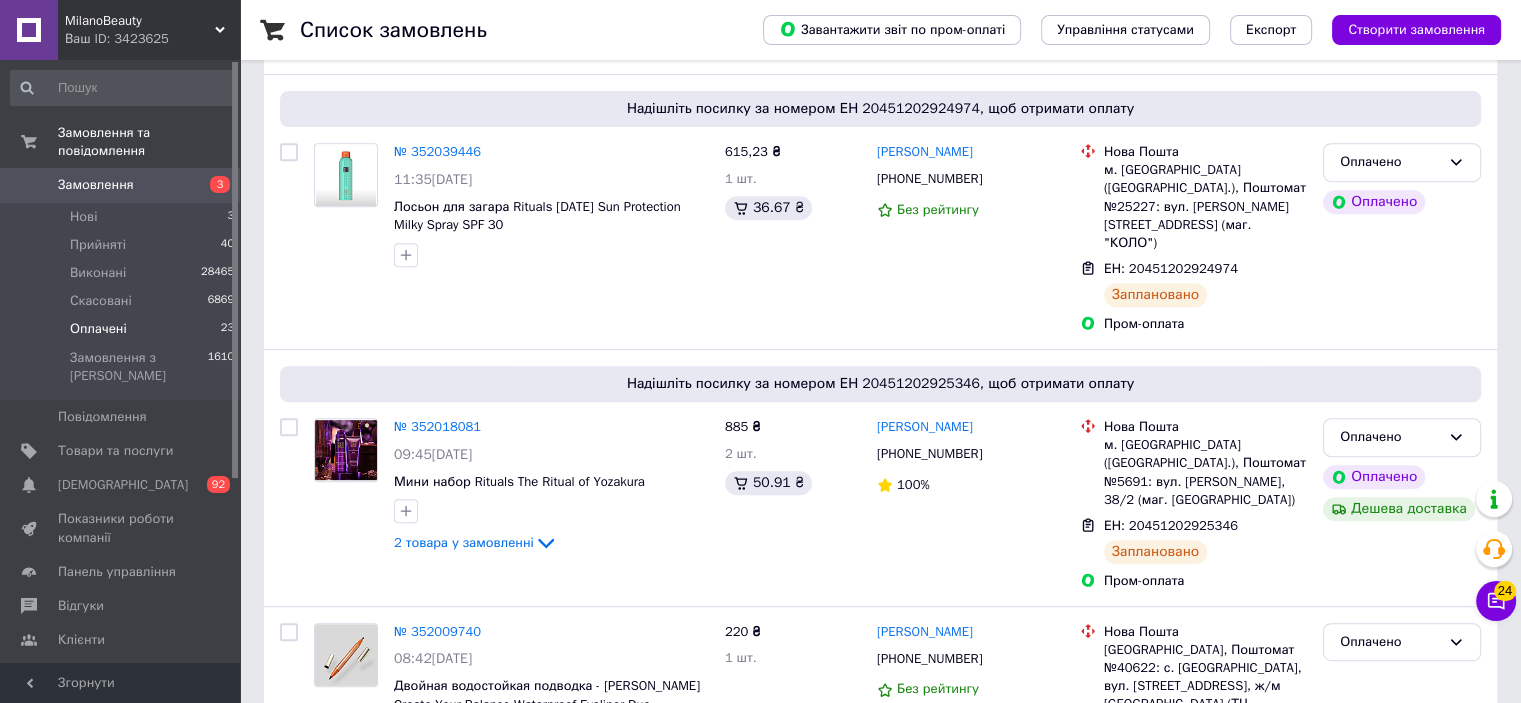 scroll, scrollTop: 3796, scrollLeft: 0, axis: vertical 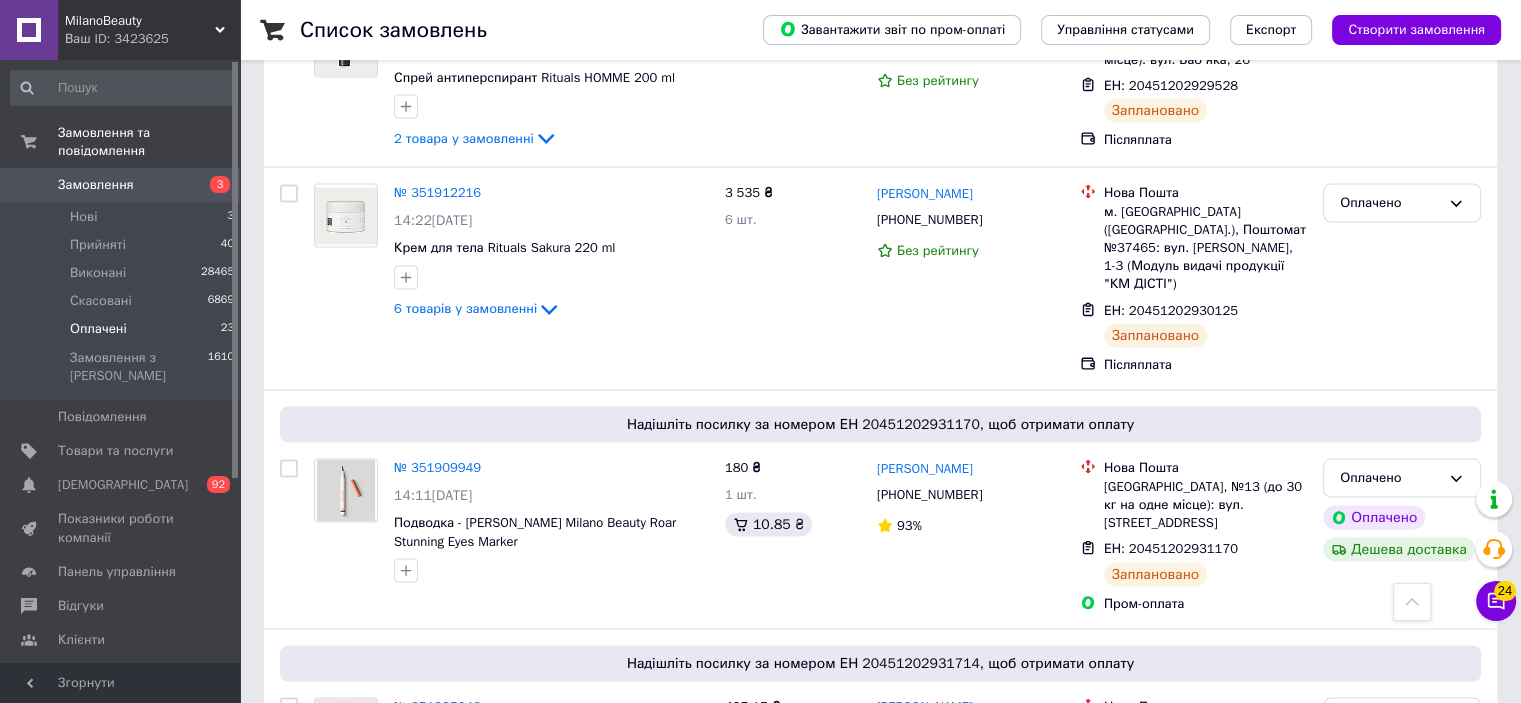 click on "2" at bounding box center (327, 893) 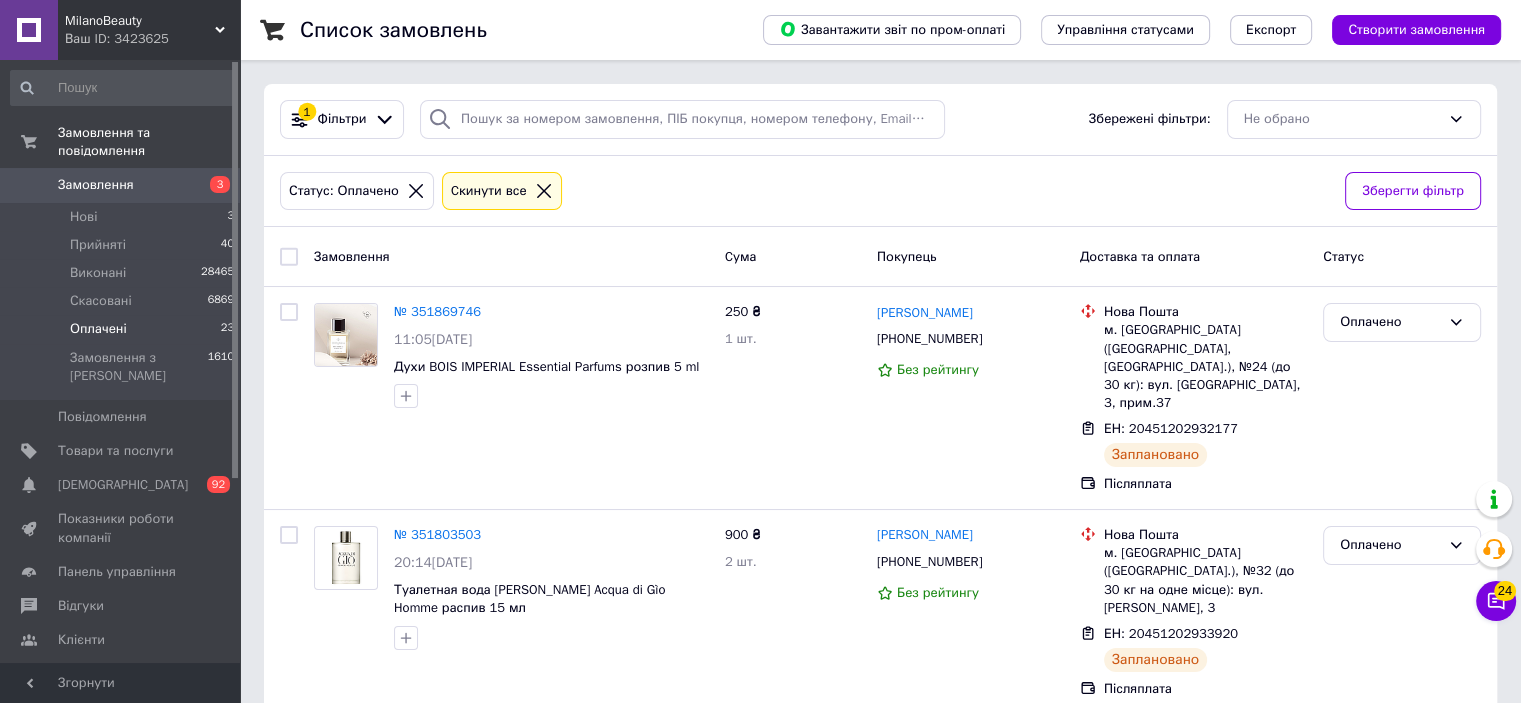 scroll, scrollTop: 209, scrollLeft: 0, axis: vertical 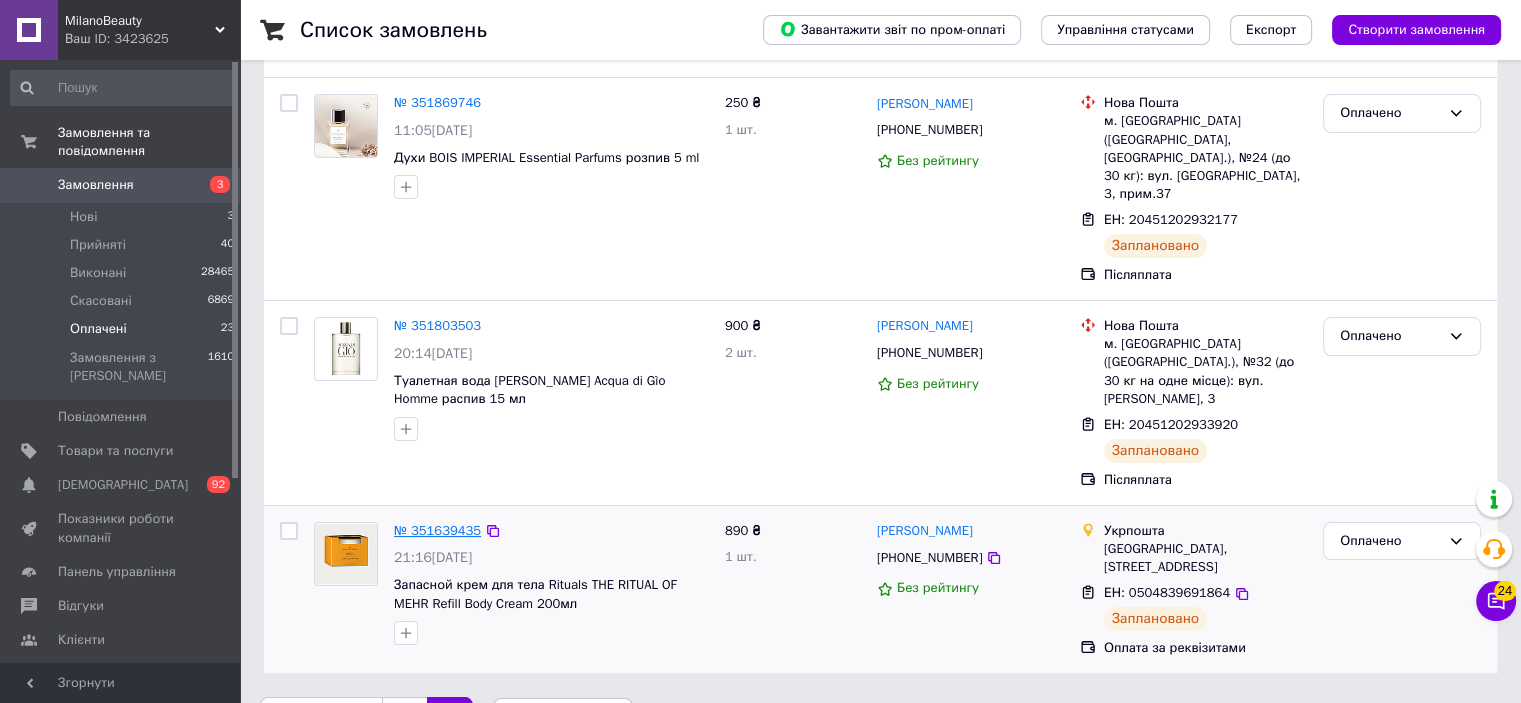click on "№ 351639435" at bounding box center [437, 530] 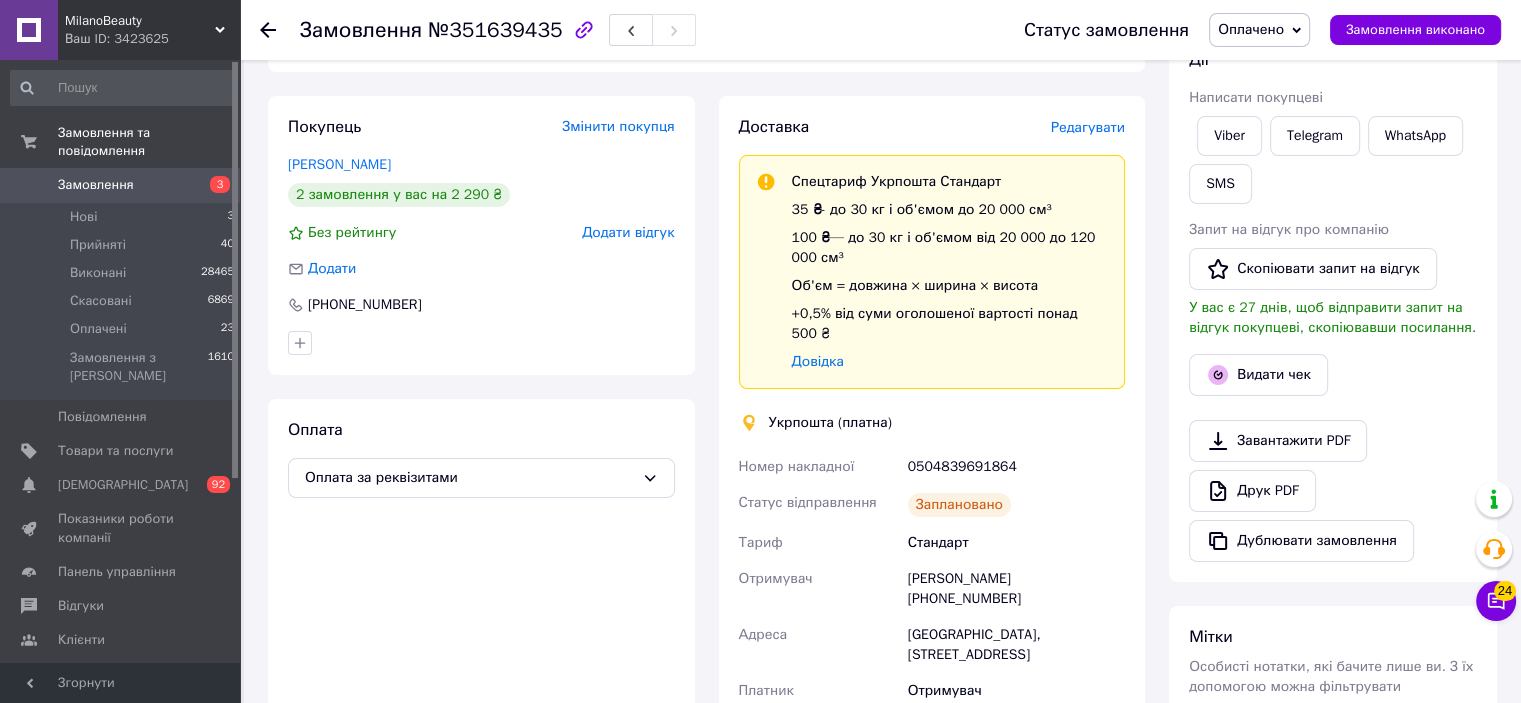 scroll, scrollTop: 825, scrollLeft: 0, axis: vertical 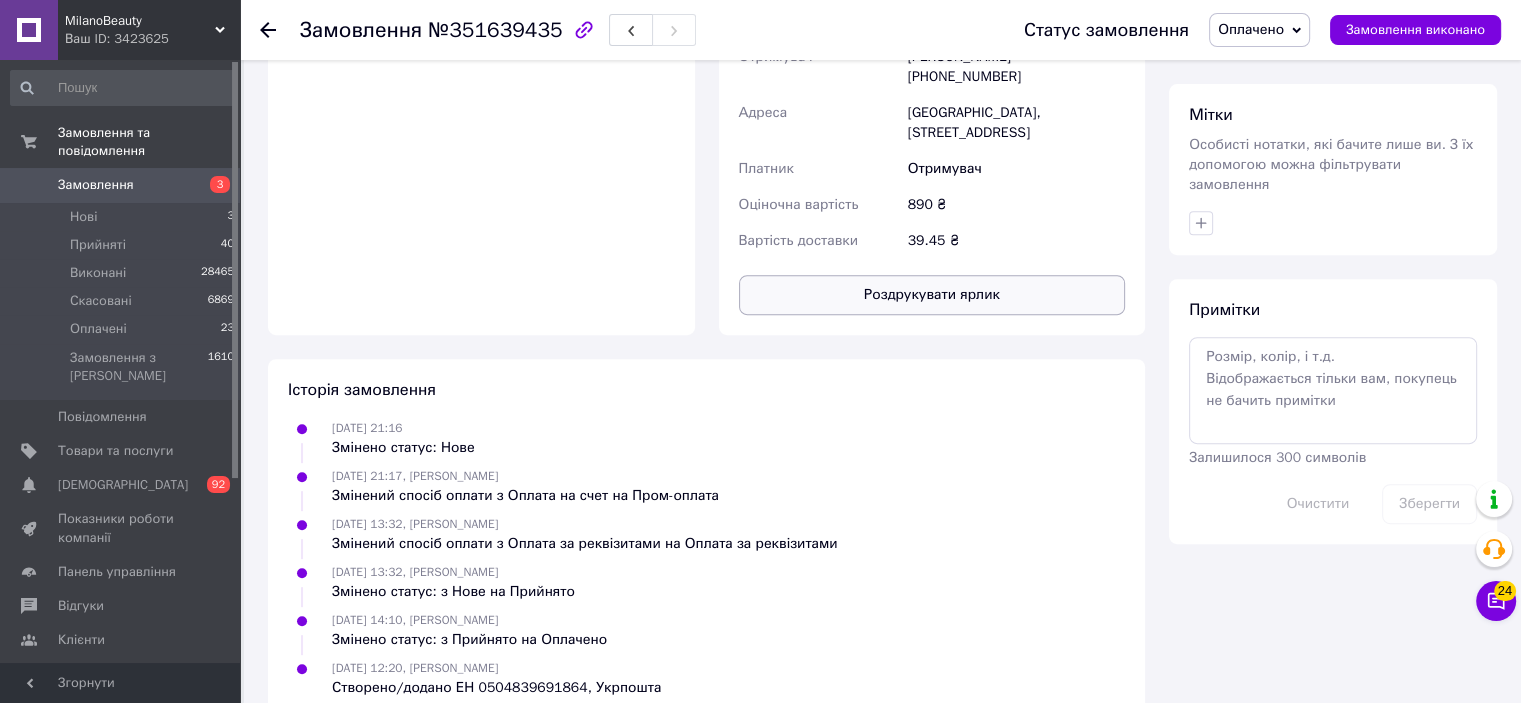 click on "Роздрукувати ярлик" at bounding box center [932, 295] 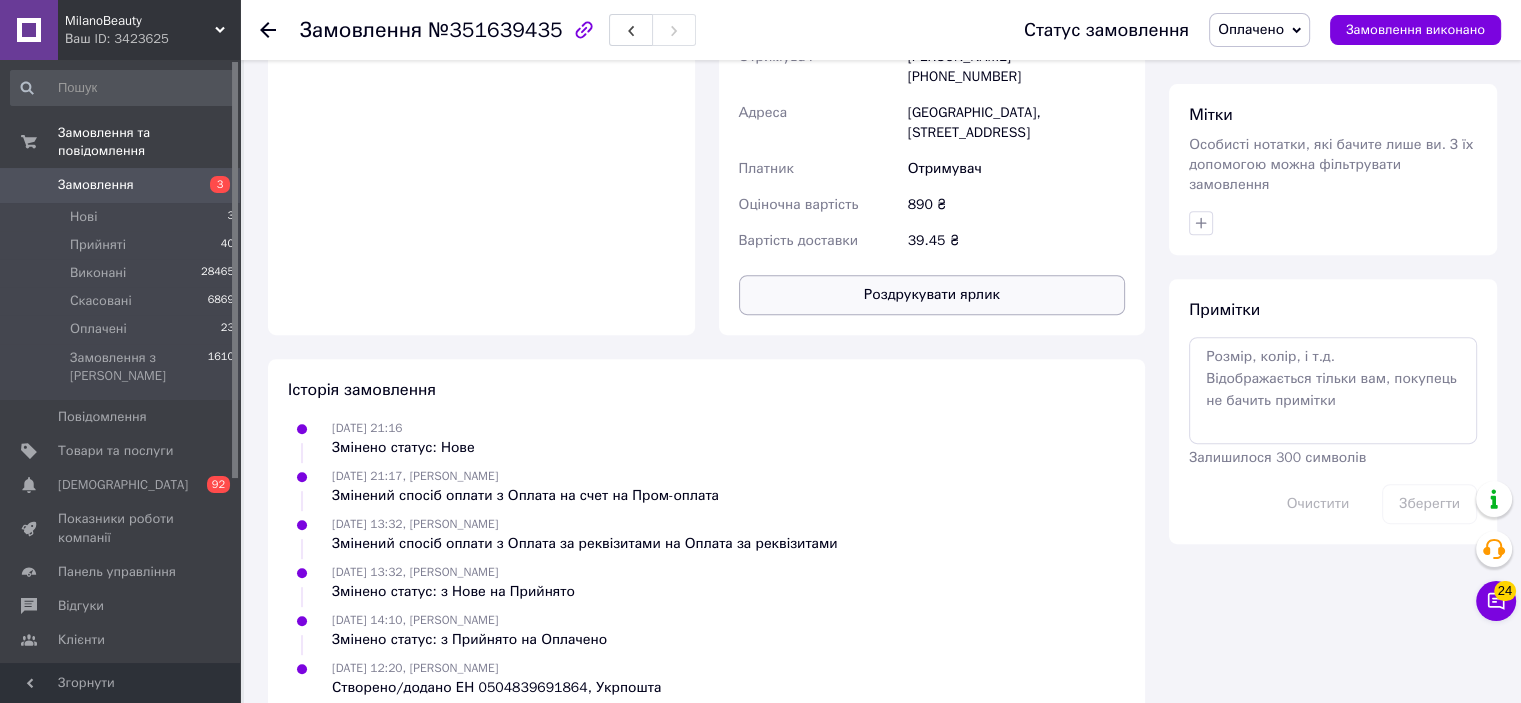 type 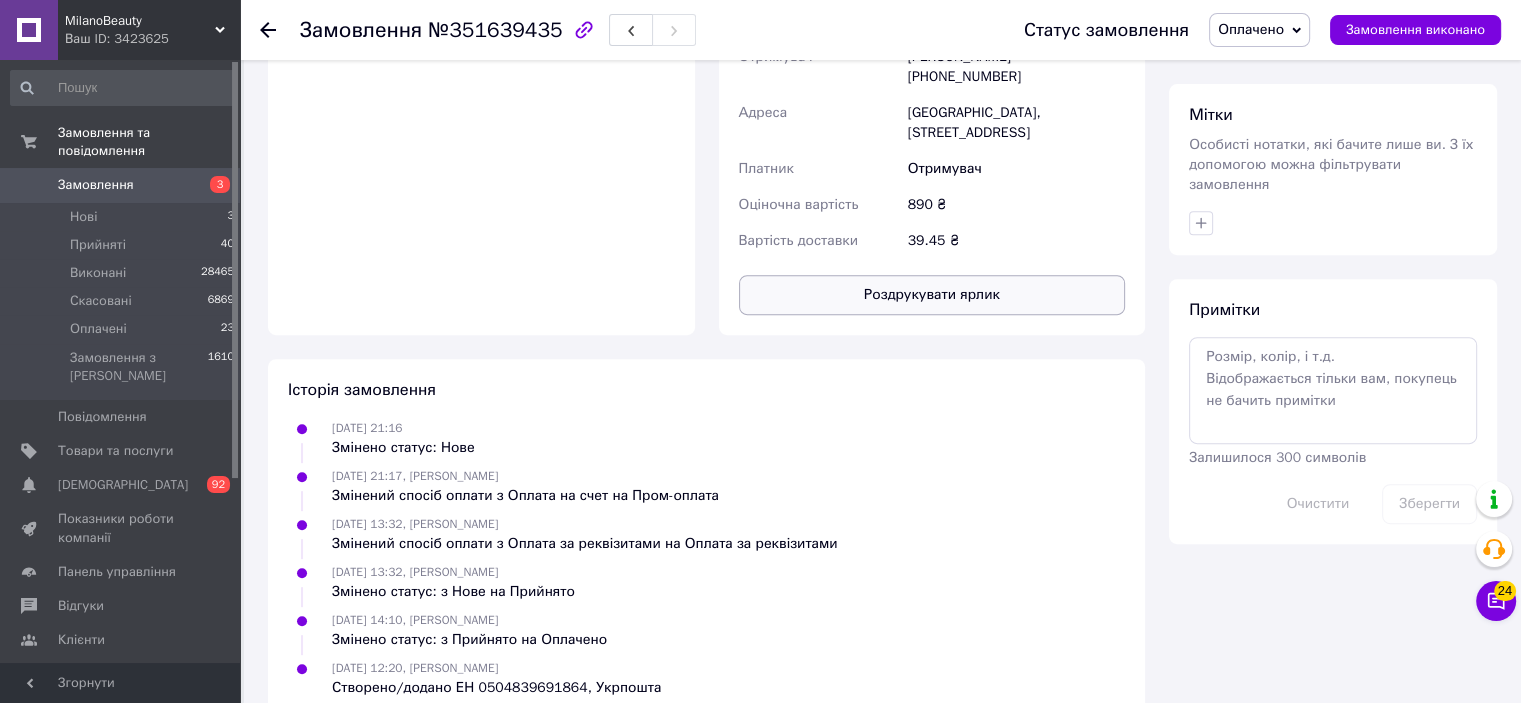 click on "Роздрукувати ярлик" at bounding box center (932, 295) 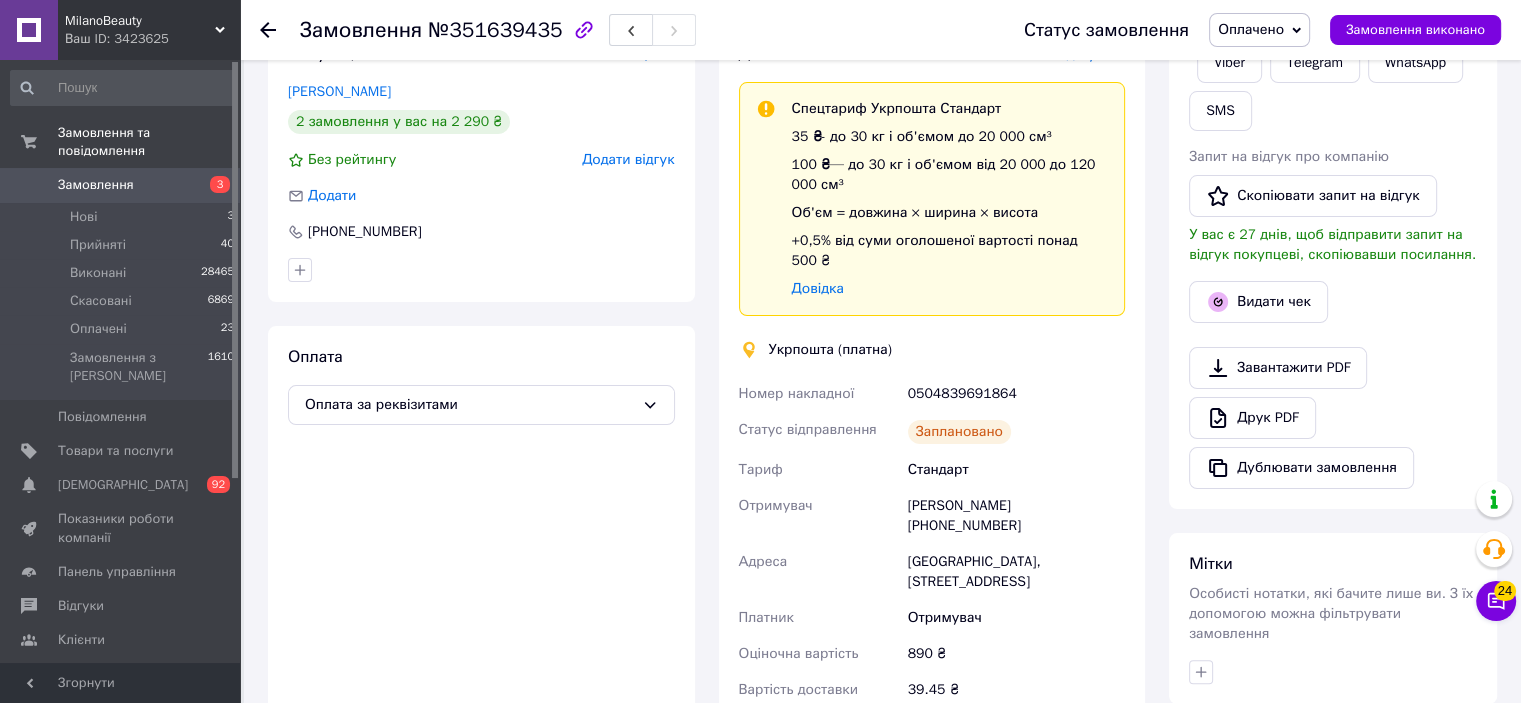 scroll, scrollTop: 0, scrollLeft: 0, axis: both 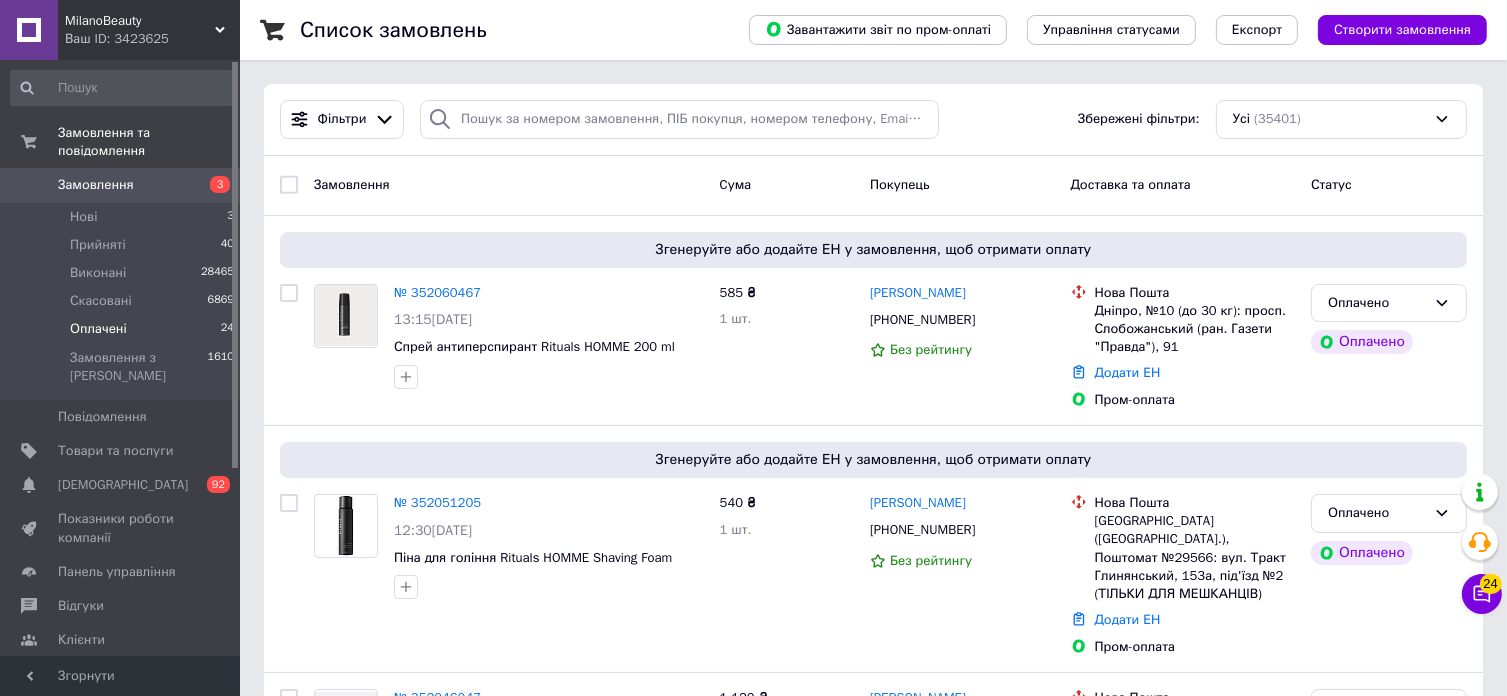 click on "Оплачені" at bounding box center (98, 329) 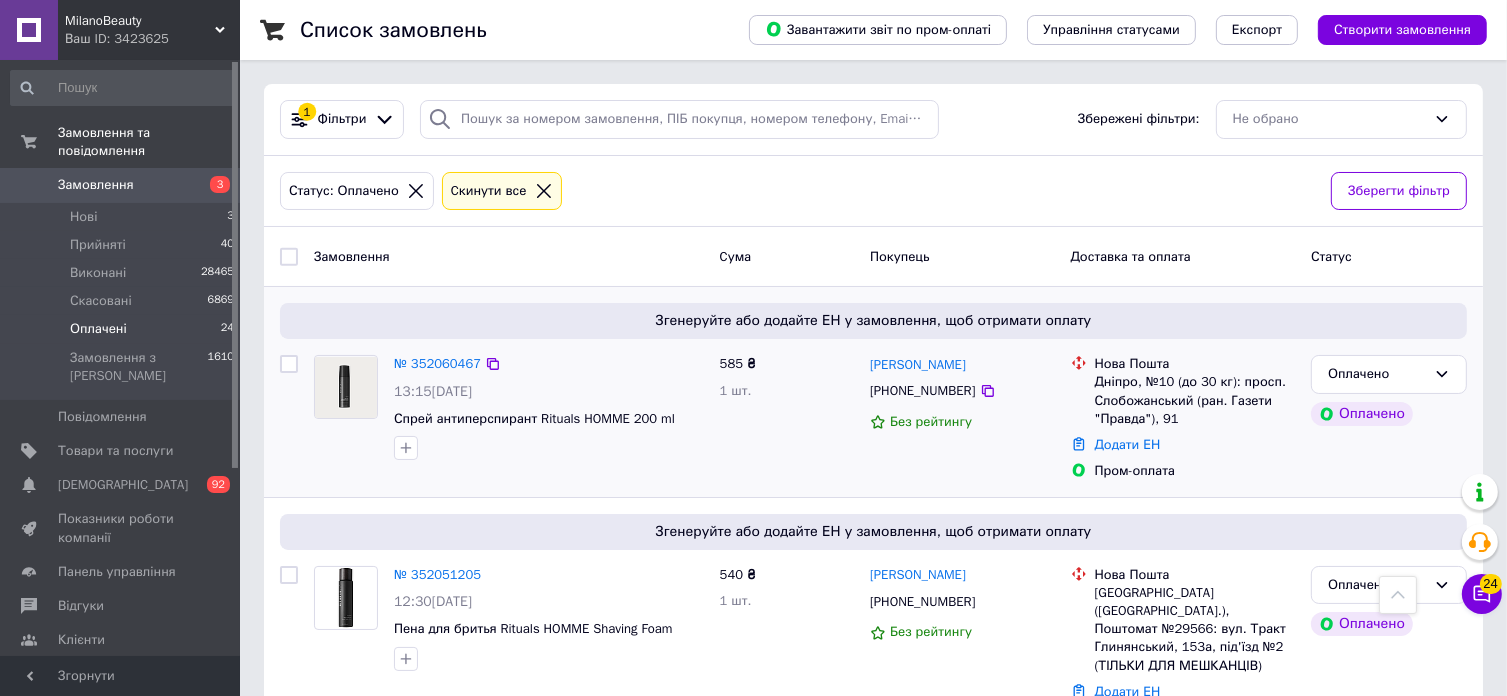 scroll, scrollTop: 3793, scrollLeft: 0, axis: vertical 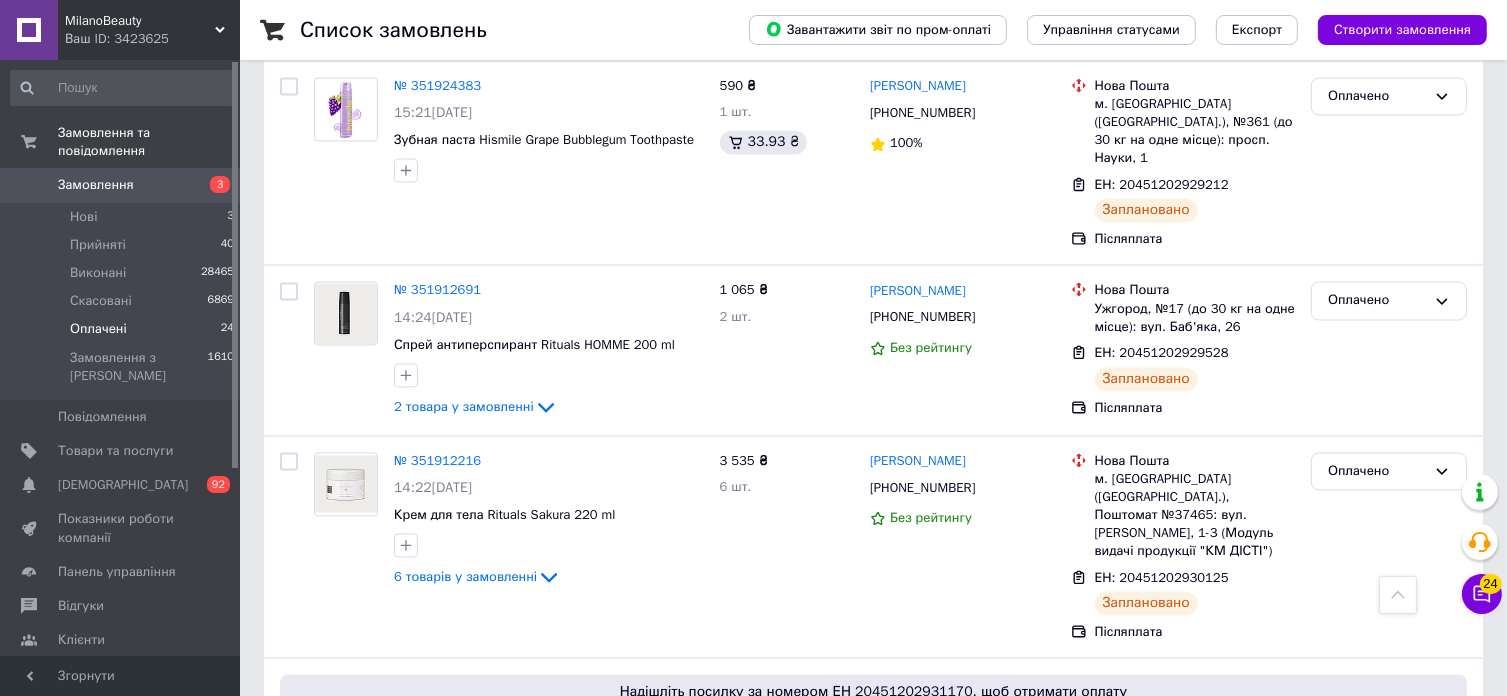 click on "2" at bounding box center [327, 941] 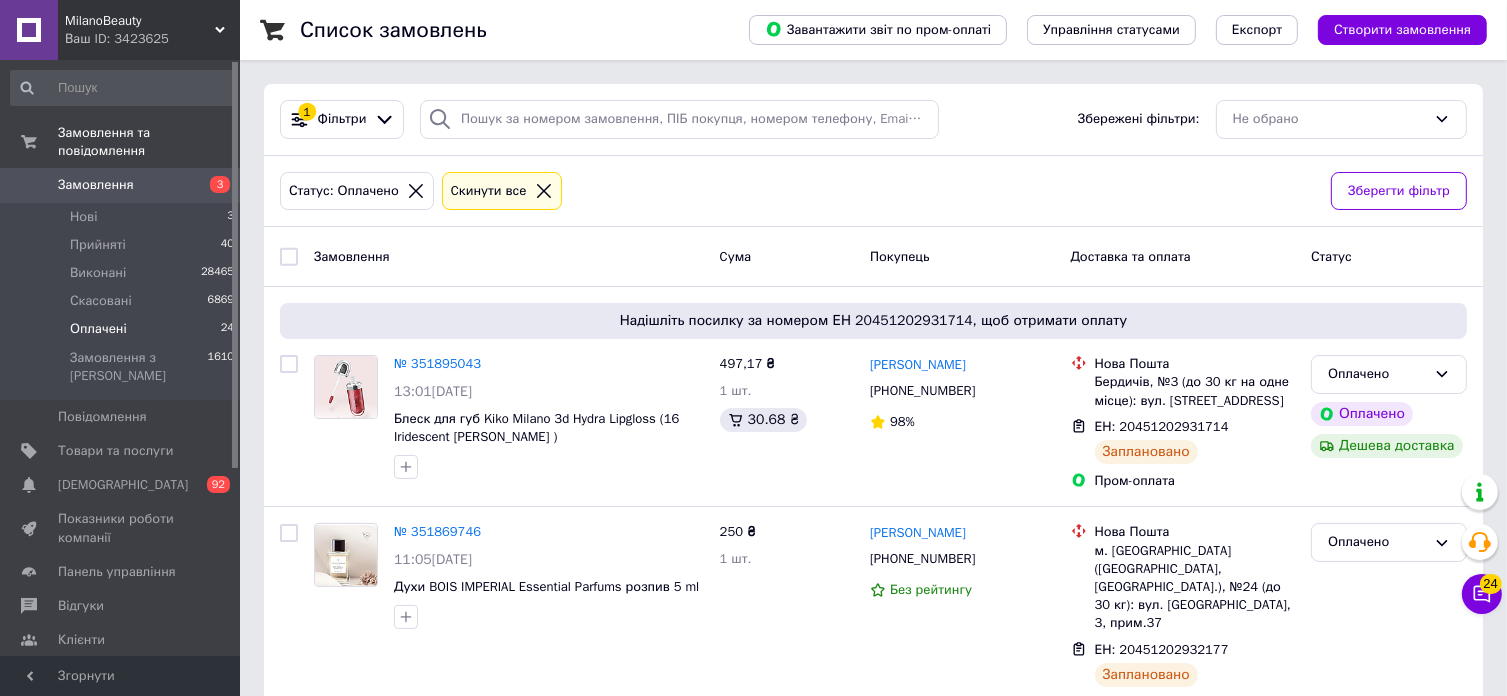scroll, scrollTop: 436, scrollLeft: 0, axis: vertical 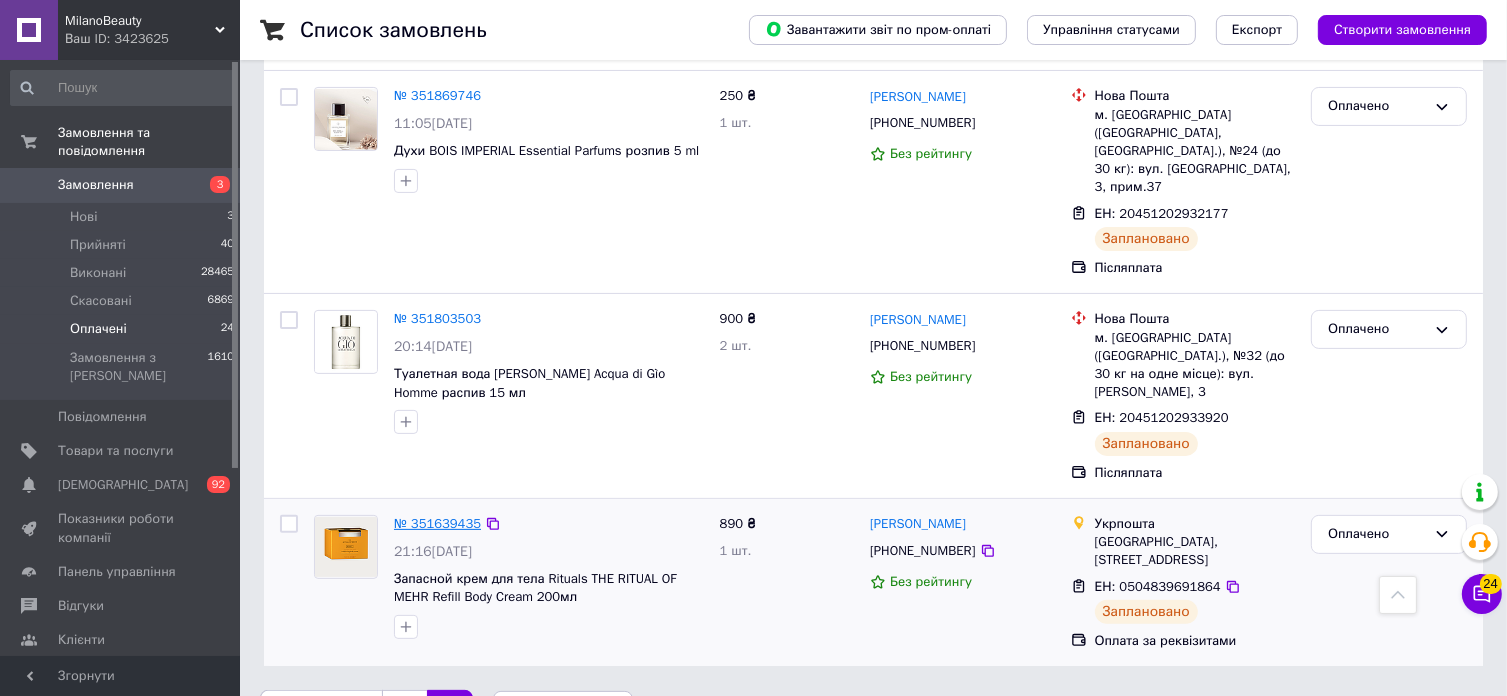 click on "№ 351639435" at bounding box center [437, 523] 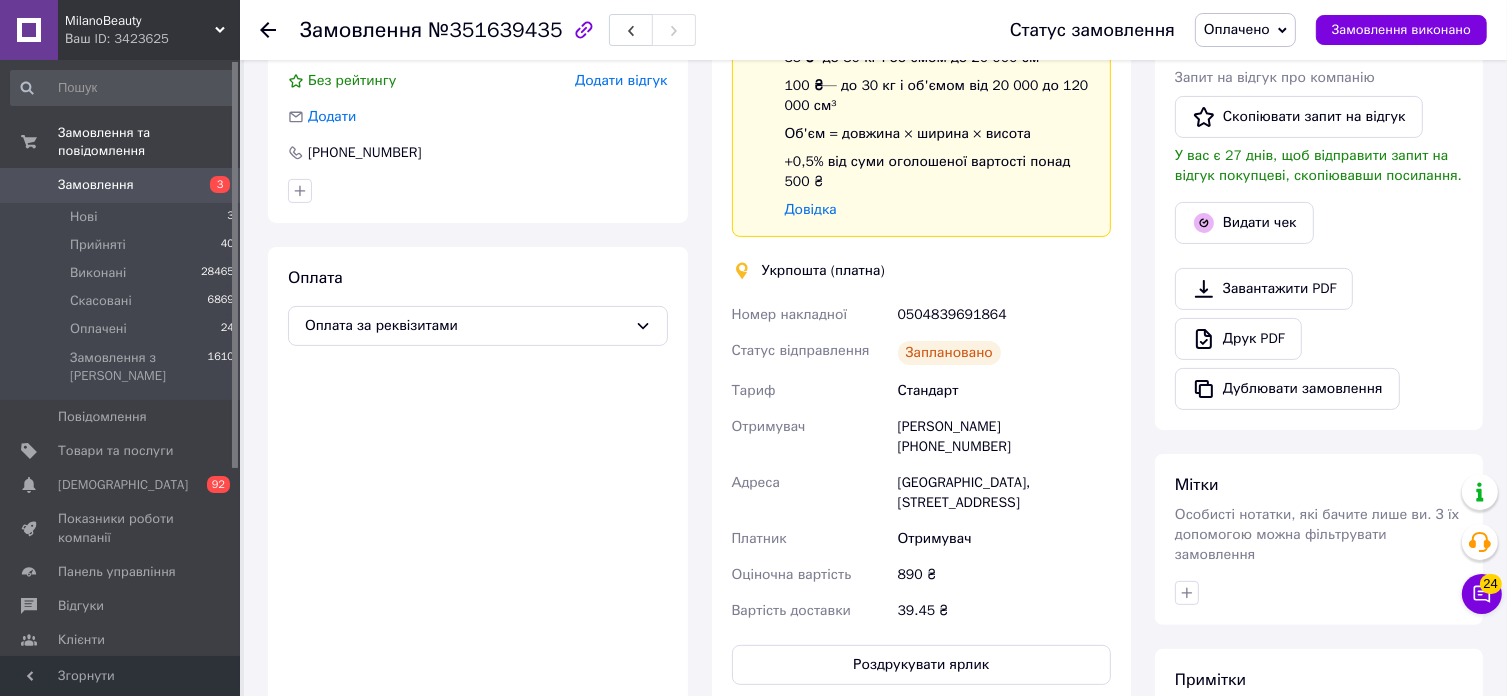 scroll, scrollTop: 872, scrollLeft: 0, axis: vertical 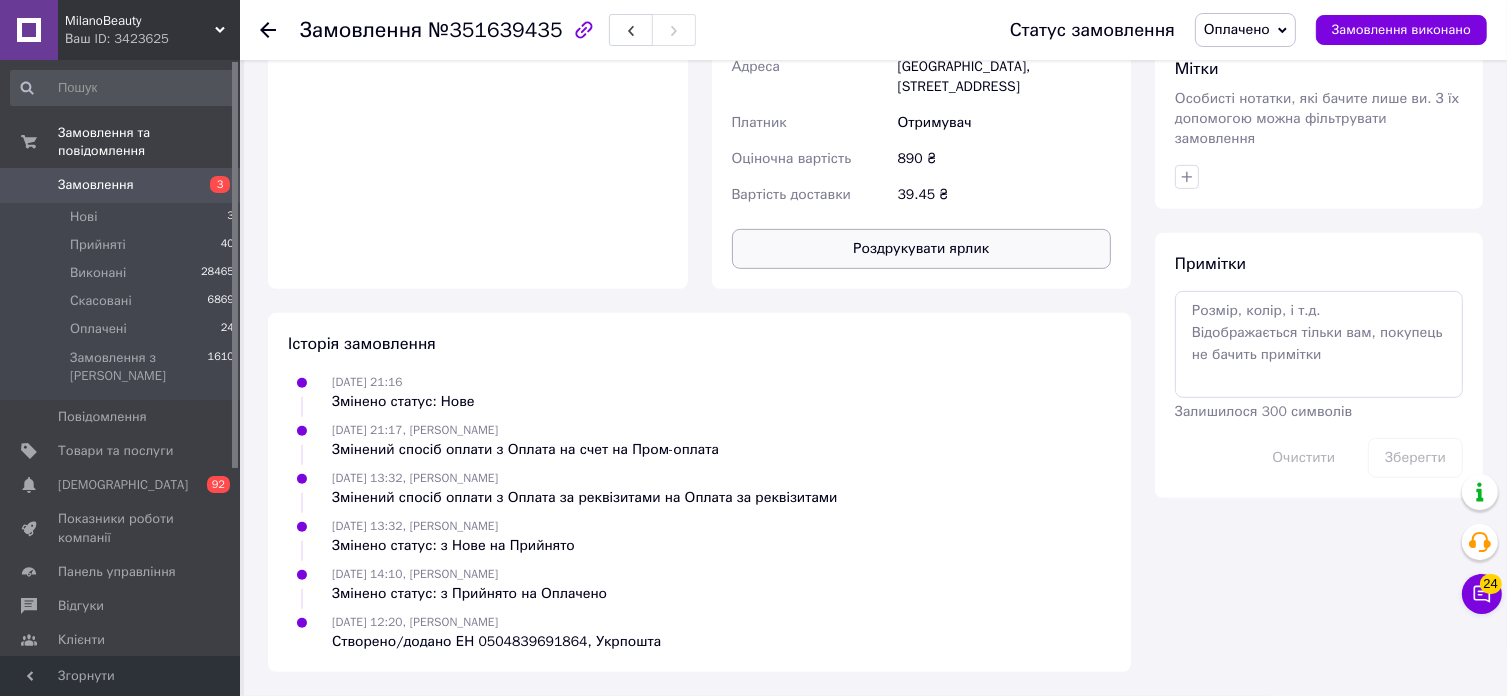 click on "Роздрукувати ярлик" at bounding box center (922, 249) 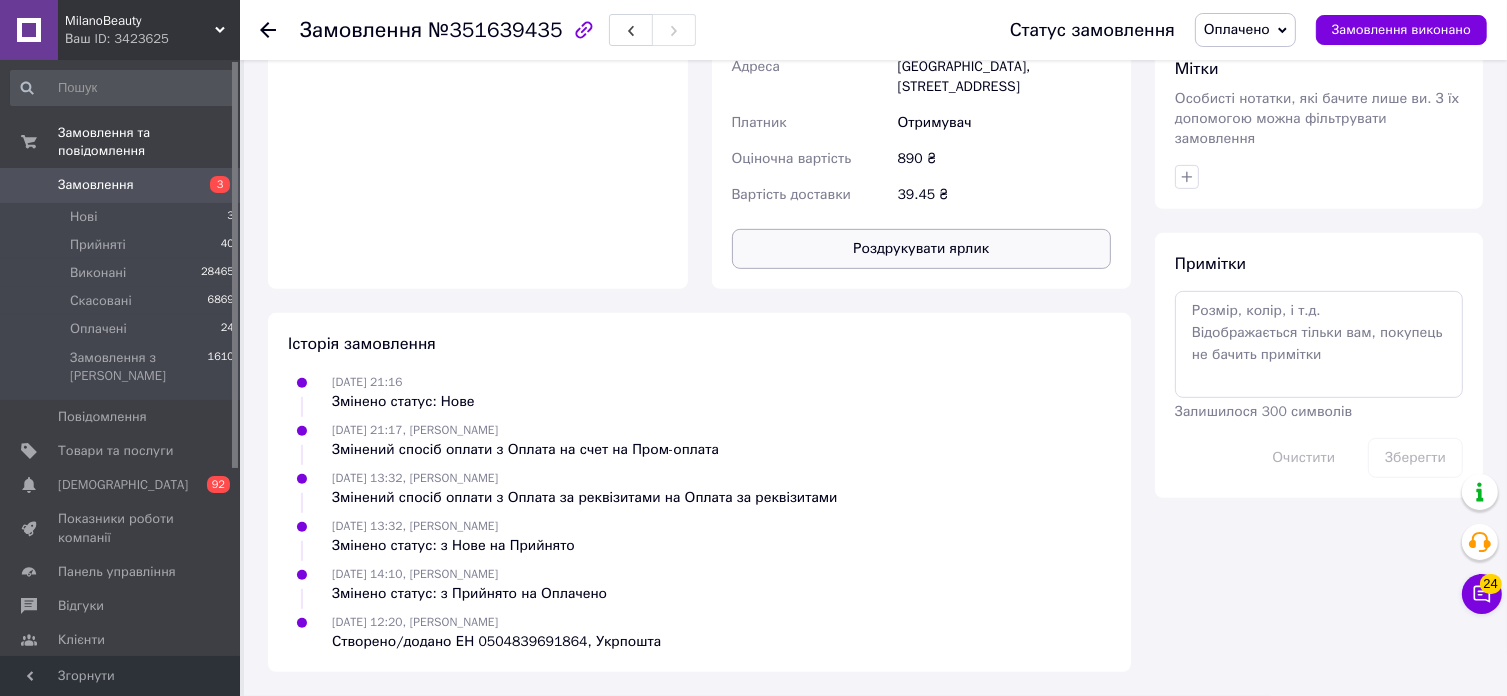click on "Роздрукувати ярлик" at bounding box center [922, 249] 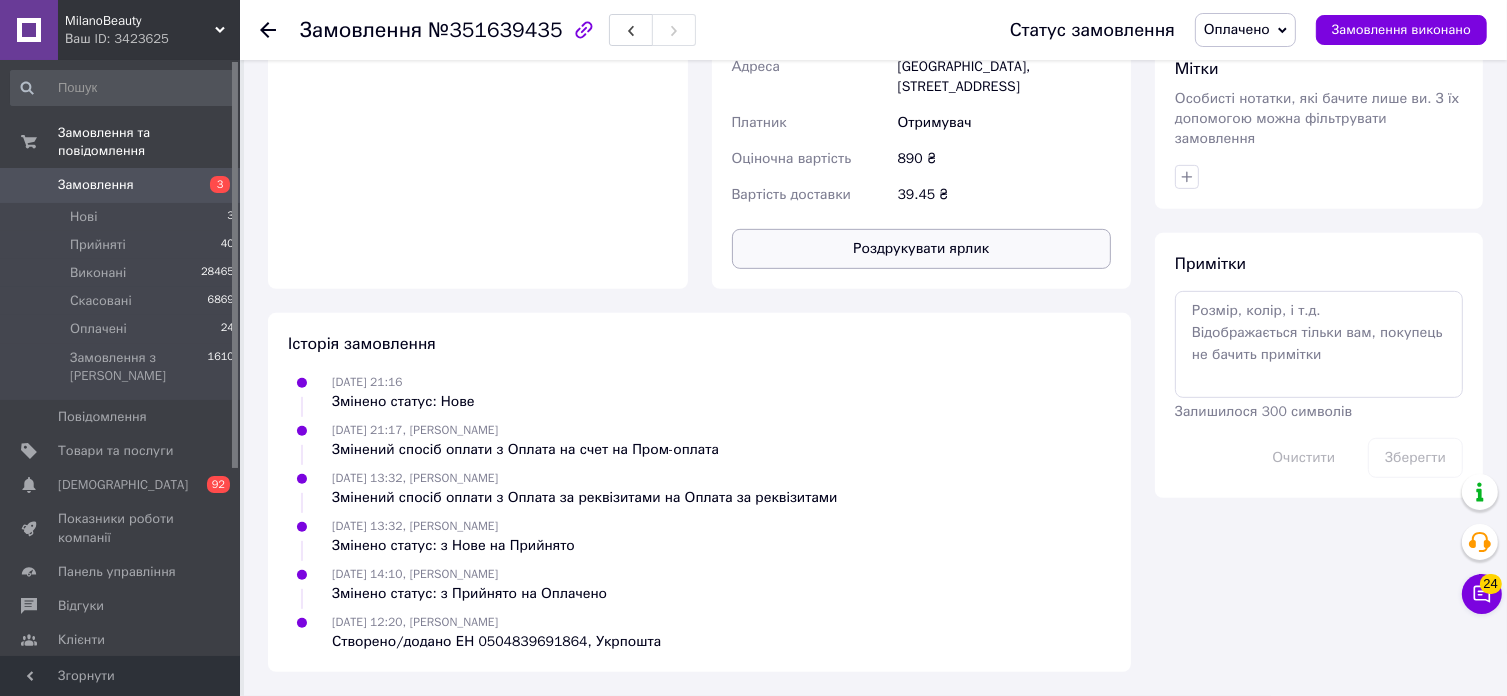 click on "Роздрукувати ярлик" at bounding box center (922, 249) 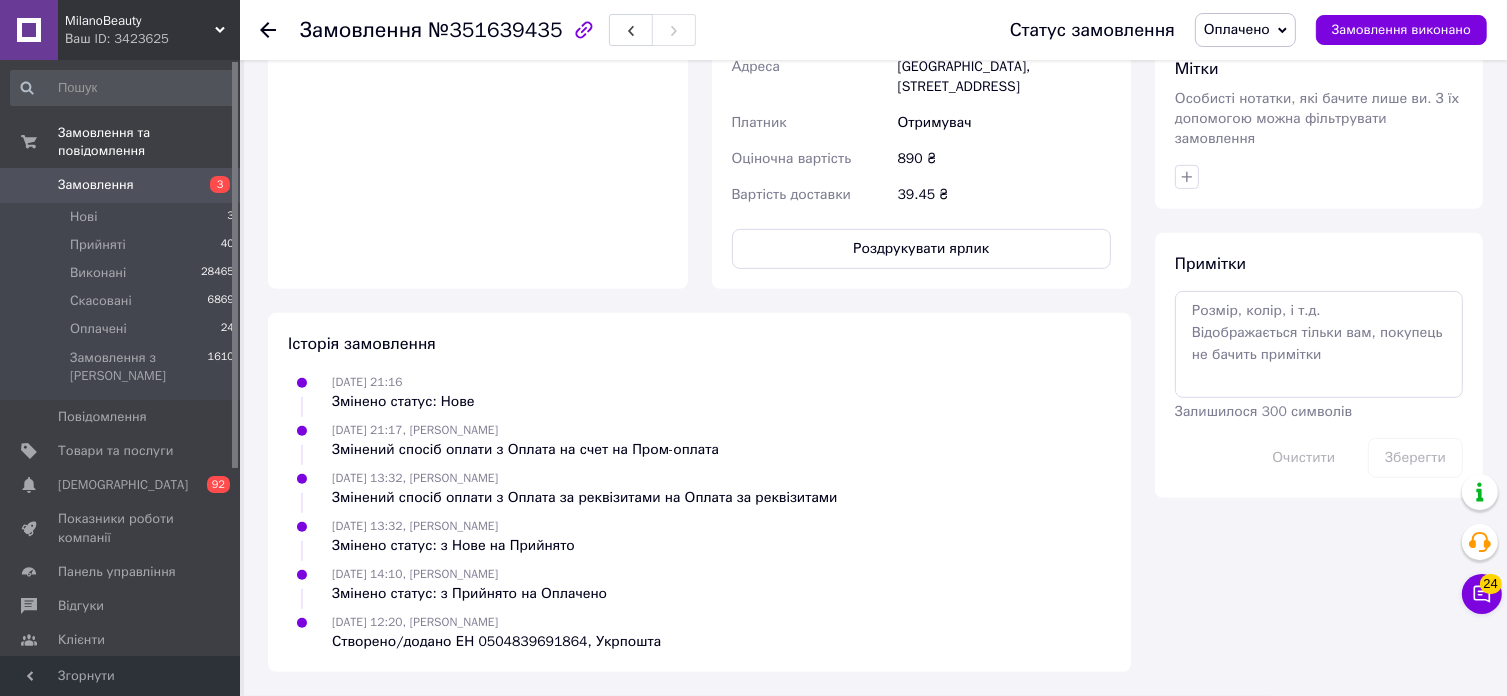 scroll, scrollTop: 0, scrollLeft: 0, axis: both 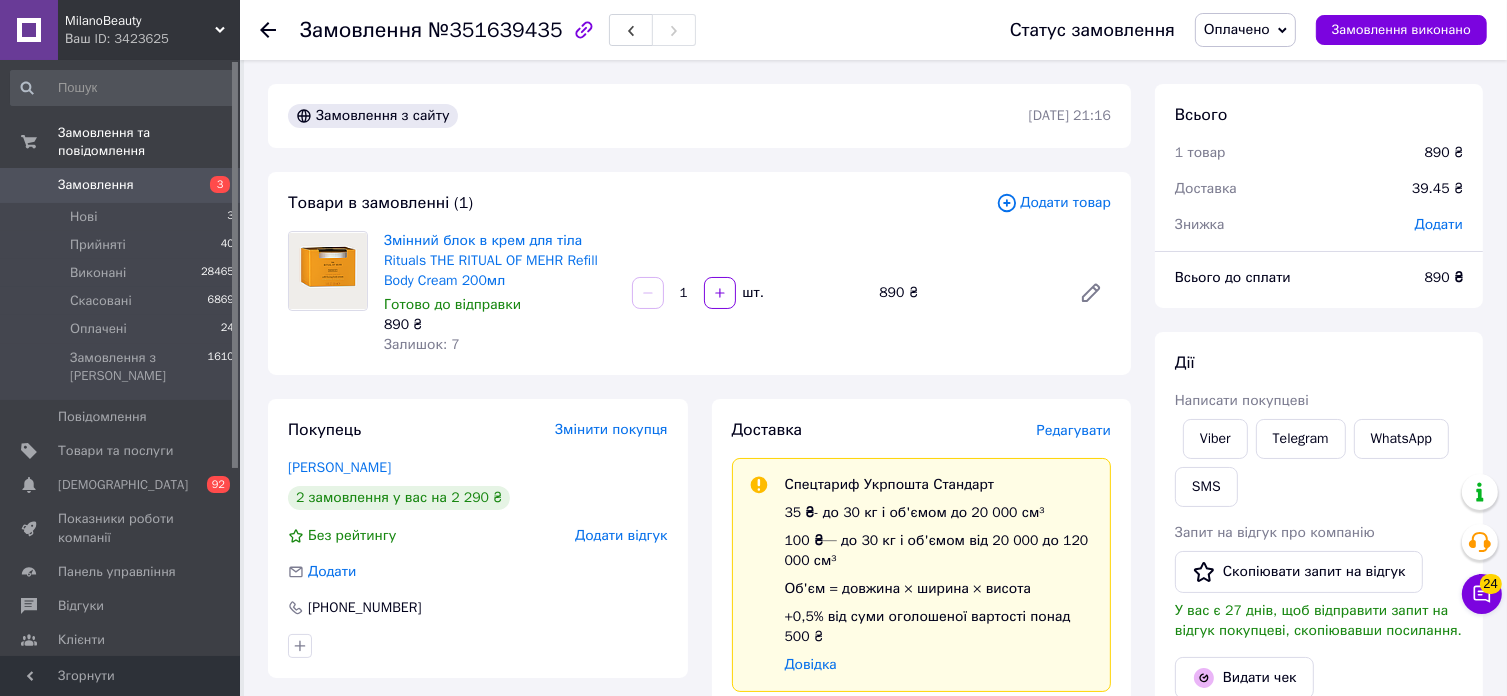click on "Замовлення" at bounding box center [96, 185] 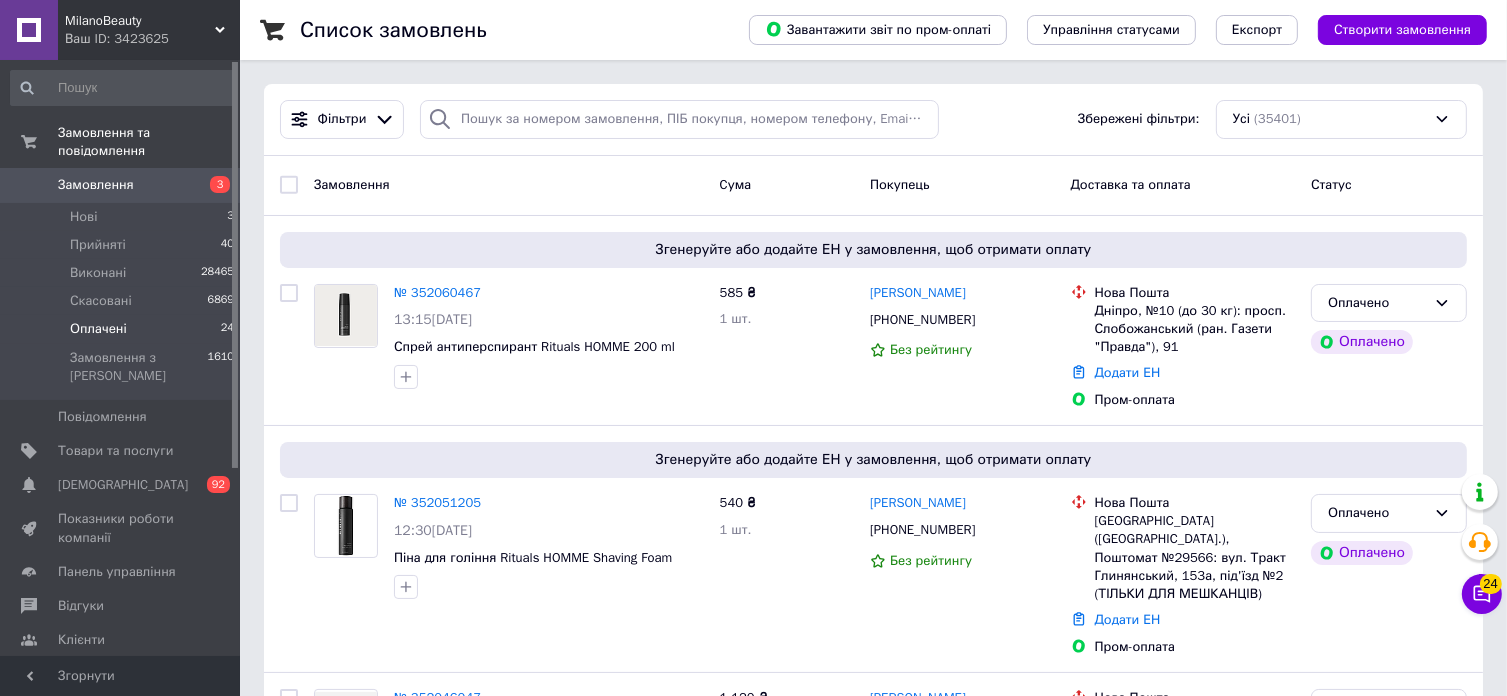 click on "Оплачені" at bounding box center [98, 329] 